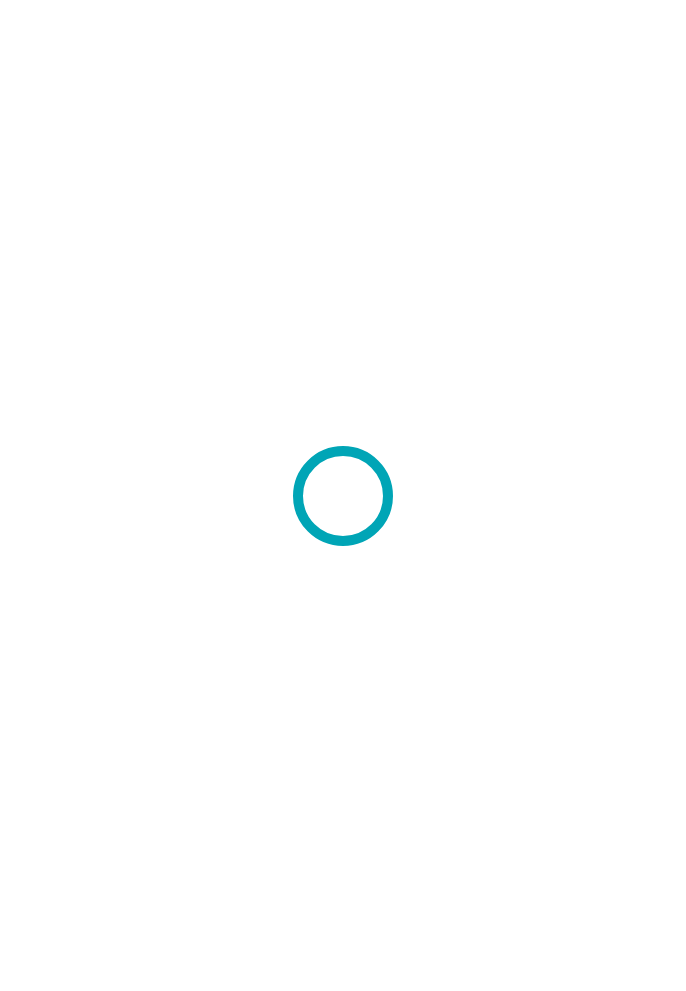scroll, scrollTop: 0, scrollLeft: 0, axis: both 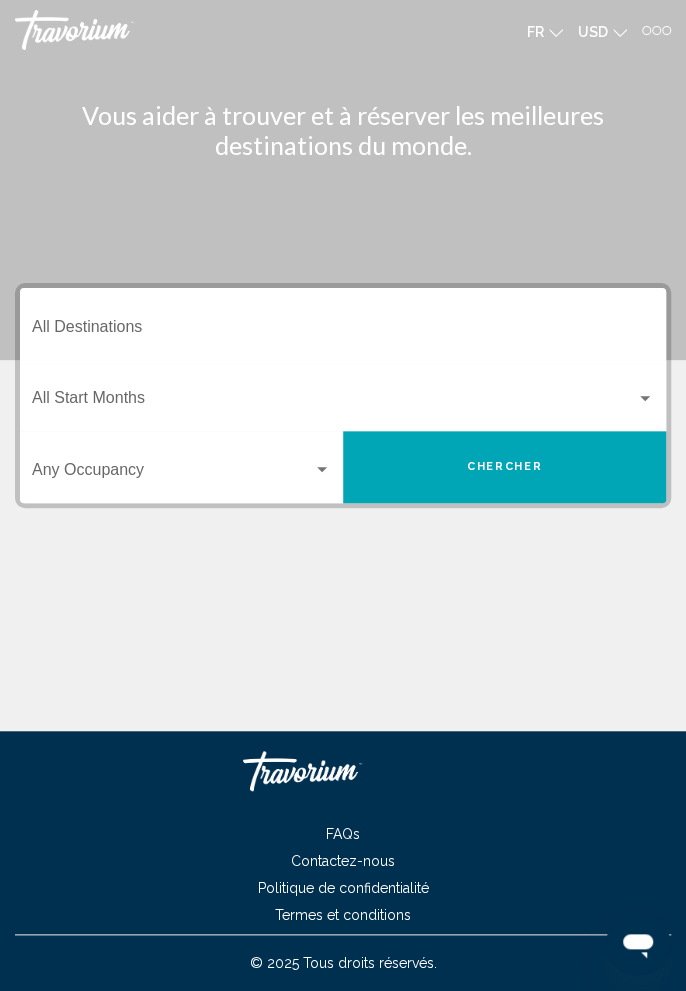 click on "Getaways Plus Getaways fr
English Español Français Italiano Português русский USD
USD ($) MXN (Mex$) CAD (Can$) GBP (£) EUR (€) AUD (A$) NZD (NZ$) CNY (CN¥) SM Se connecter" at bounding box center (343, 30) 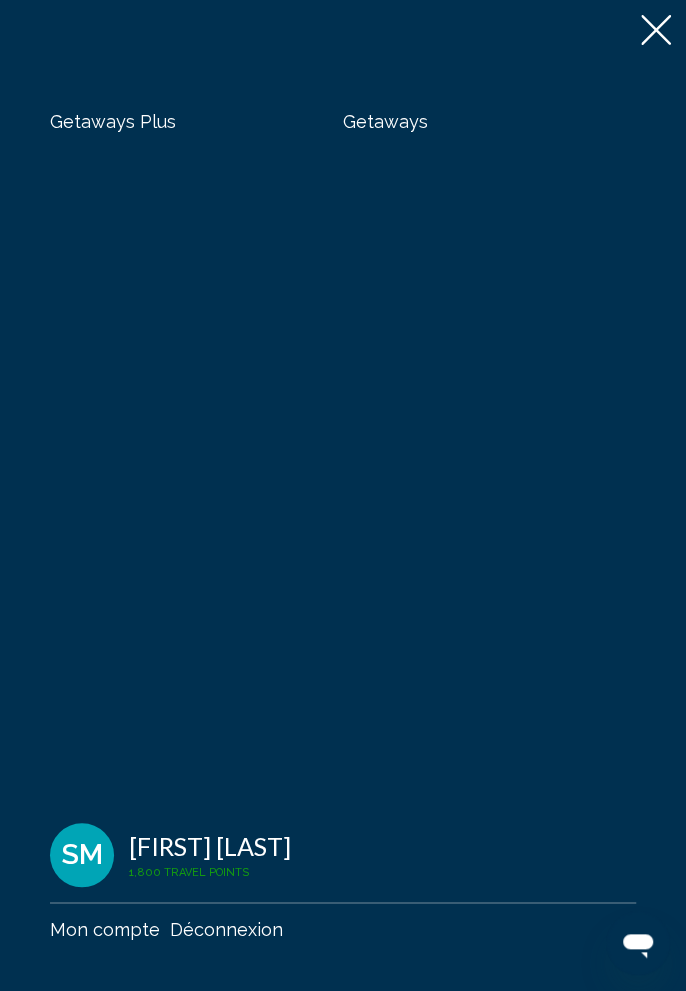 click on "Getaways" at bounding box center [385, 121] 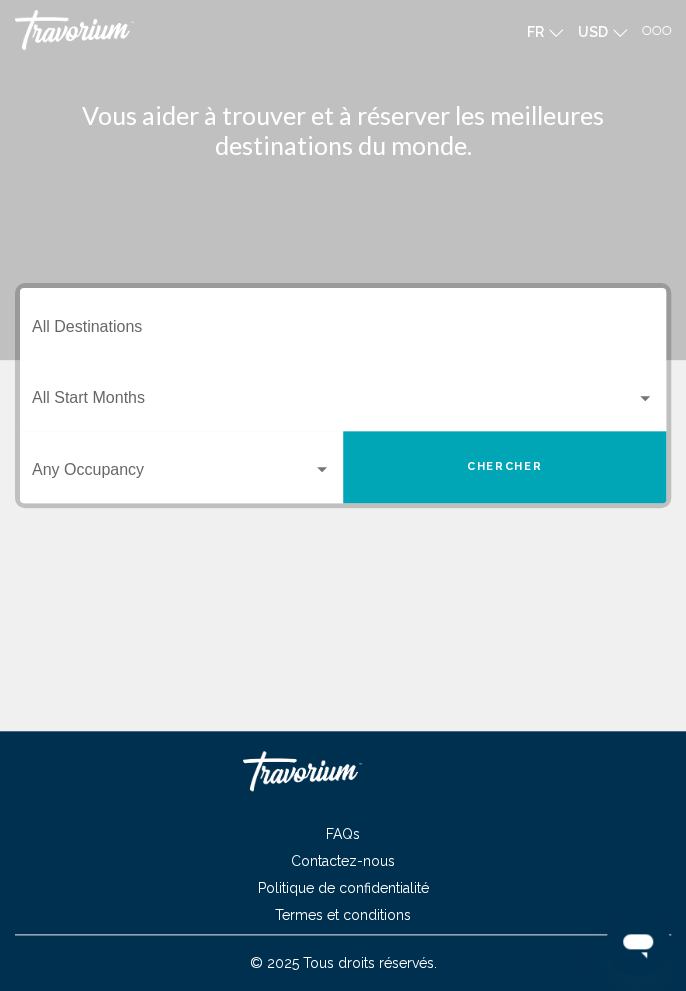 click on "USD" 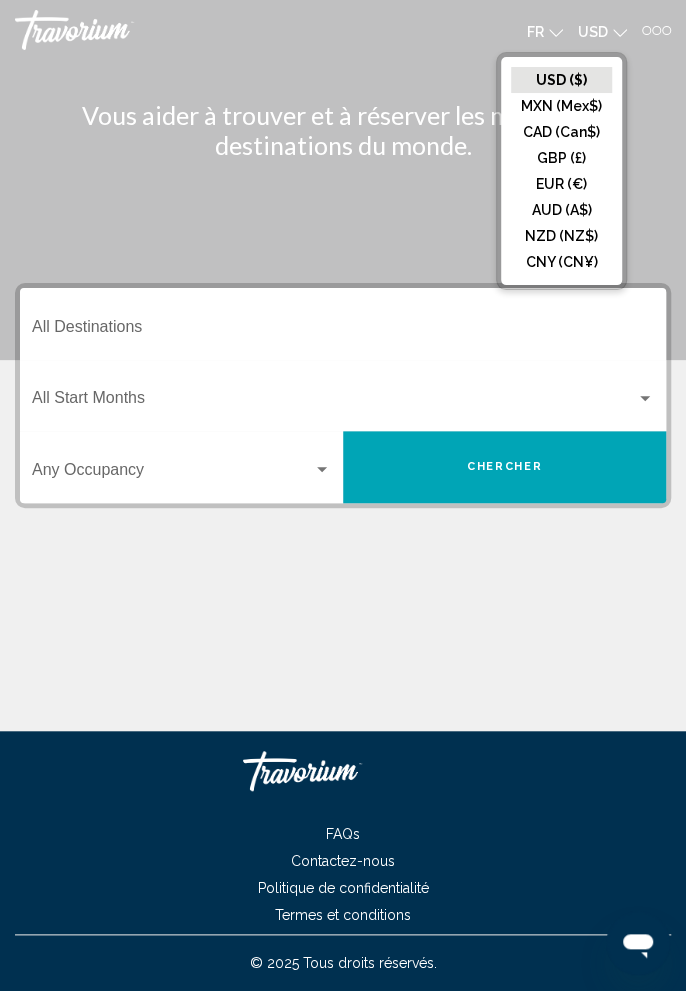 click on "EUR (€)" 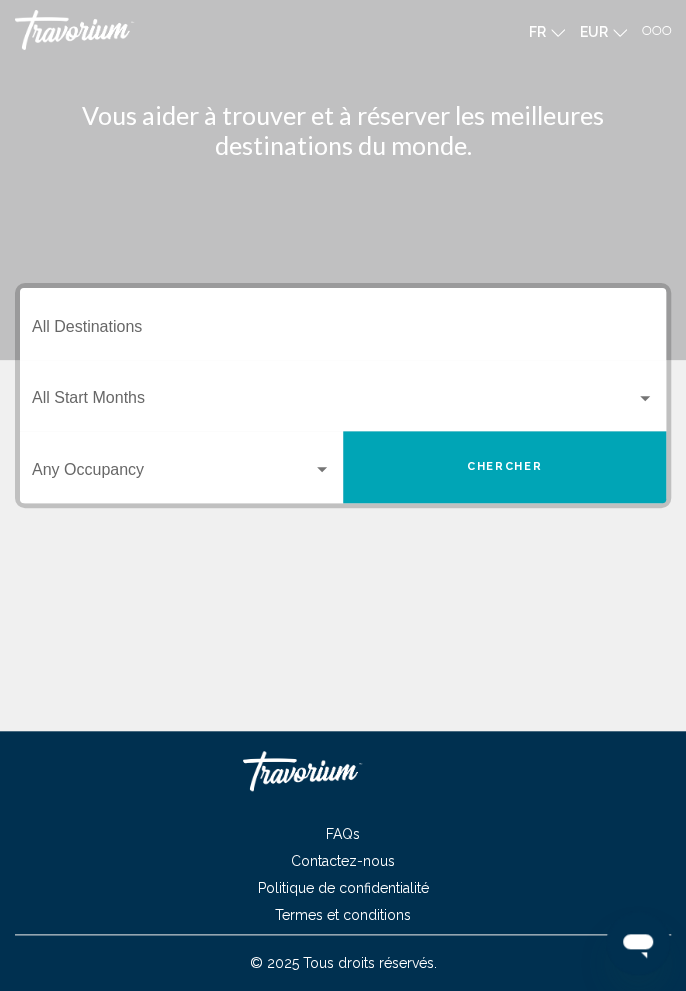 click on "Destination All Destinations" at bounding box center (343, 331) 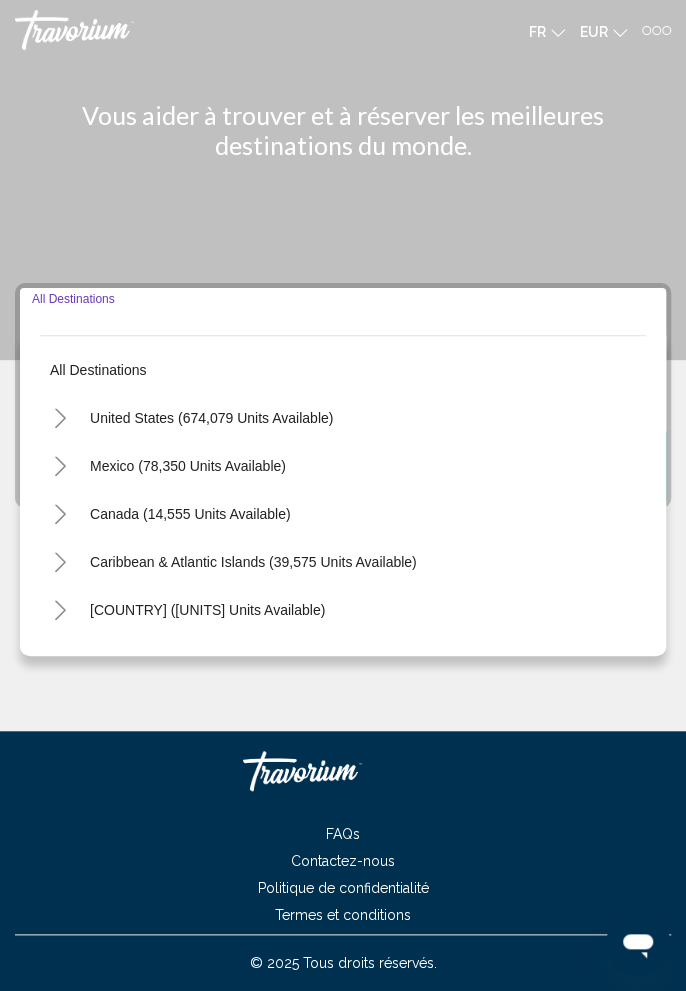 scroll, scrollTop: 64, scrollLeft: 0, axis: vertical 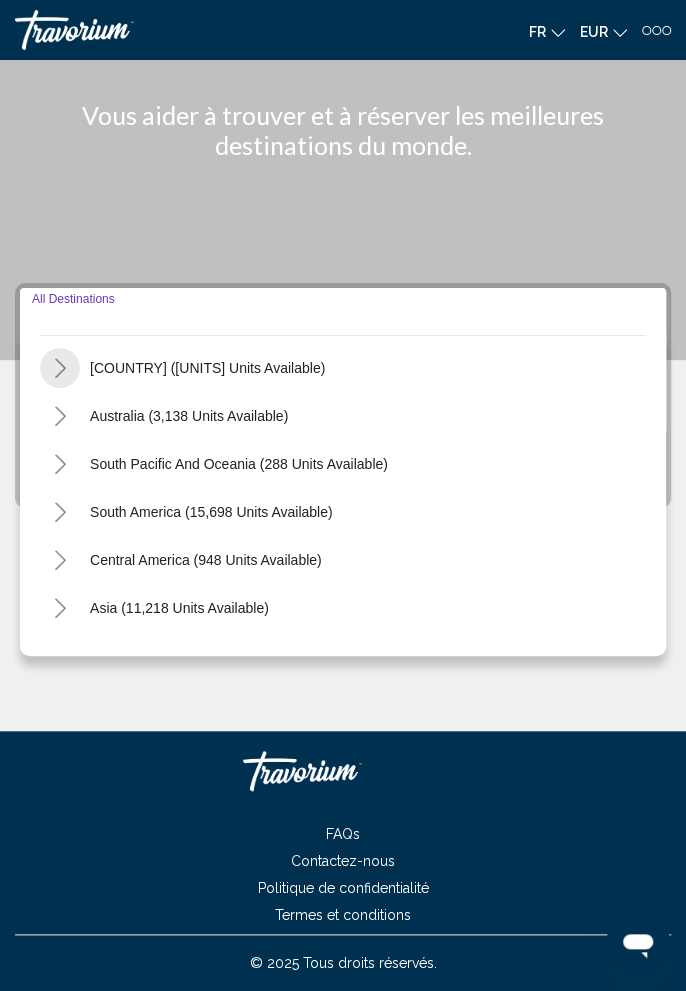 click 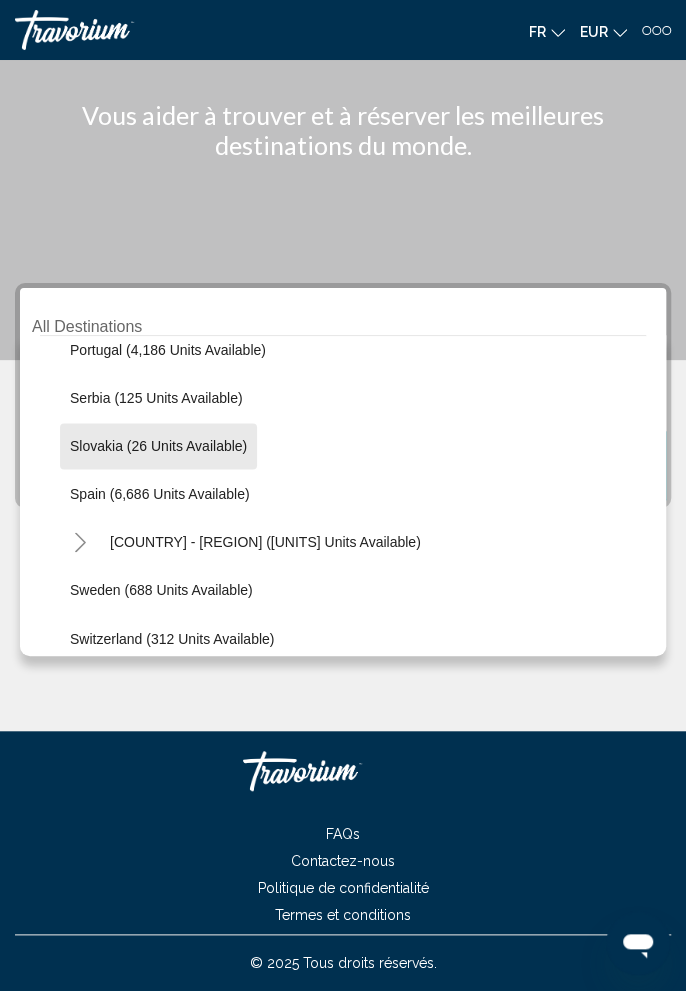 scroll, scrollTop: 951, scrollLeft: 0, axis: vertical 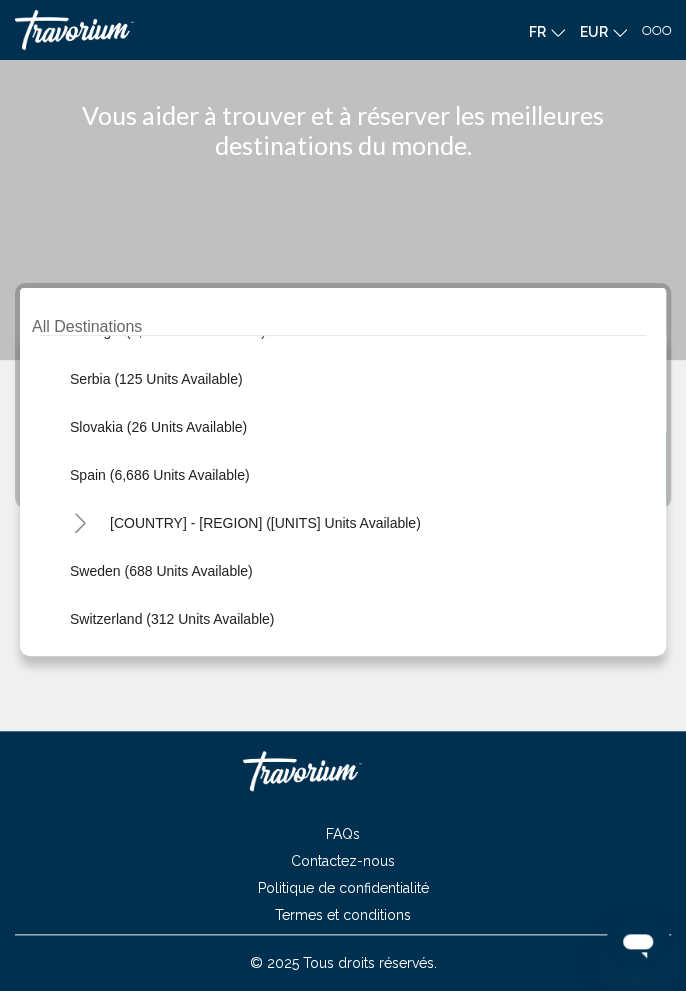 click on "Spain (6,686 units available)" 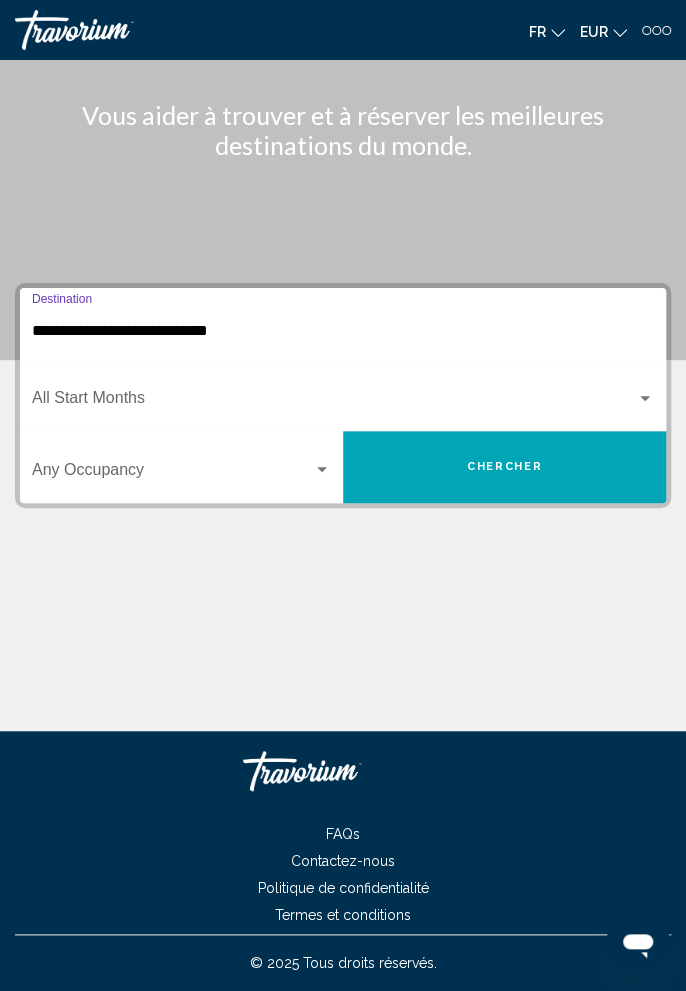click at bounding box center (334, 402) 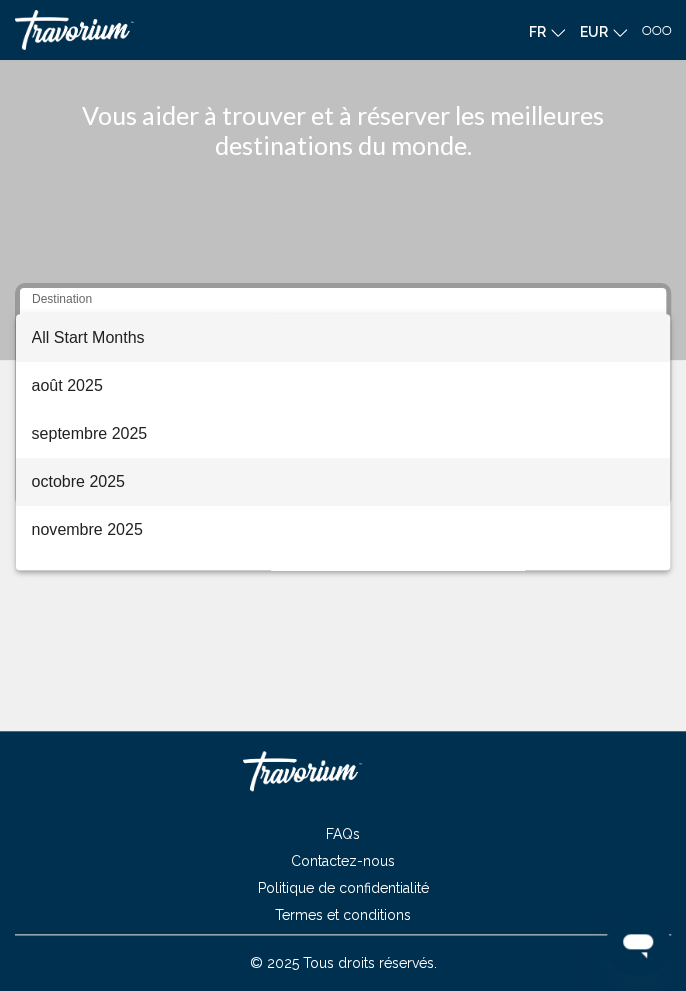 click on "octobre 2025" at bounding box center [343, 482] 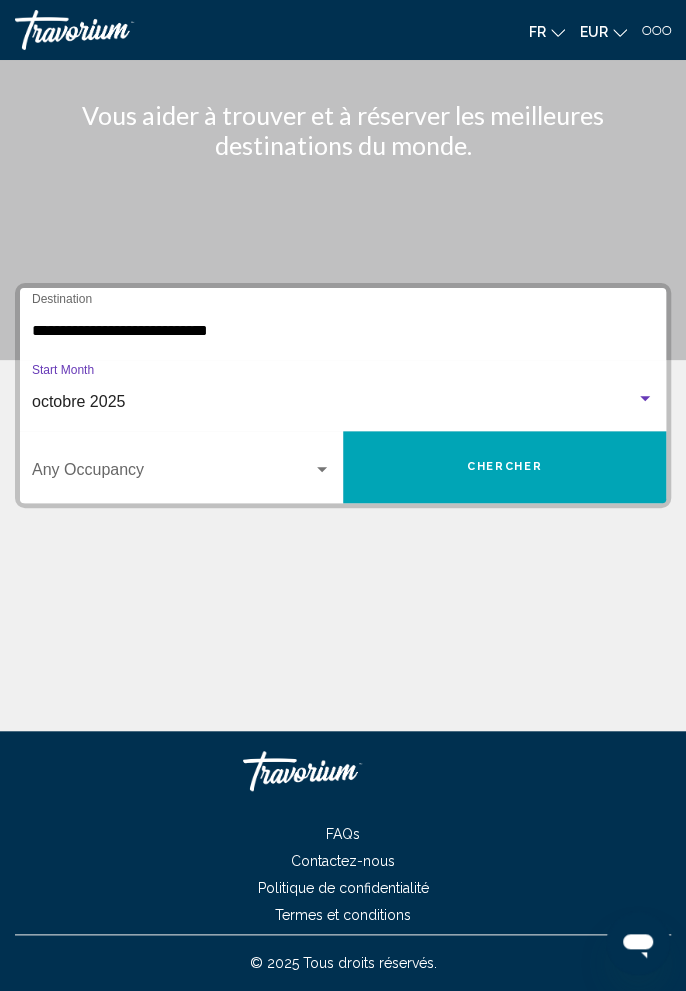 click at bounding box center [172, 474] 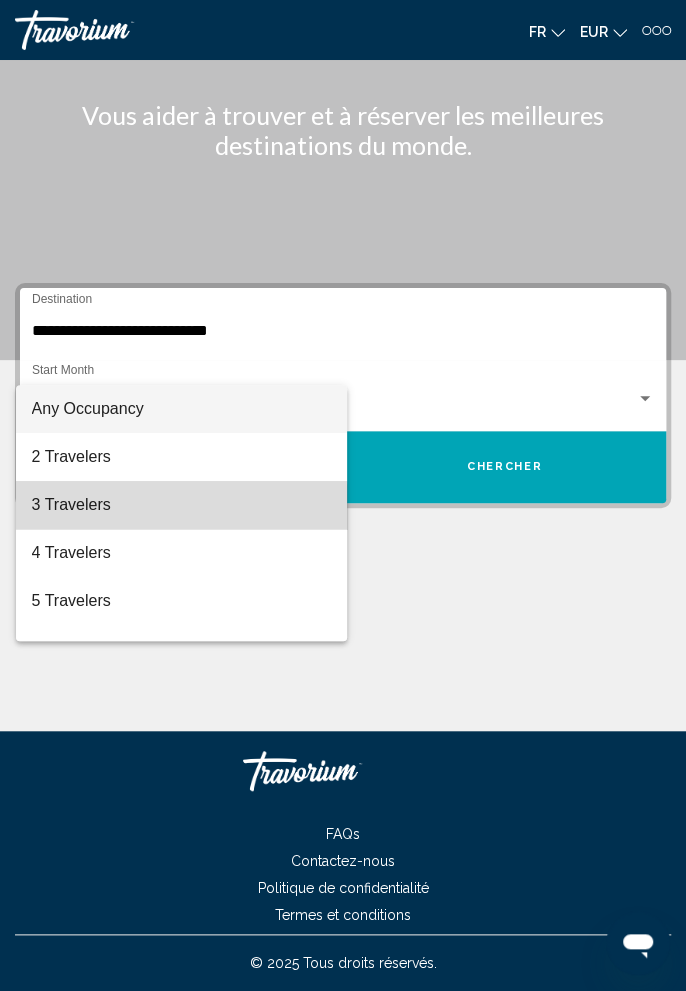 click on "3 Travelers" at bounding box center (181, 505) 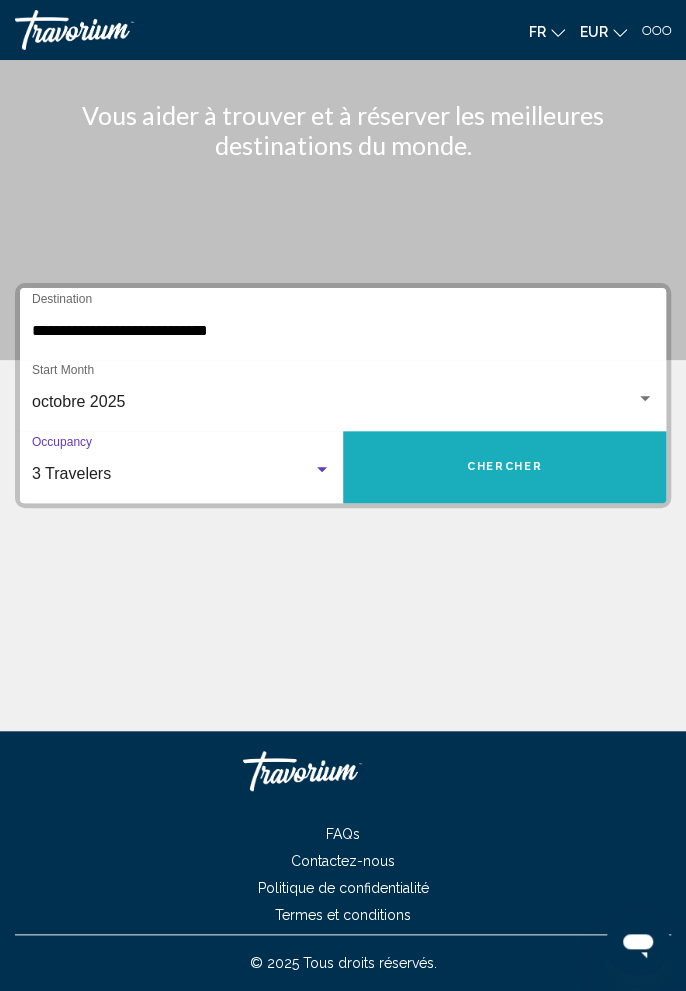 click on "Chercher" at bounding box center (504, 466) 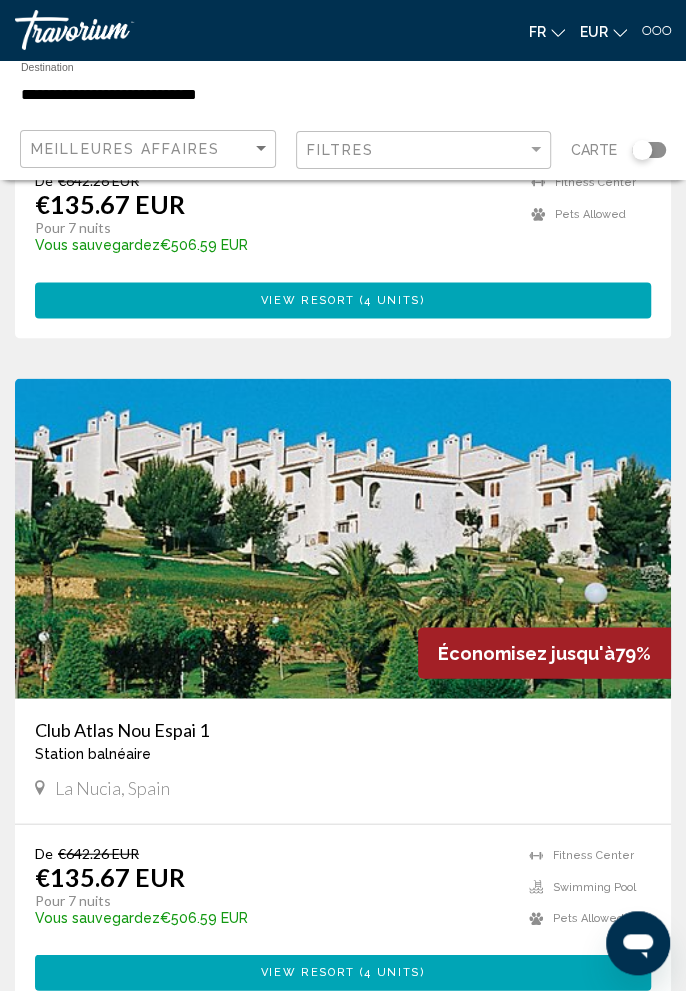 scroll, scrollTop: 3249, scrollLeft: 0, axis: vertical 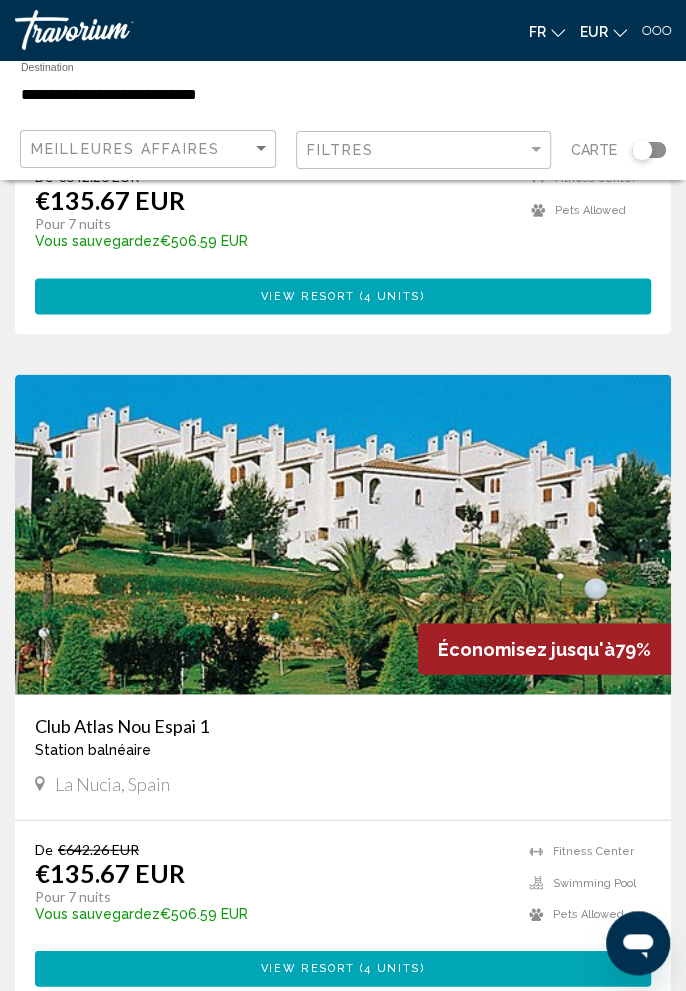 click on "Club Atlas Nou Espai 1" at bounding box center (343, 725) 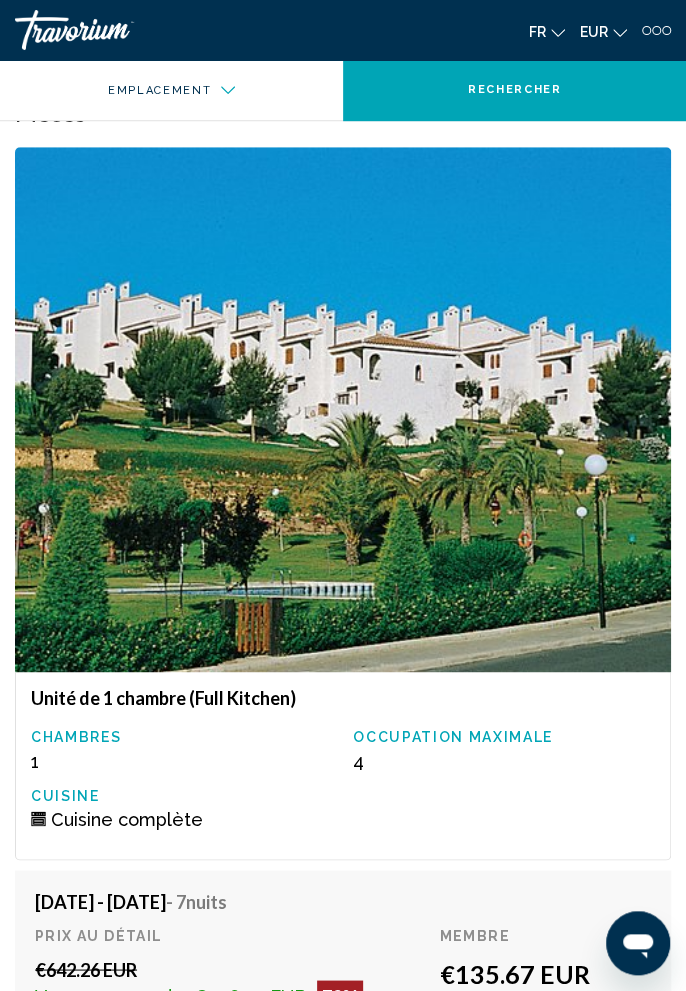 scroll, scrollTop: 3206, scrollLeft: 0, axis: vertical 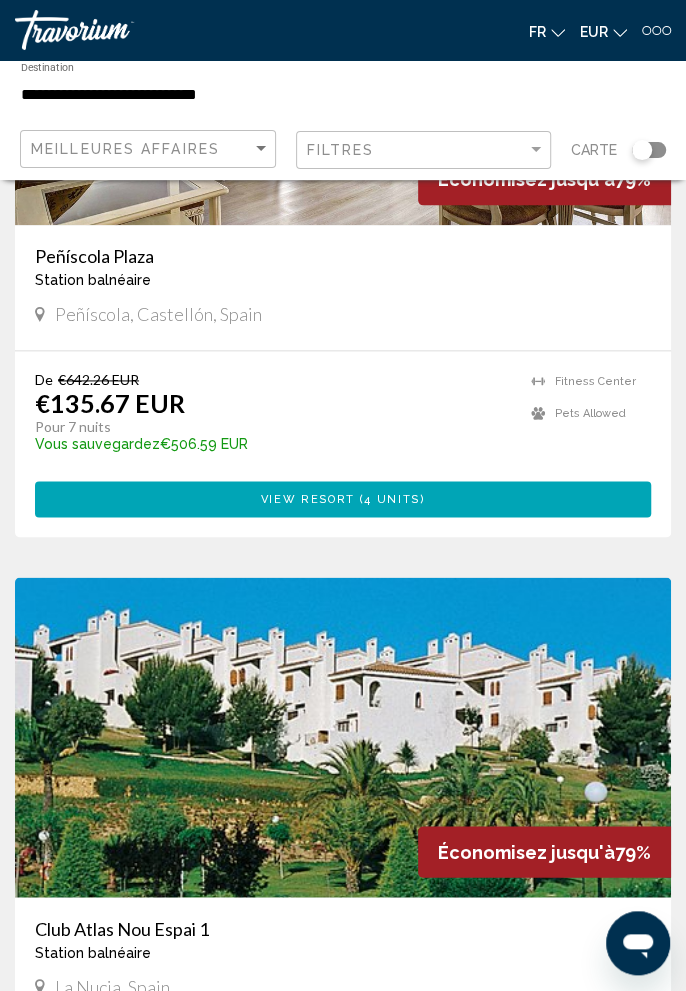 click on "Peñíscola Plaza" at bounding box center [343, 256] 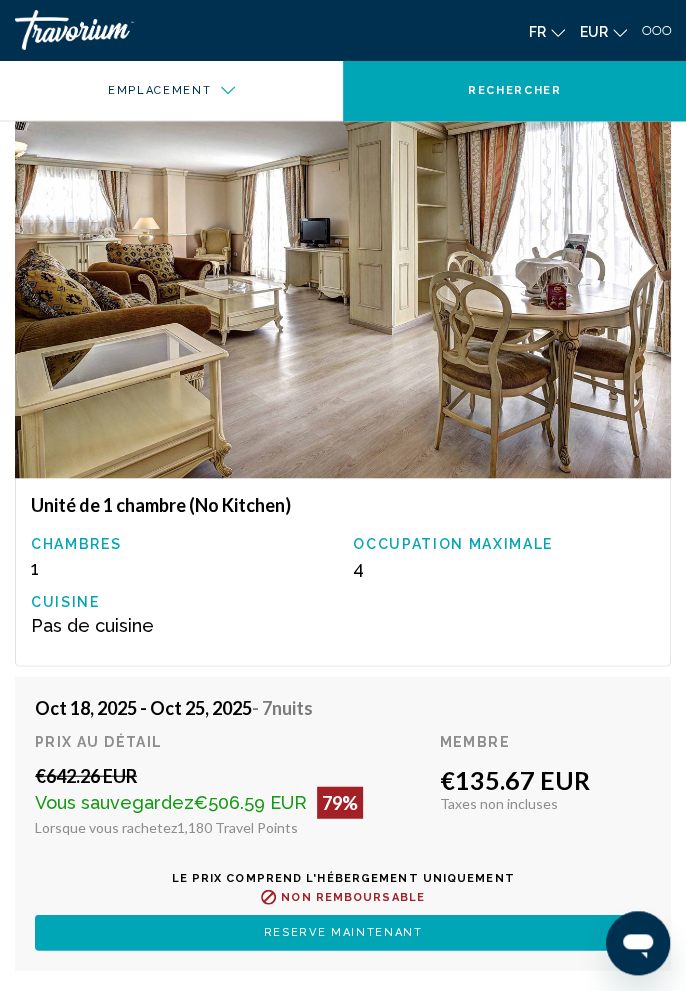 scroll, scrollTop: 3553, scrollLeft: 0, axis: vertical 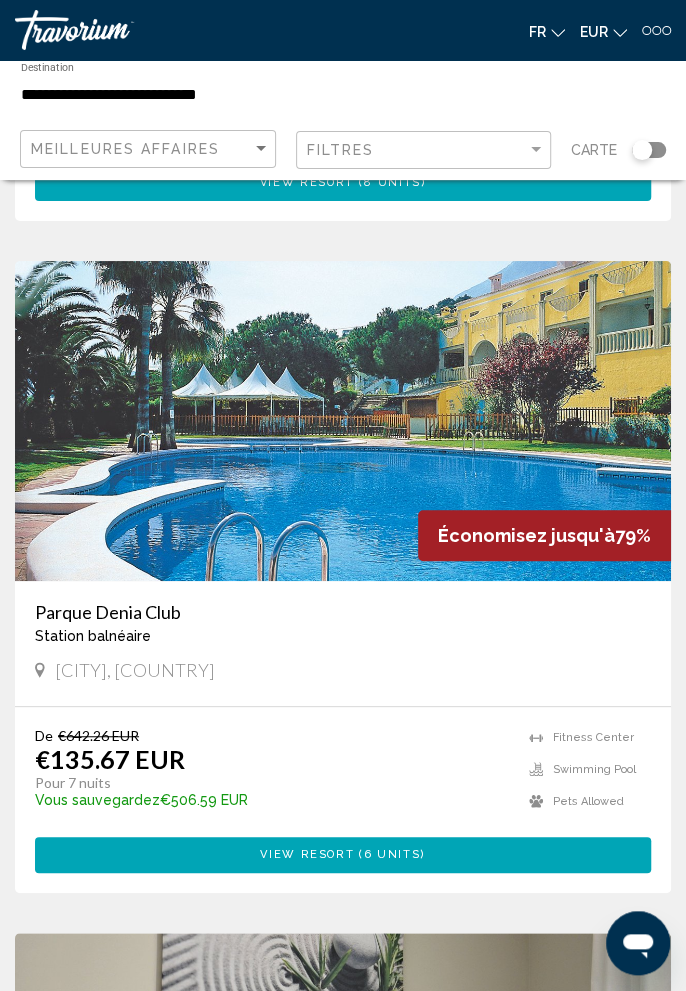 click on "Parque Denia Club" at bounding box center (343, 612) 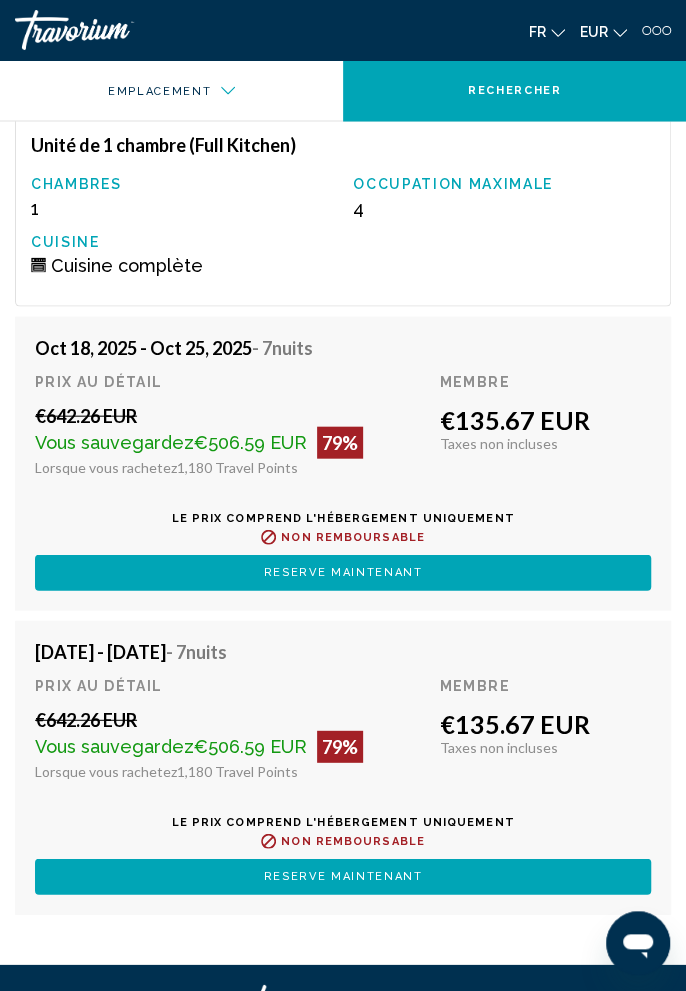 scroll, scrollTop: 3573, scrollLeft: 0, axis: vertical 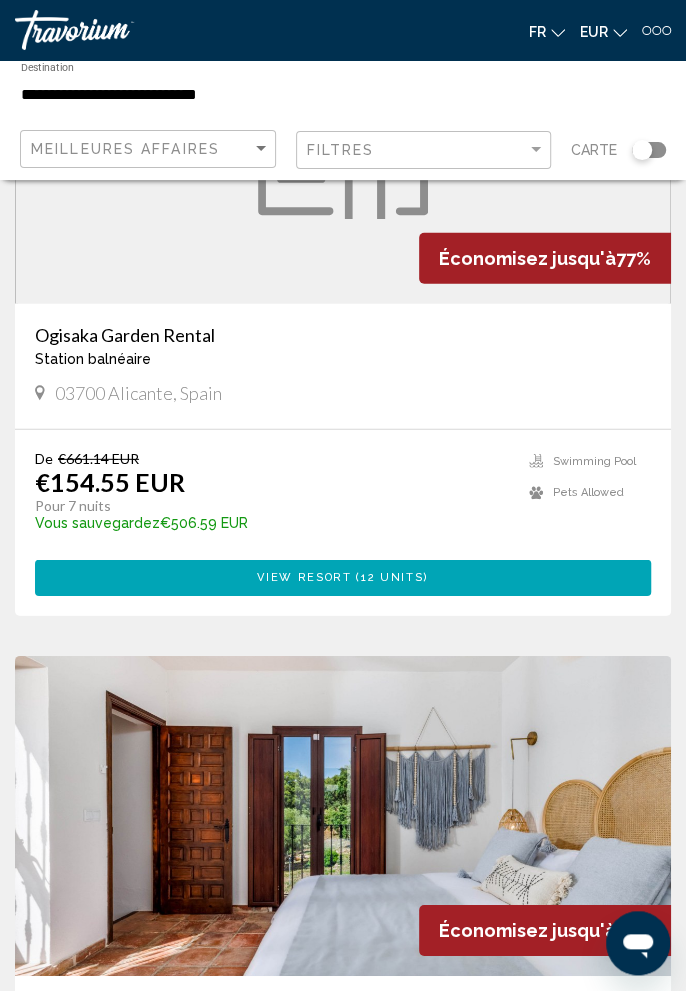 click on "Ogisaka Garden Rental" at bounding box center [343, 335] 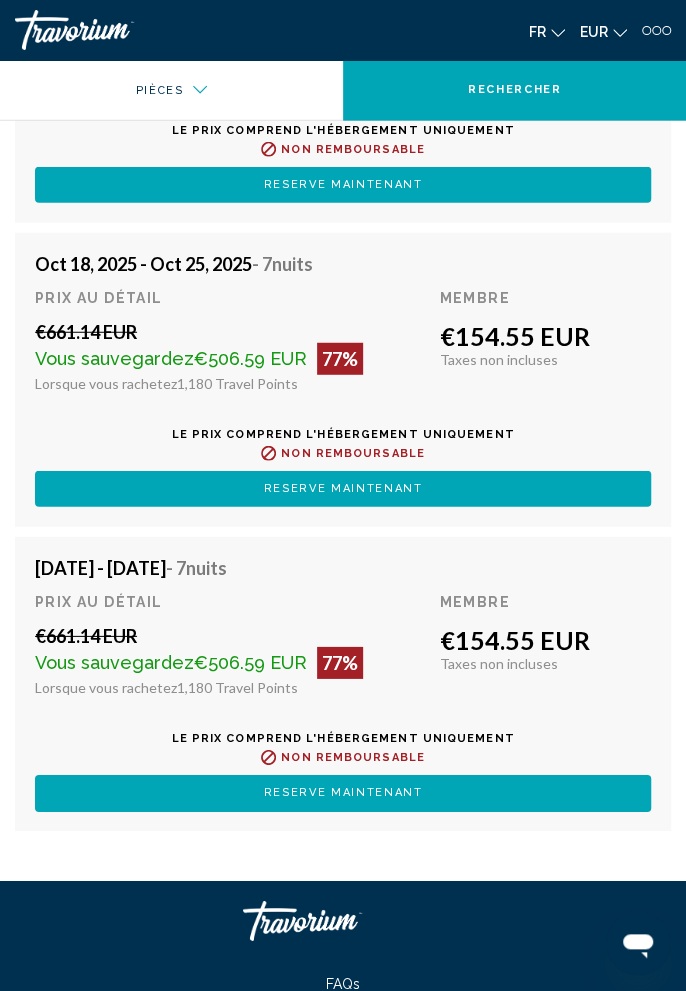 scroll, scrollTop: 3881, scrollLeft: 0, axis: vertical 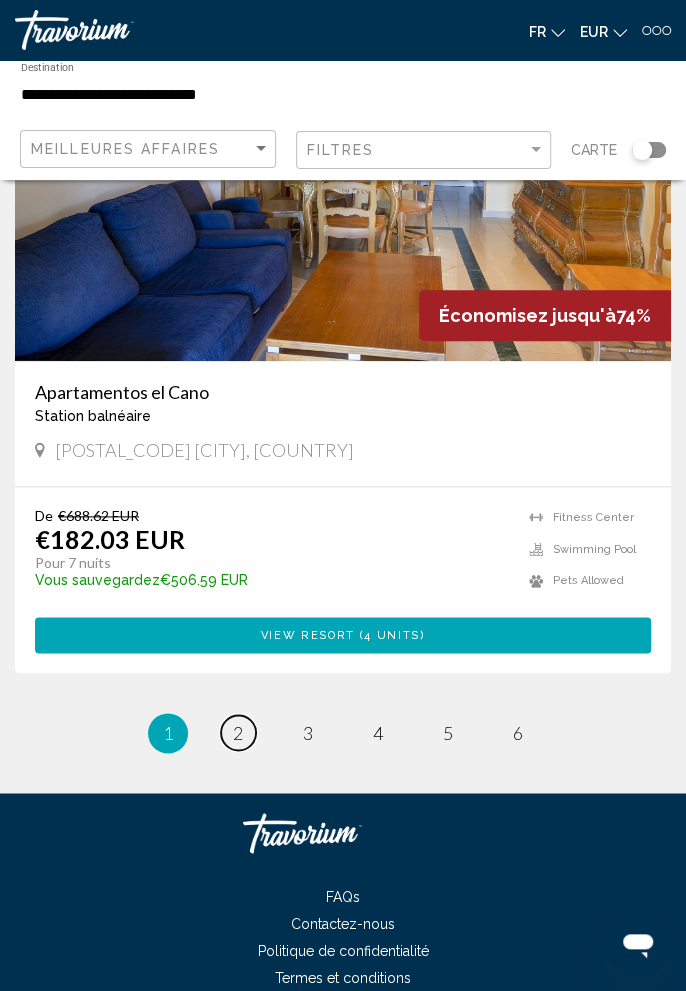 click on "page  2" at bounding box center [238, 732] 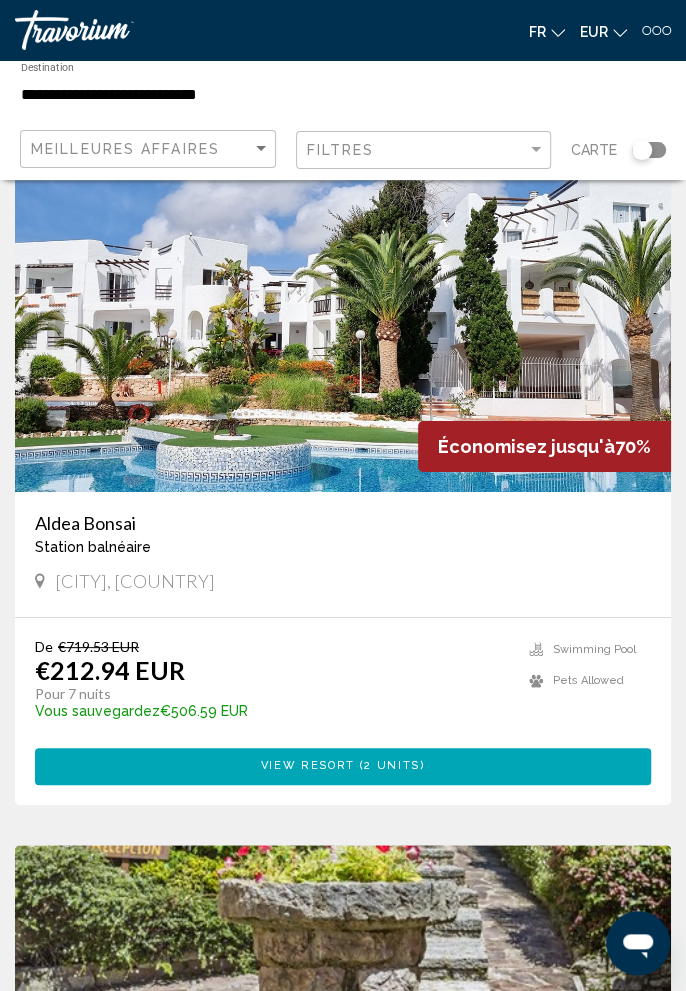 scroll, scrollTop: 2108, scrollLeft: 0, axis: vertical 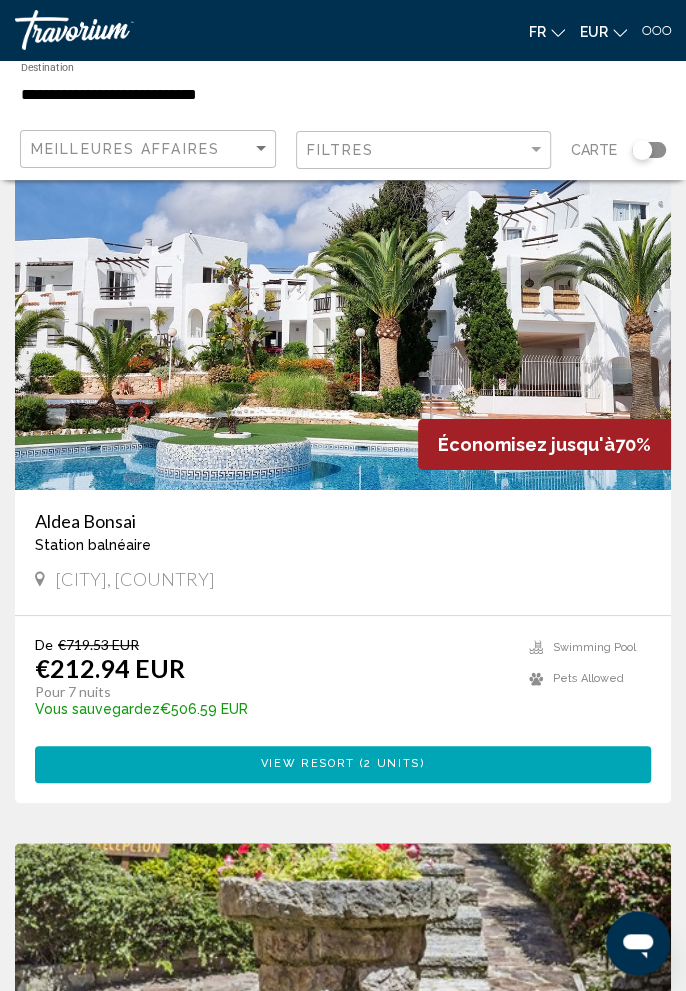 click on "Aldea Bonsai" at bounding box center (343, 521) 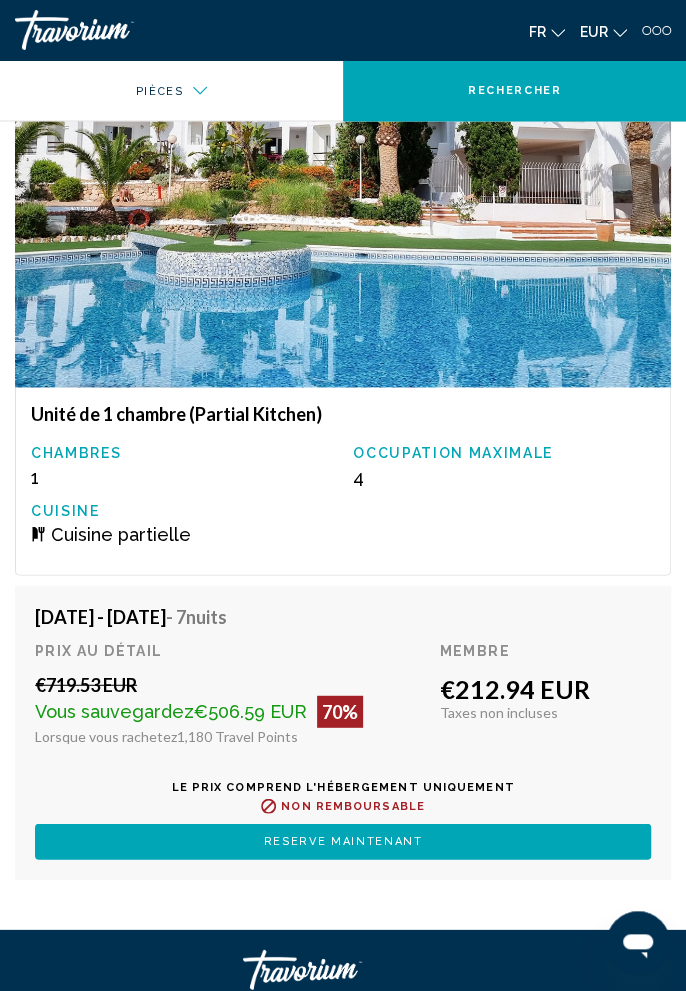 scroll, scrollTop: 3573, scrollLeft: 0, axis: vertical 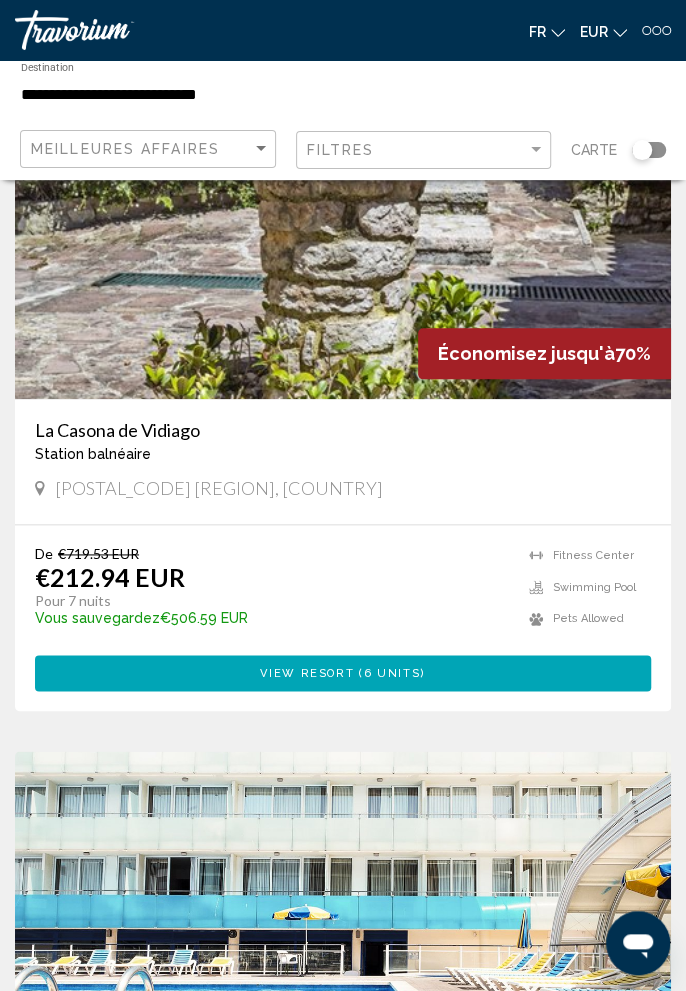 click on "La Casona de Vidiago" at bounding box center (343, 430) 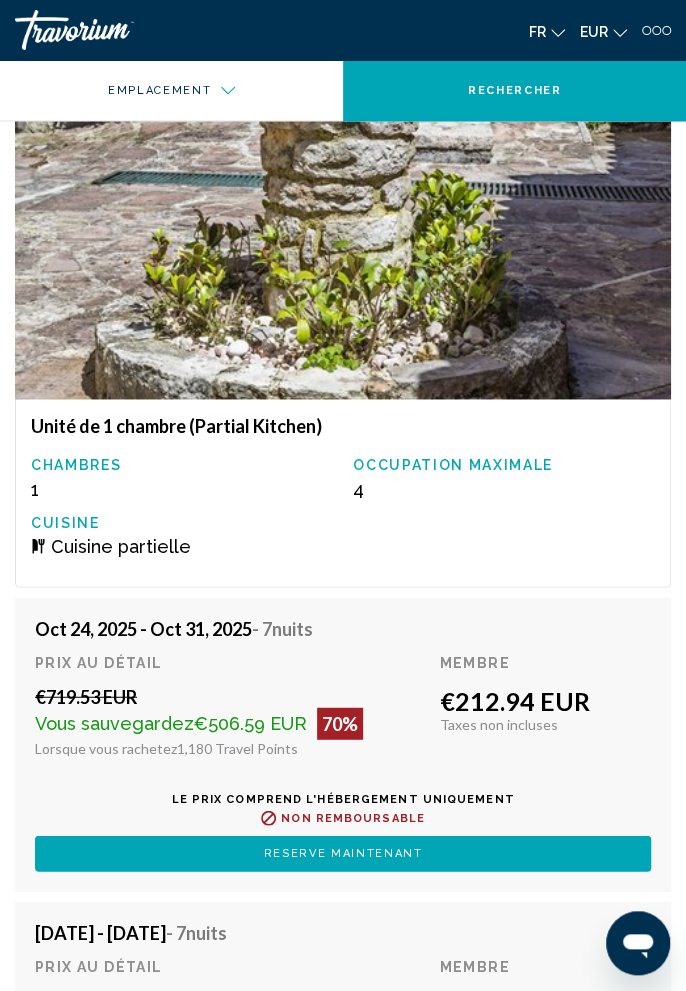 scroll, scrollTop: 3473, scrollLeft: 0, axis: vertical 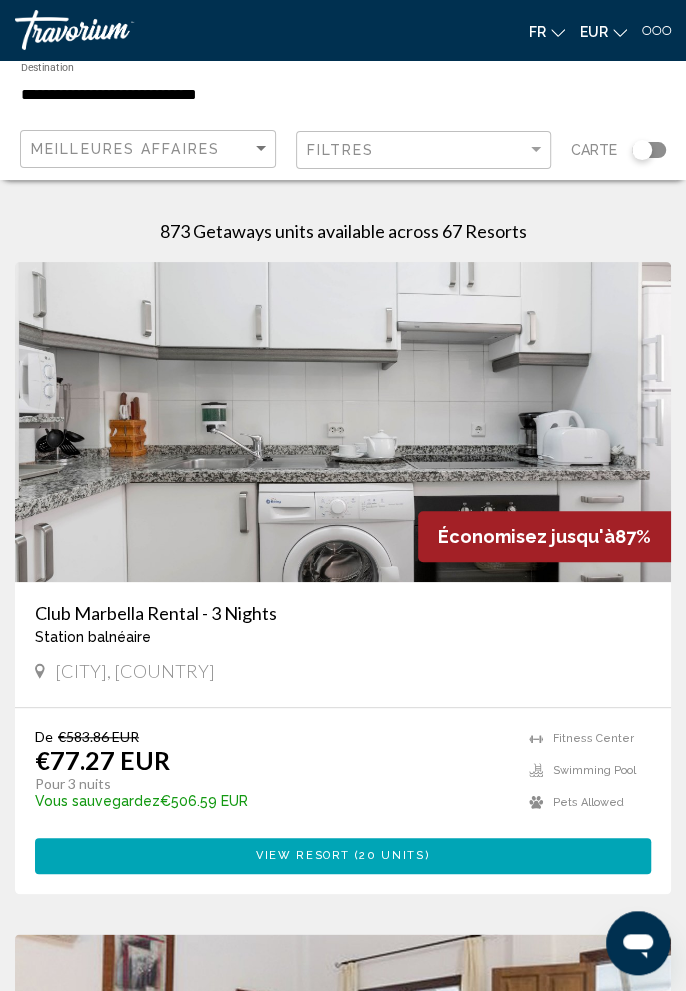 click on "De [PRICE] EUR [PRICE] EUR  Pour 3 nuits Vous sauvegardez  [PRICE] EUR   temp" at bounding box center (272, 775) 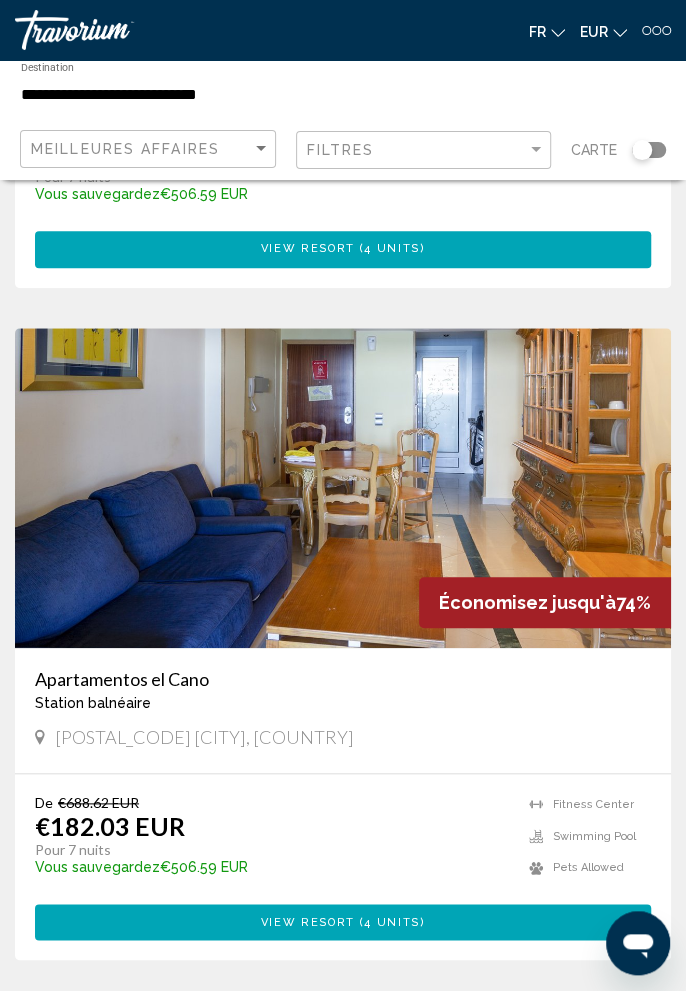 scroll, scrollTop: 7334, scrollLeft: 0, axis: vertical 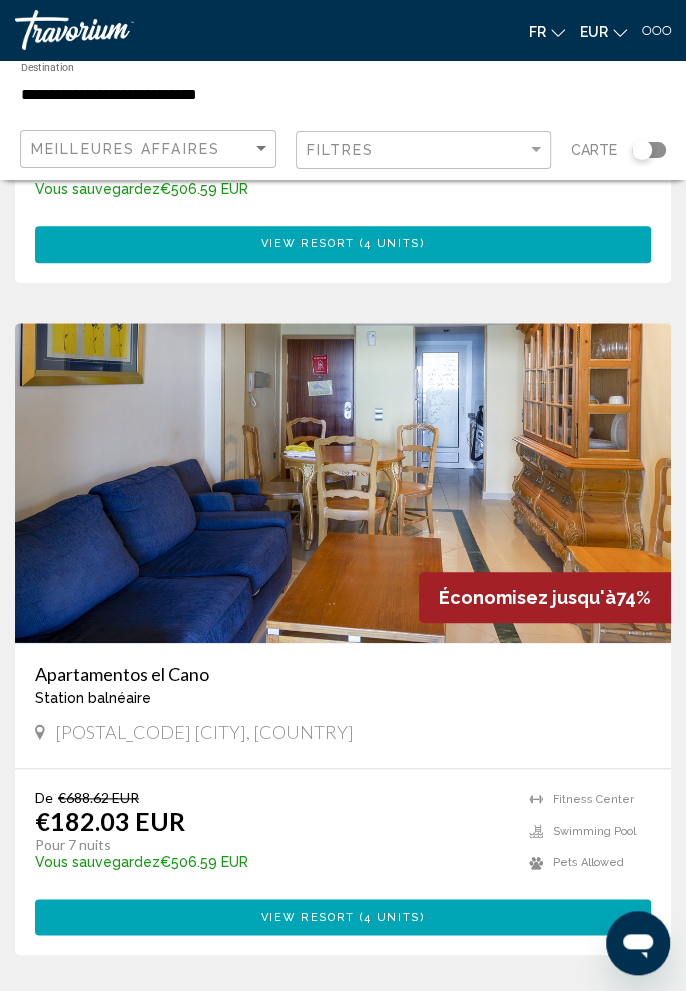 click on "2" at bounding box center (238, 1015) 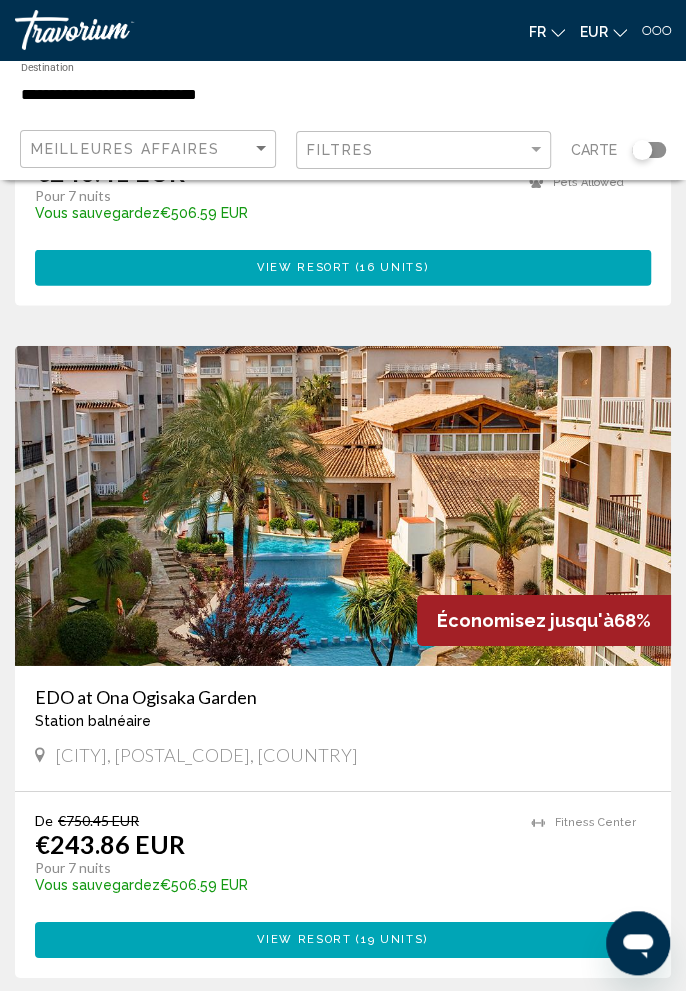 scroll, scrollTop: 3961, scrollLeft: 0, axis: vertical 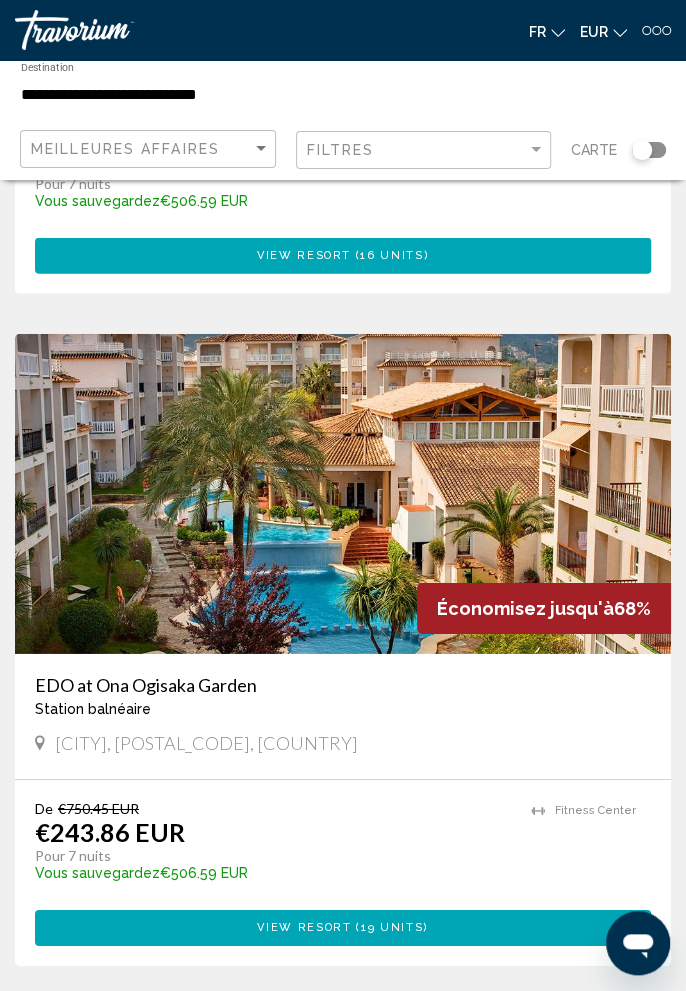 click on "EDO at Ona Ogisaka Garden" at bounding box center (343, 685) 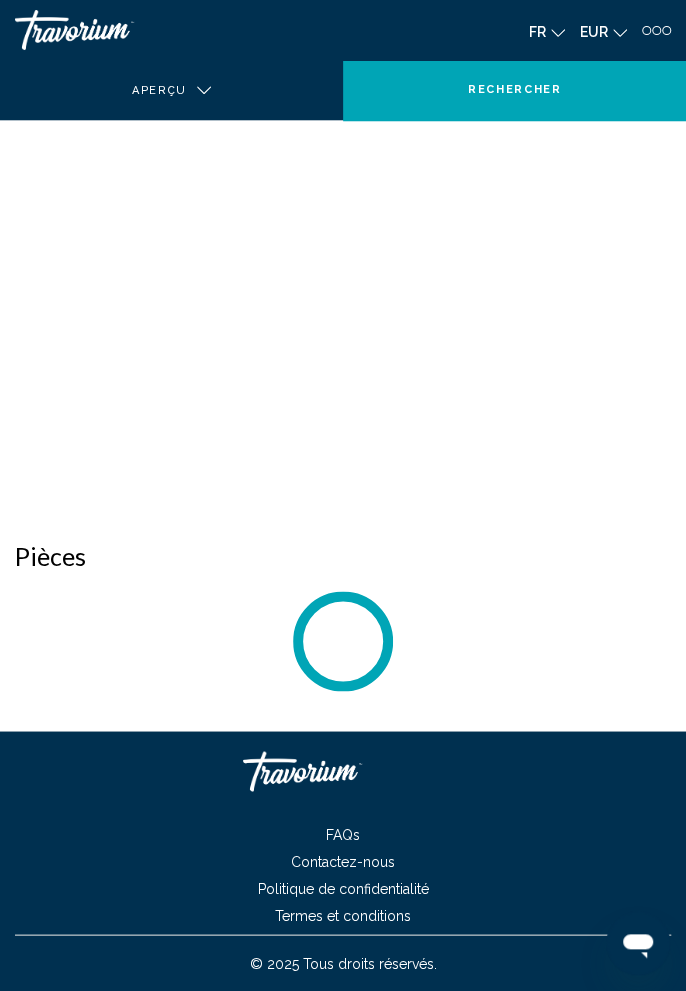 scroll, scrollTop: 0, scrollLeft: 0, axis: both 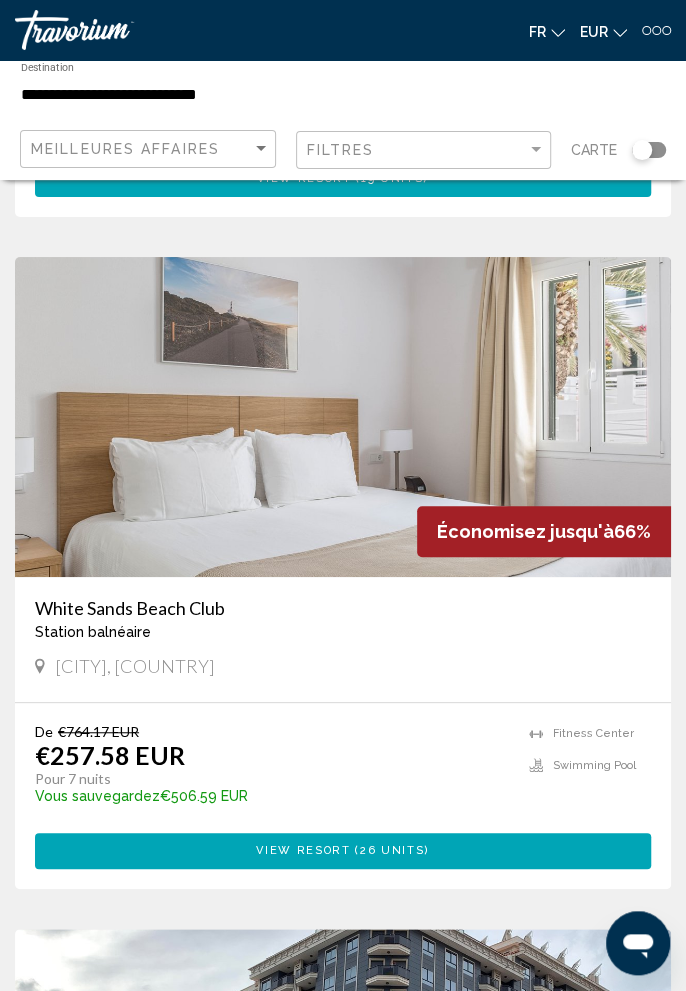 click on "White Sands Beach Club" at bounding box center [343, 608] 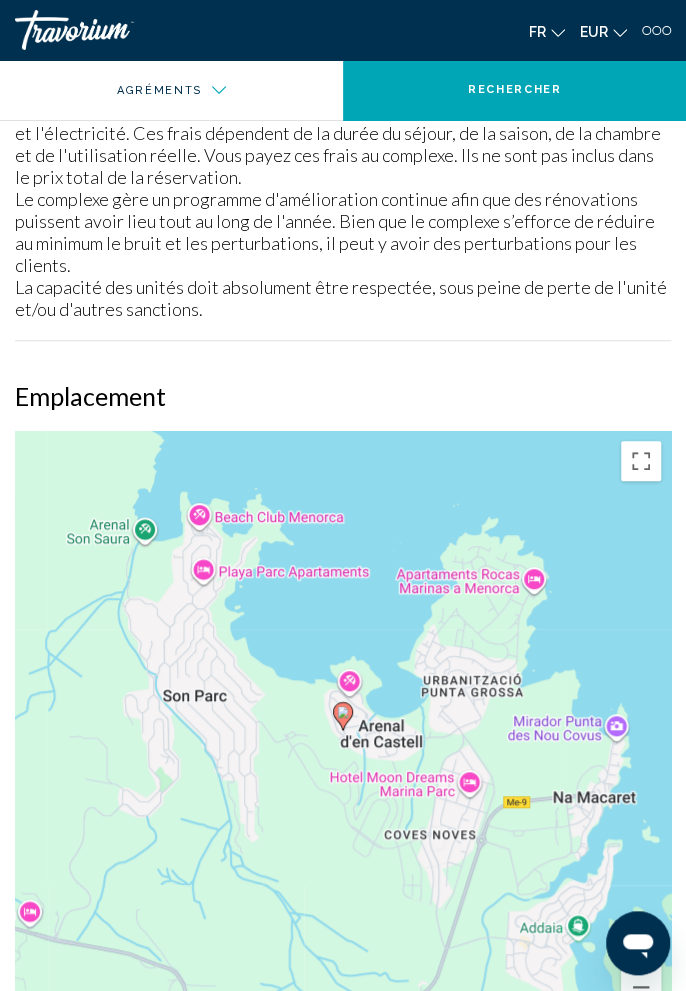 scroll, scrollTop: 2870, scrollLeft: 0, axis: vertical 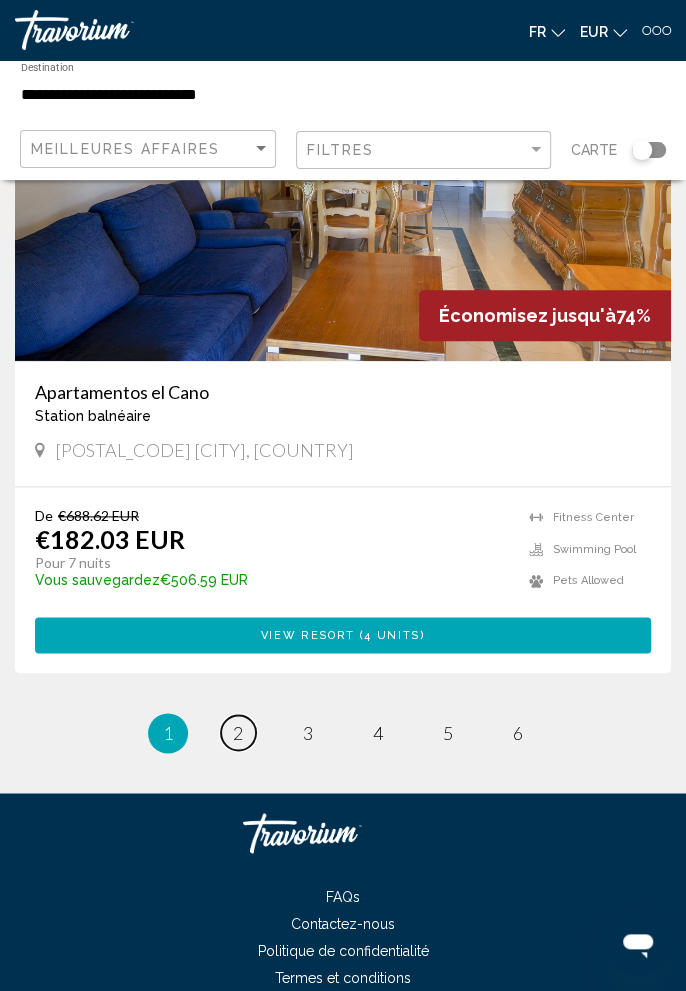 click on "2" at bounding box center [238, 733] 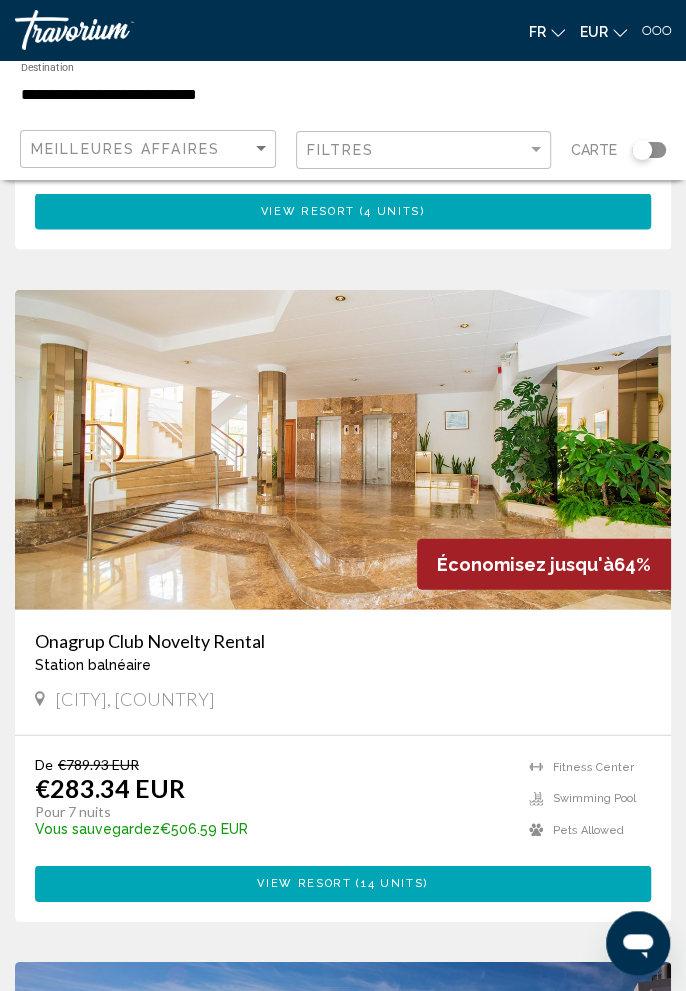 scroll, scrollTop: 6018, scrollLeft: 0, axis: vertical 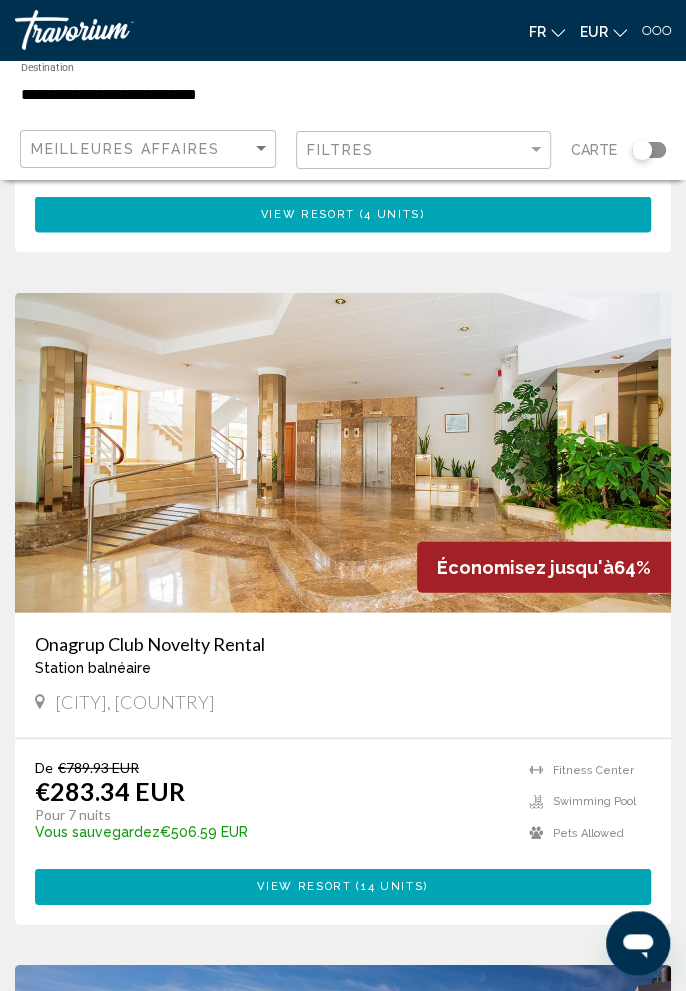 click on "Onagrup Club Novelty Rental" at bounding box center [343, 644] 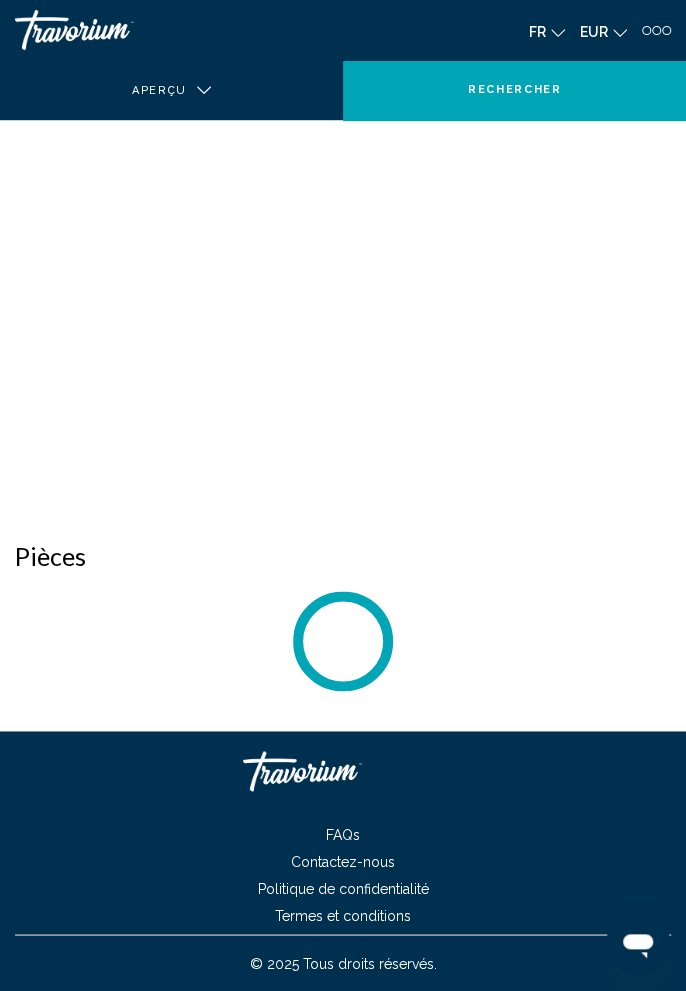 scroll, scrollTop: 0, scrollLeft: 0, axis: both 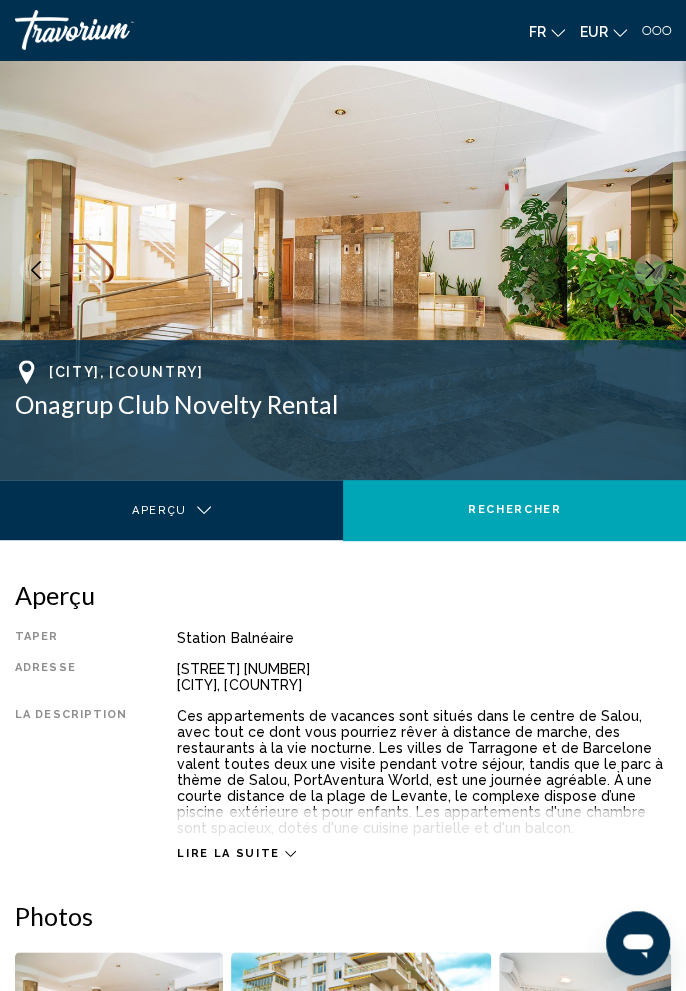 click 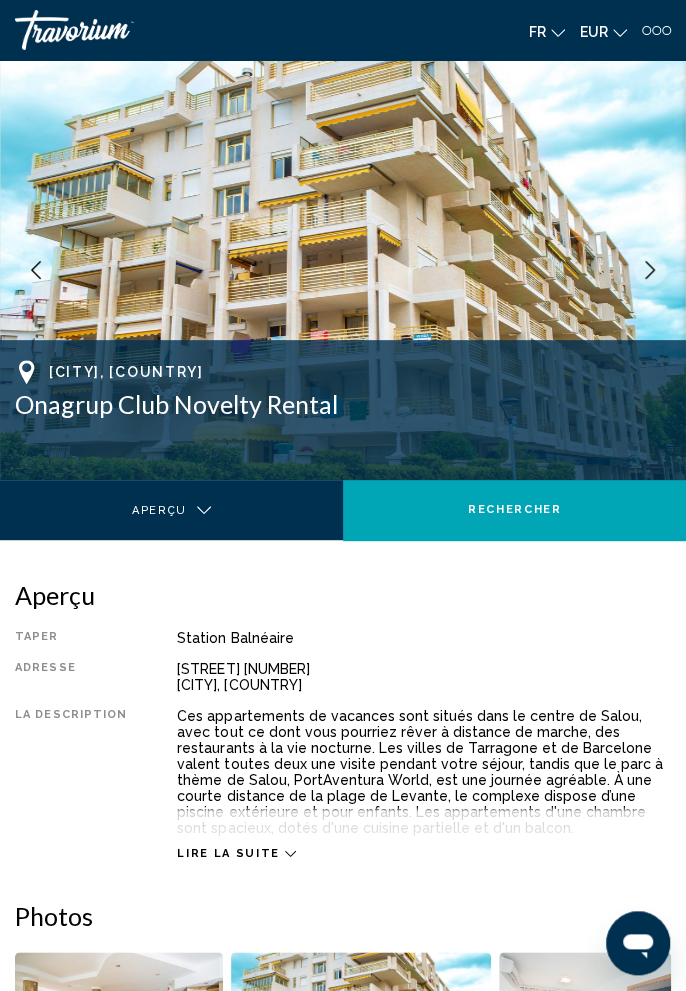 click at bounding box center [650, 270] 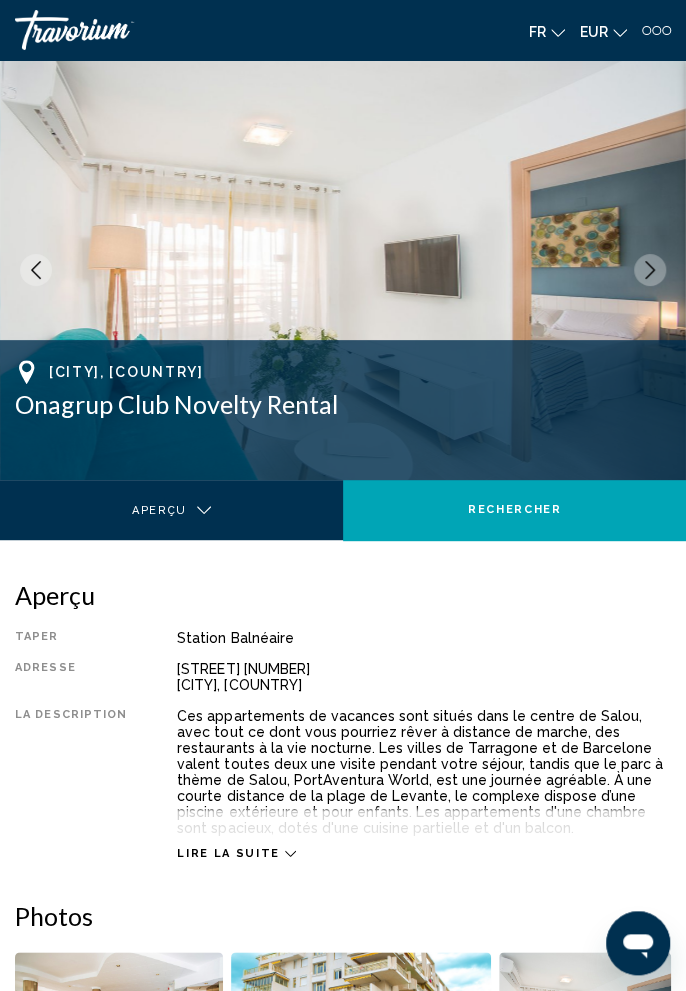 click at bounding box center [650, 270] 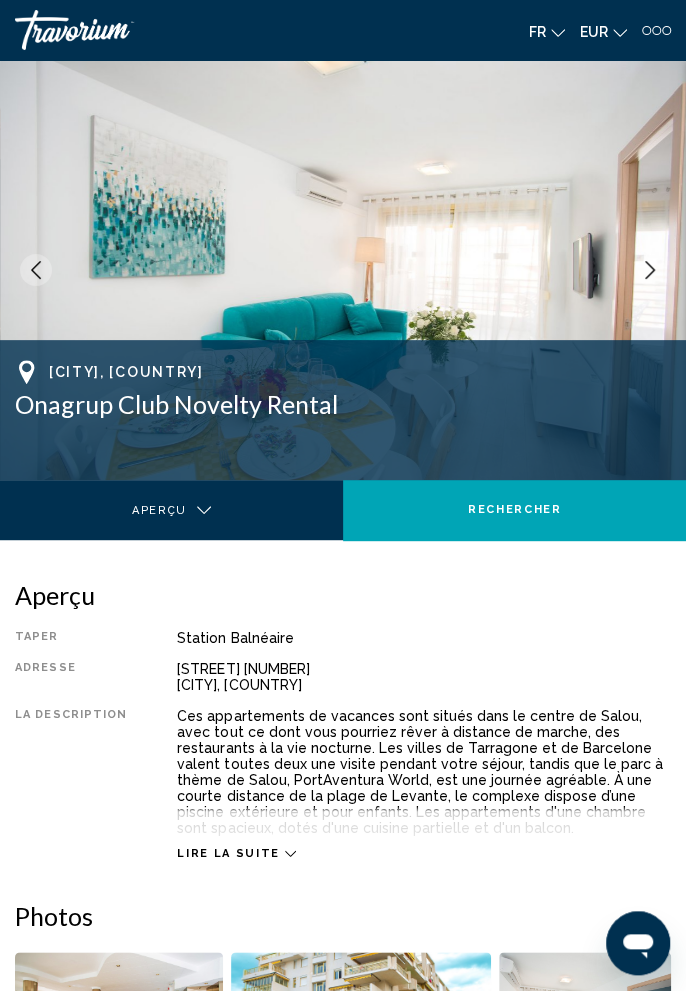 click at bounding box center (650, 270) 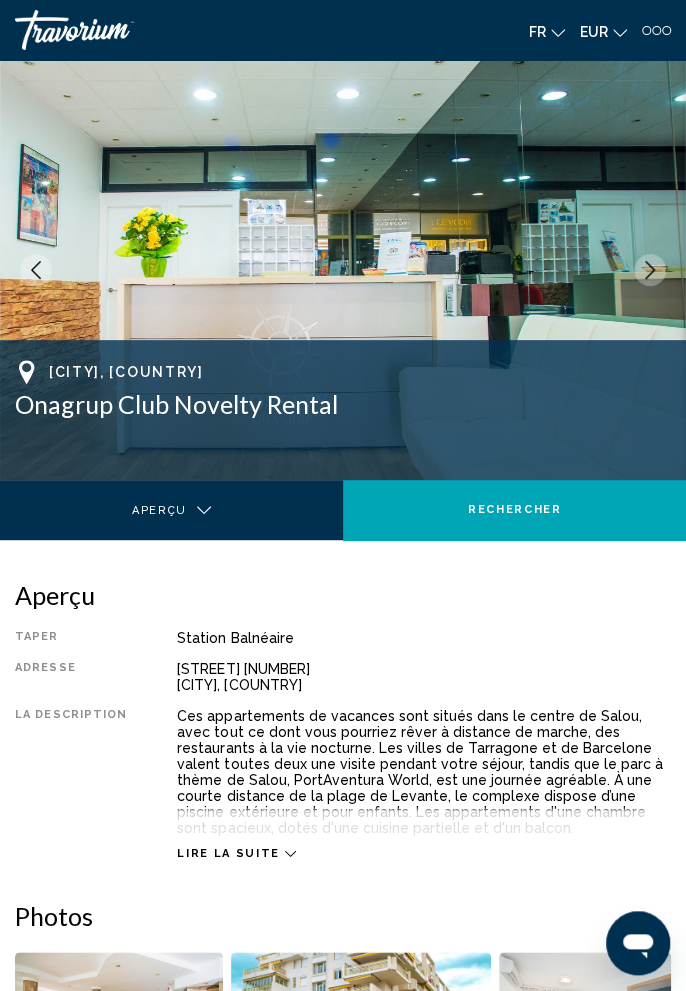 click at bounding box center [650, 270] 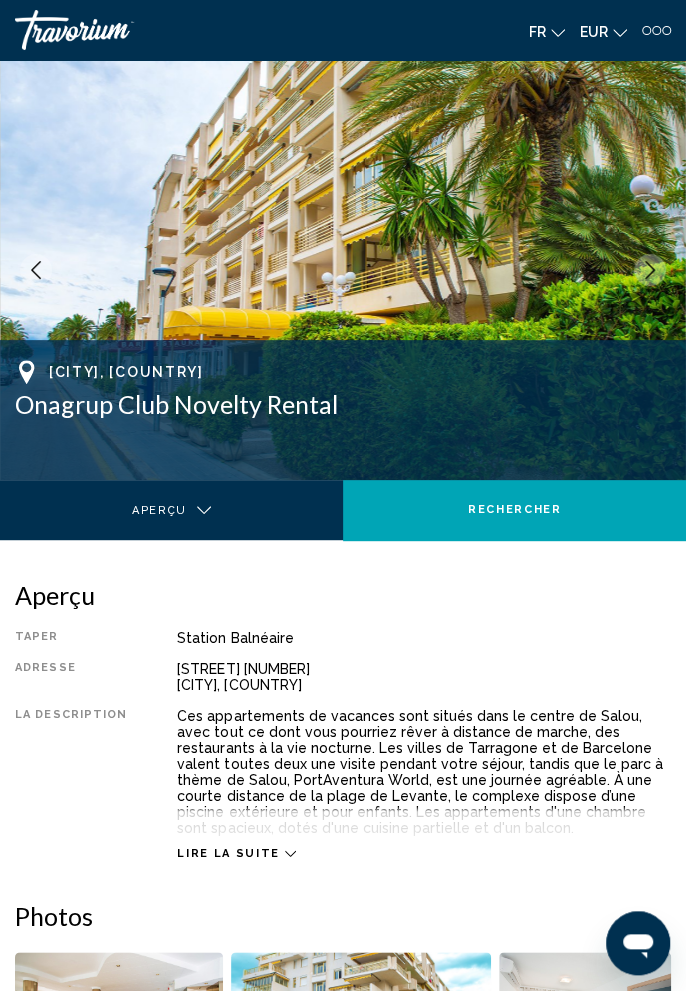 click at bounding box center (650, 270) 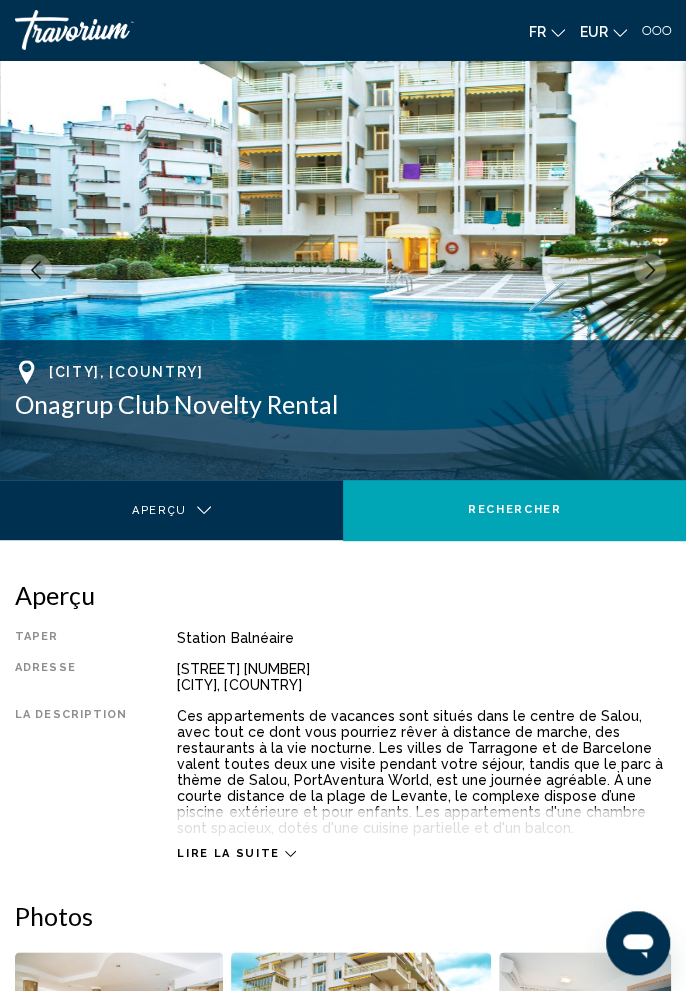 click at bounding box center (650, 270) 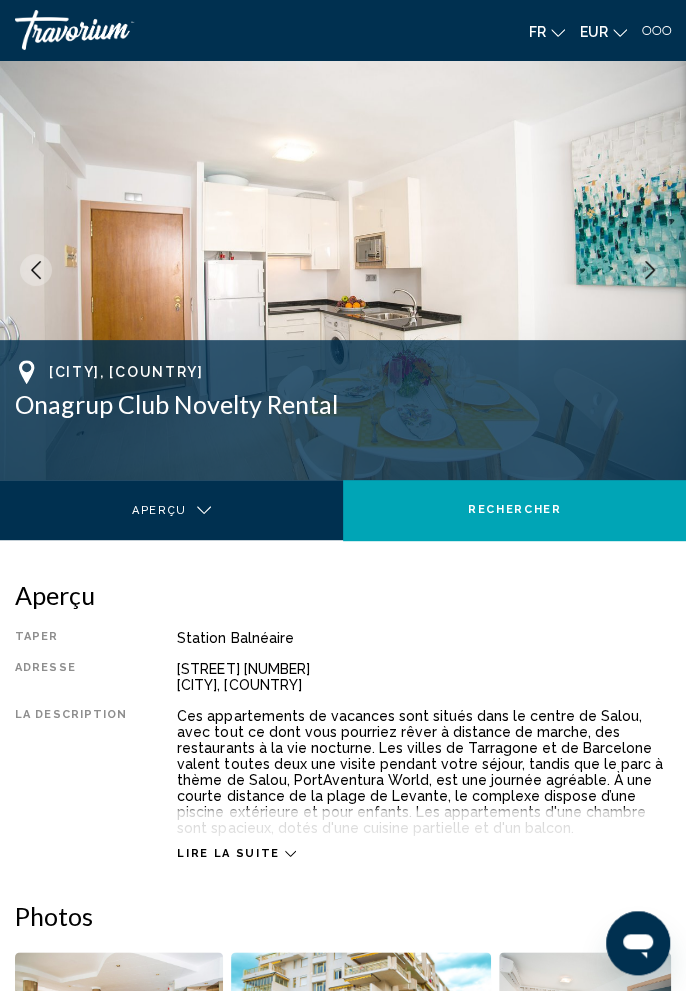 click at bounding box center [650, 270] 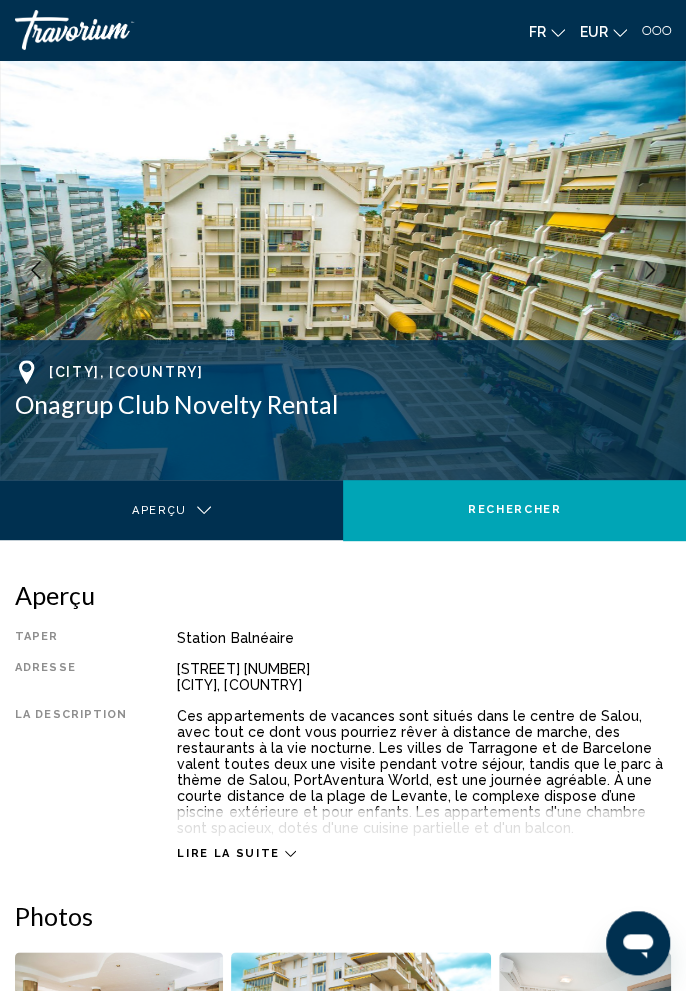 click at bounding box center (343, 270) 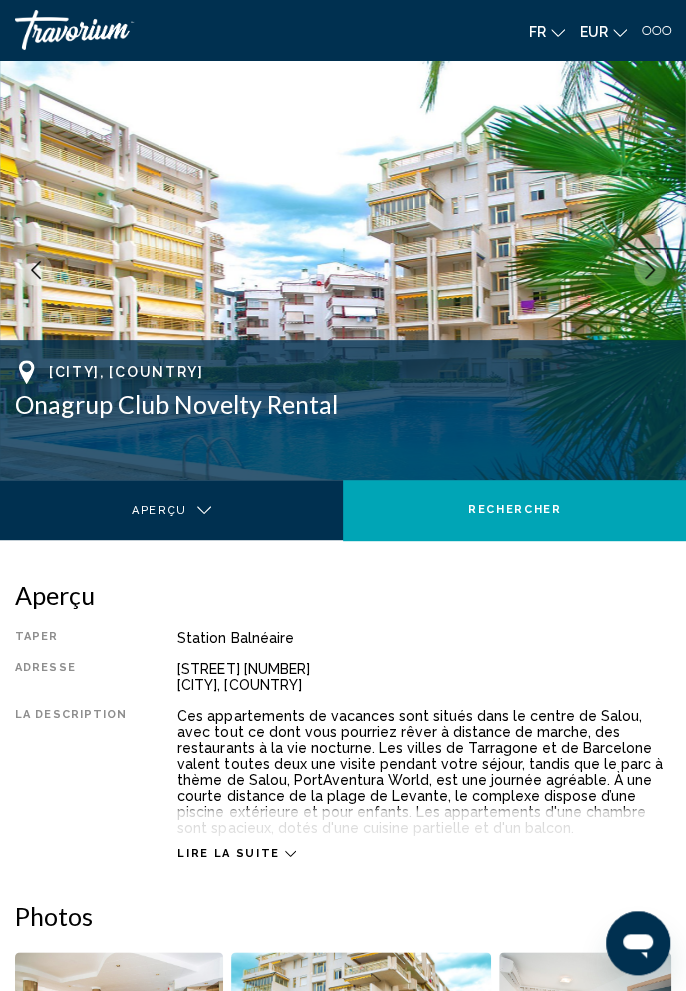 click at bounding box center [343, 270] 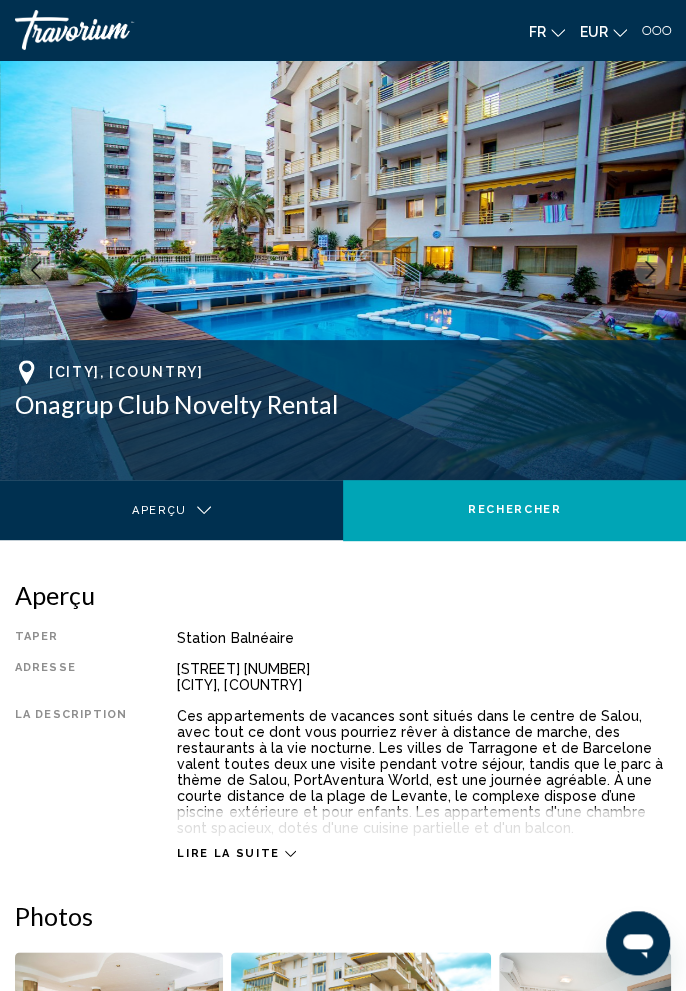 click at bounding box center (650, 270) 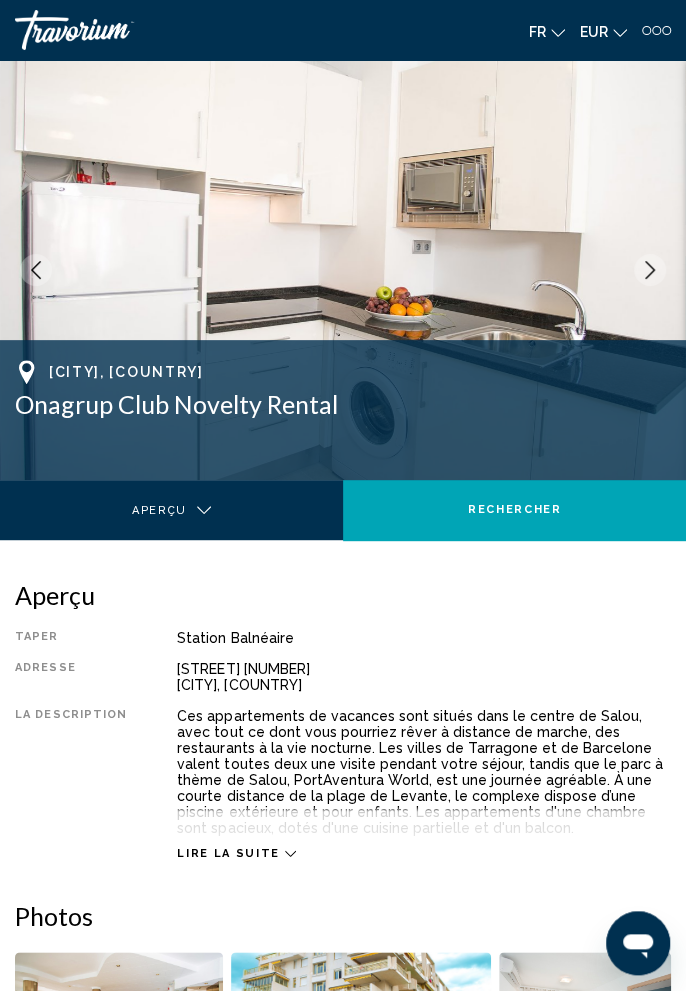 click at bounding box center [650, 270] 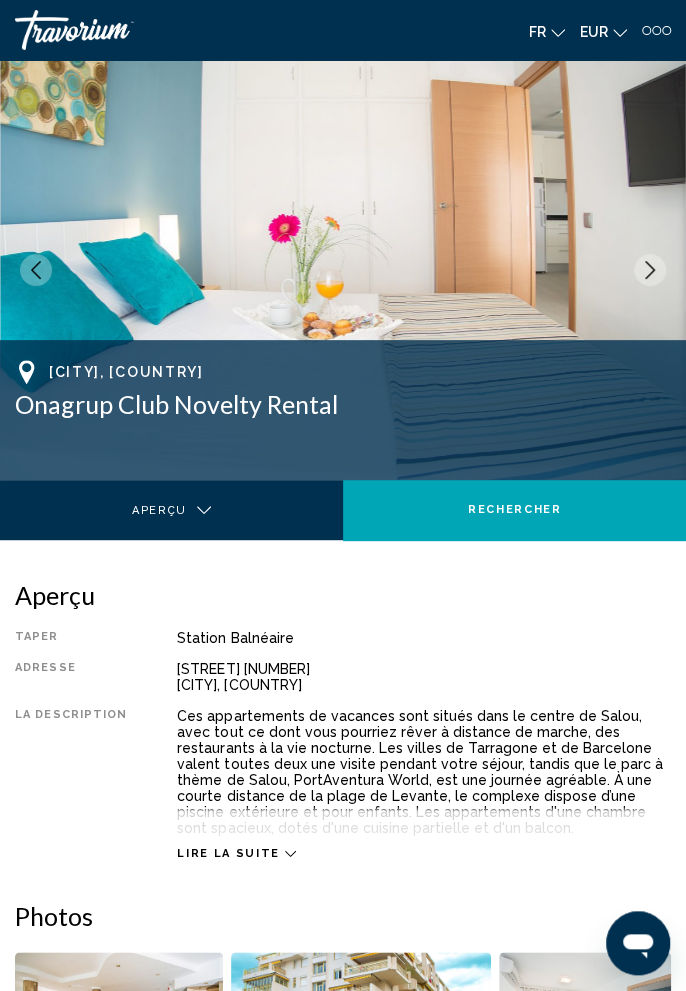 click at bounding box center (650, 270) 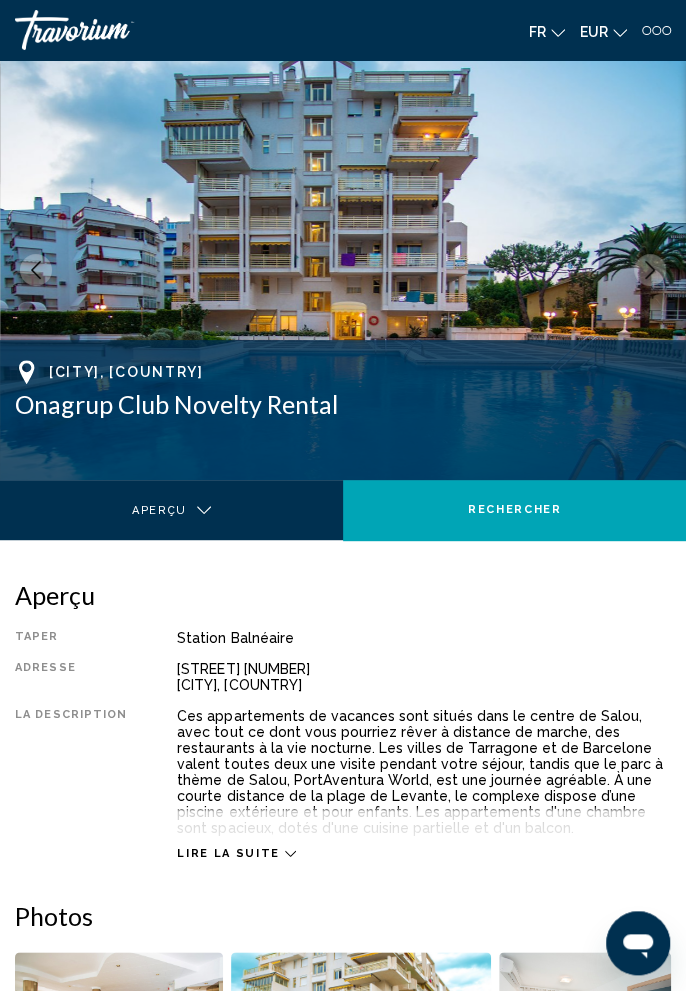click at bounding box center (650, 270) 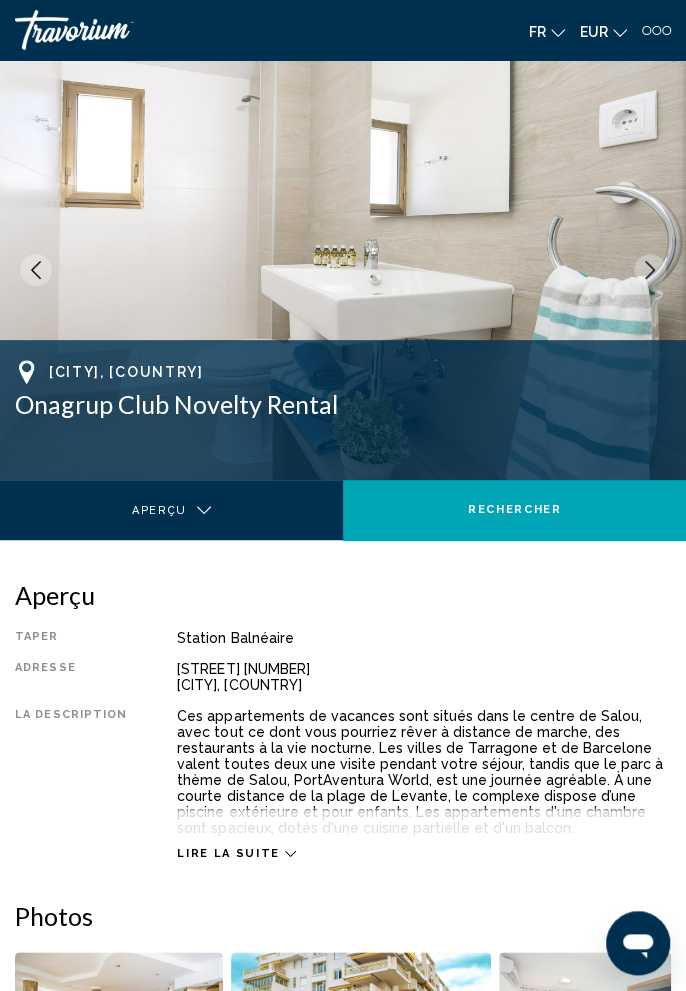click at bounding box center (650, 270) 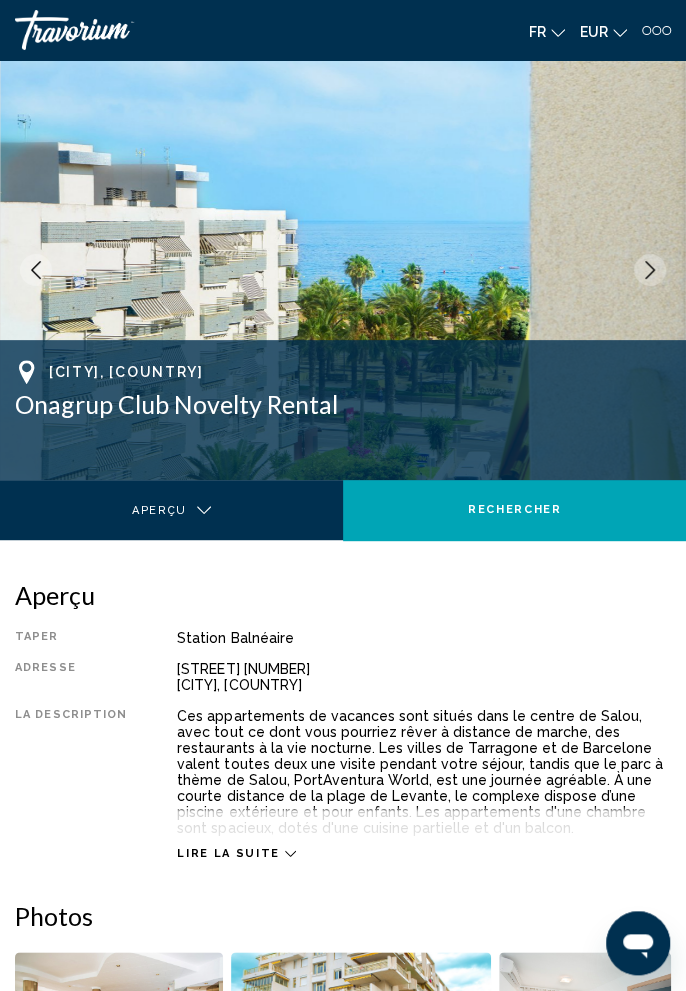 click 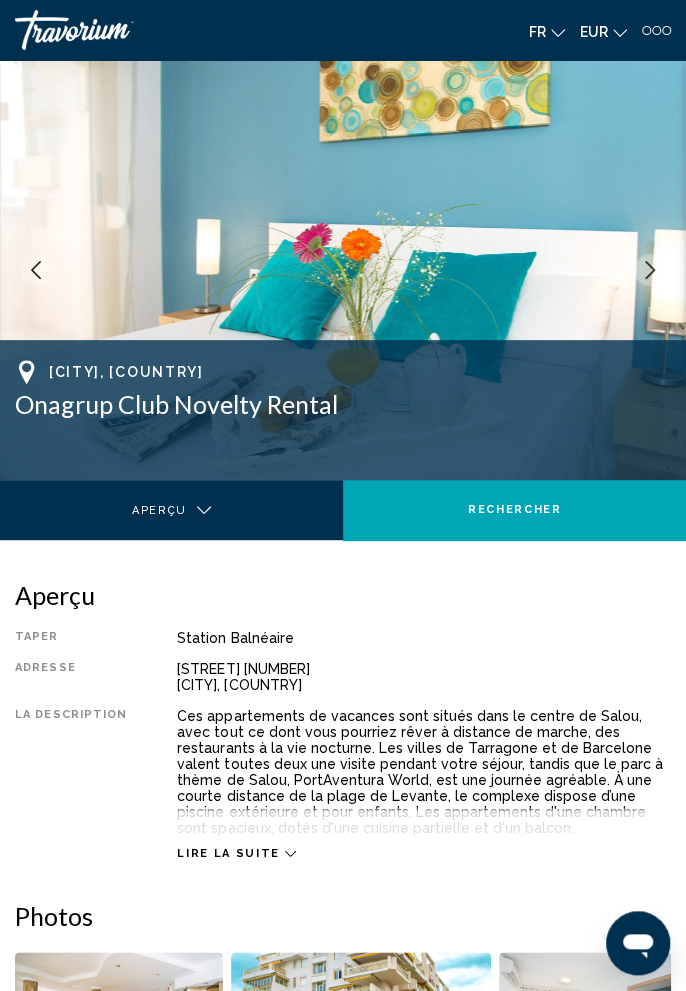 click at bounding box center [650, 270] 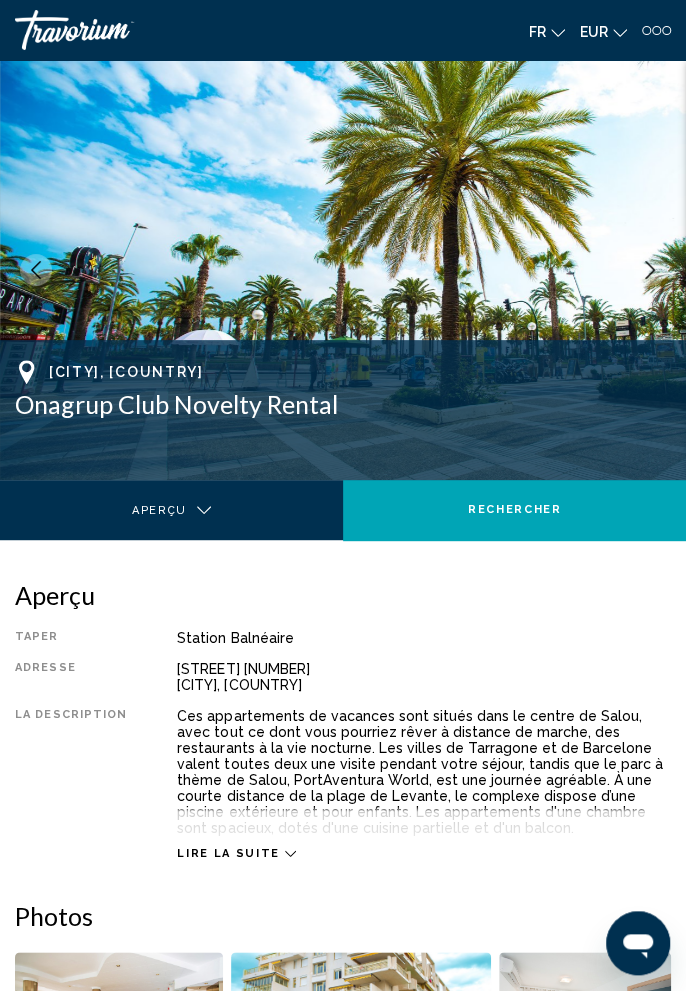 click at bounding box center (650, 270) 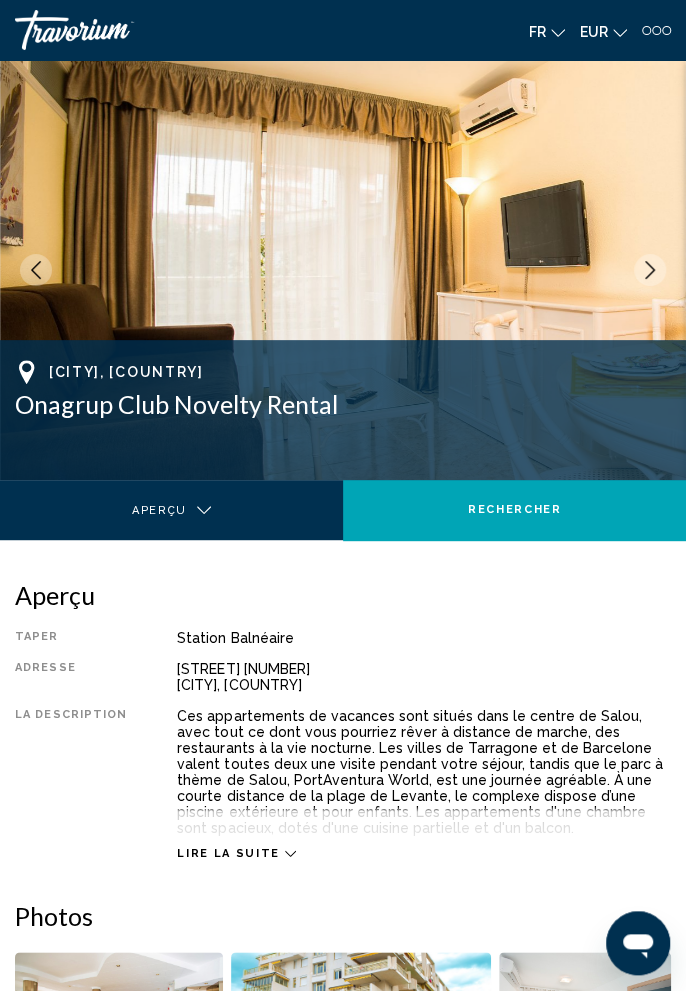 click at bounding box center (650, 270) 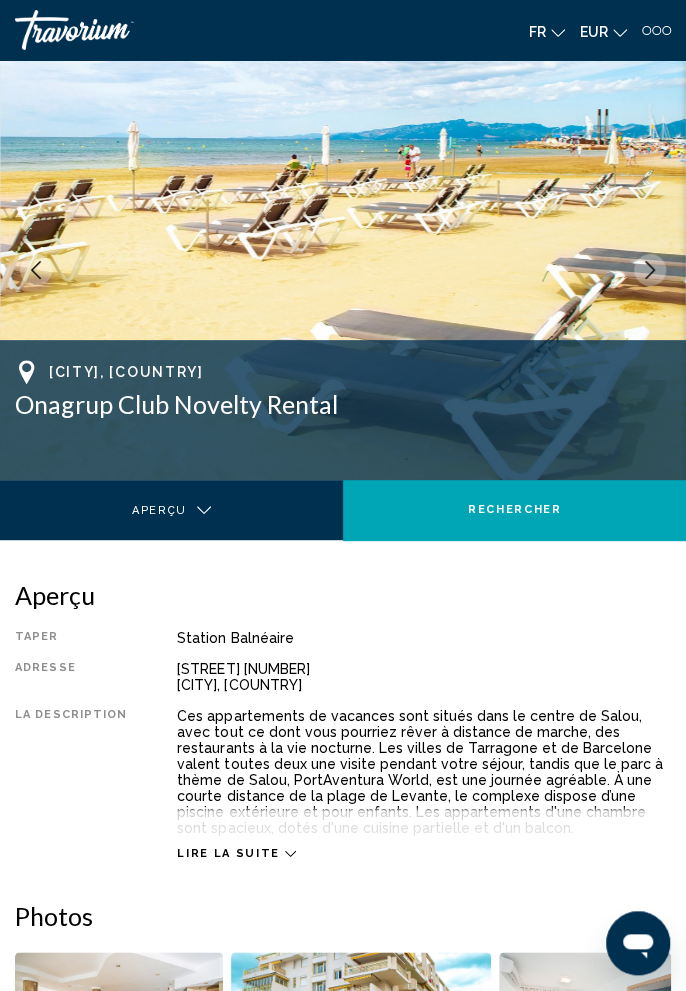 click at bounding box center (650, 270) 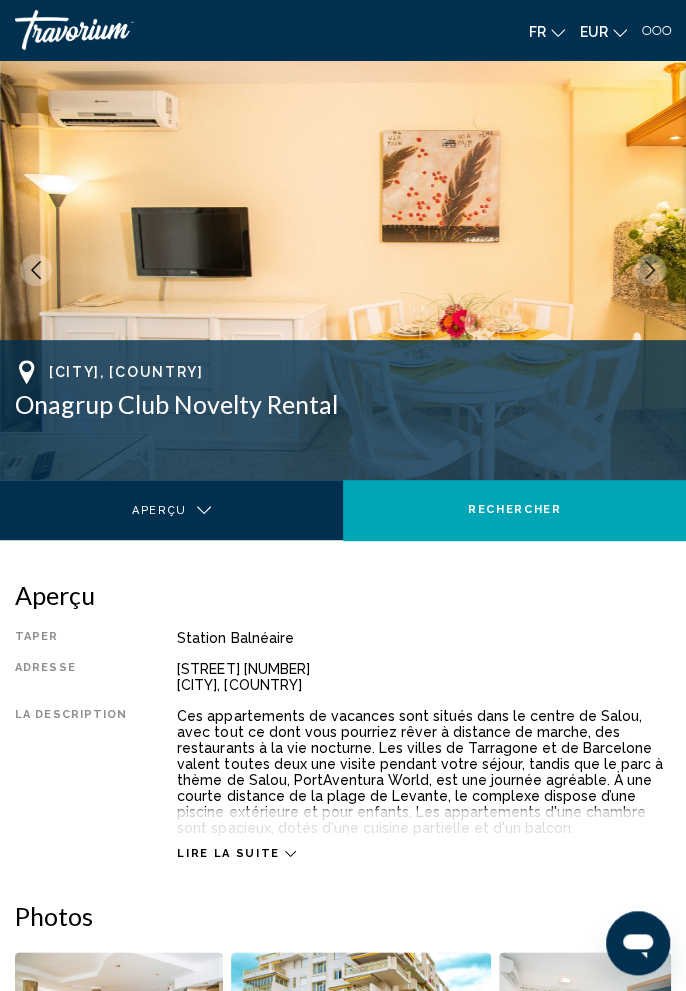 click at bounding box center (650, 270) 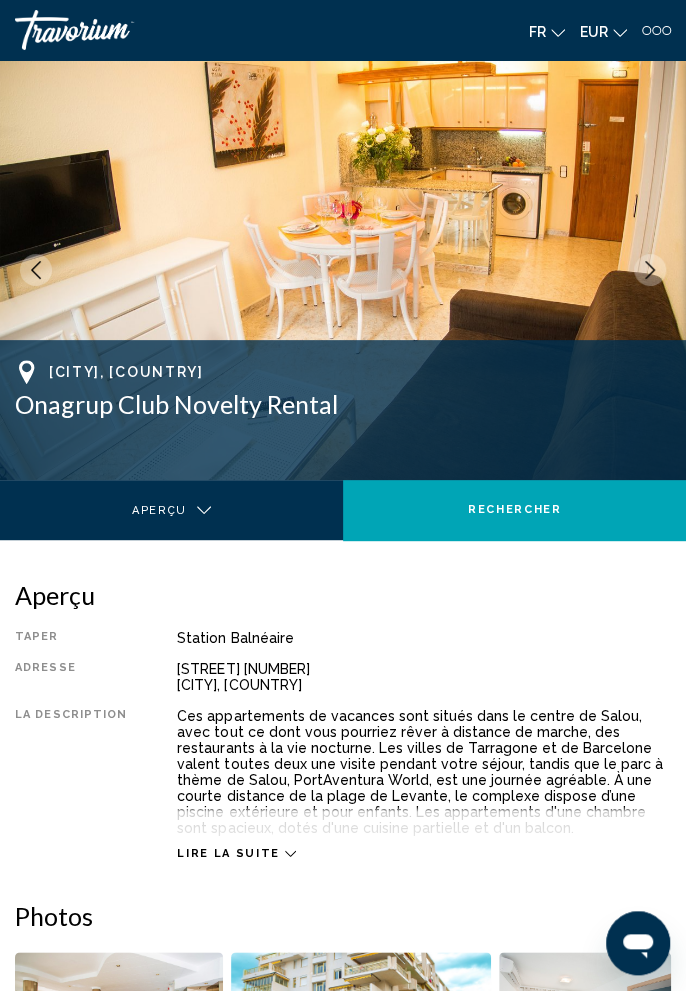 click at bounding box center (650, 270) 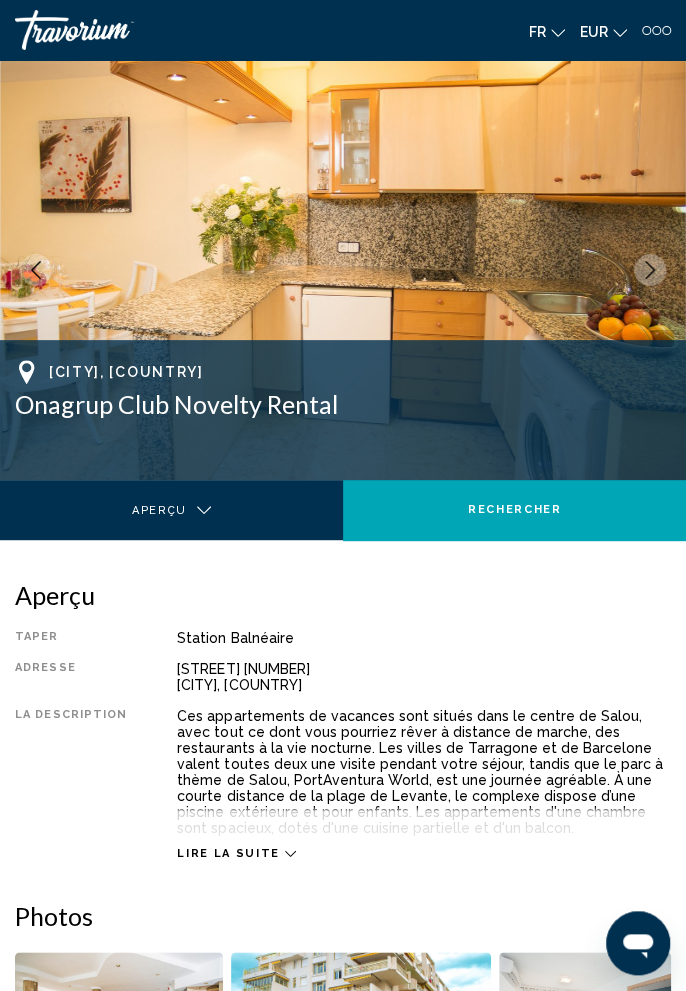 click at bounding box center (650, 270) 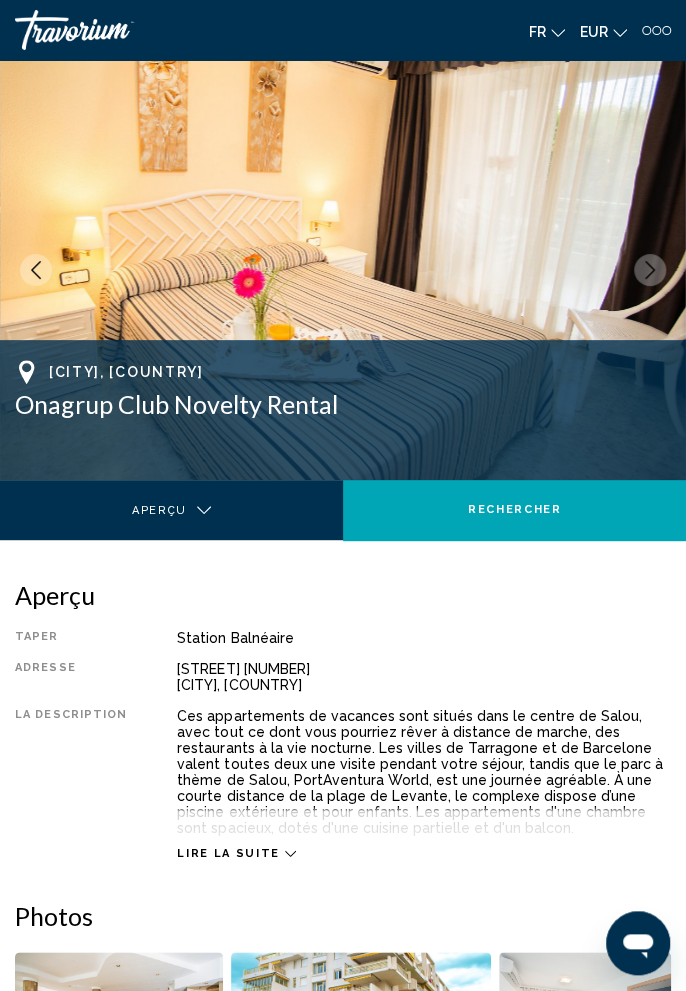 click at bounding box center [650, 270] 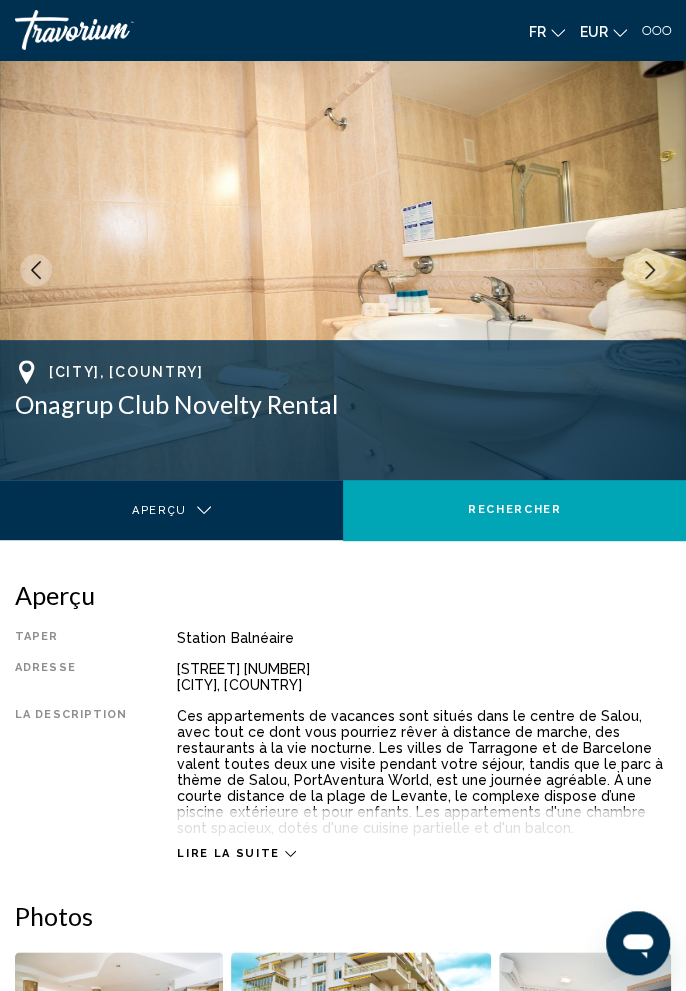 click at bounding box center (343, 270) 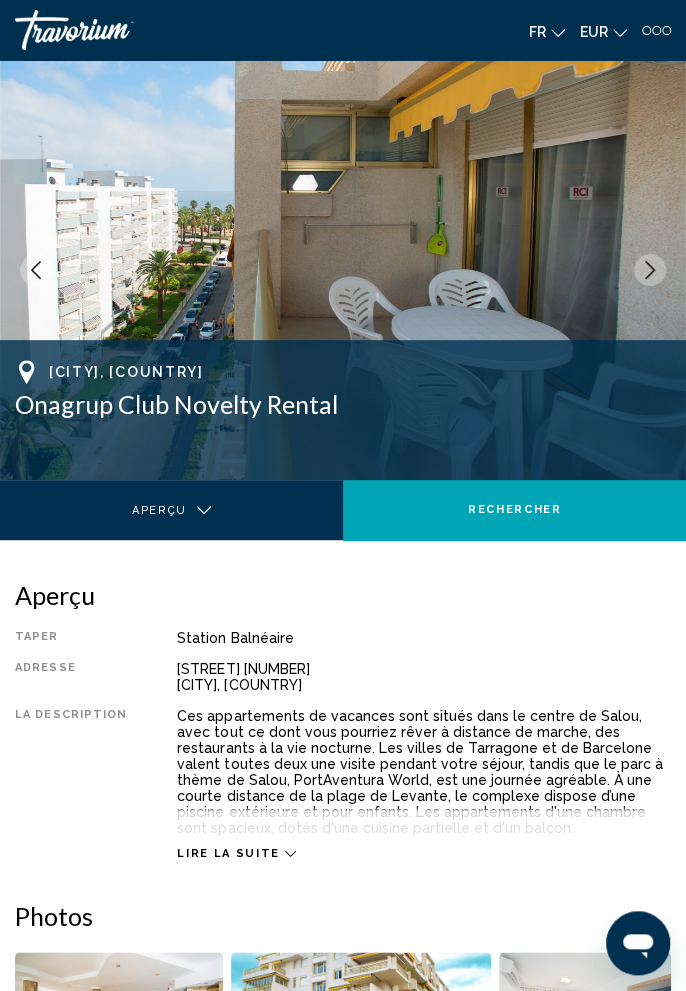 click 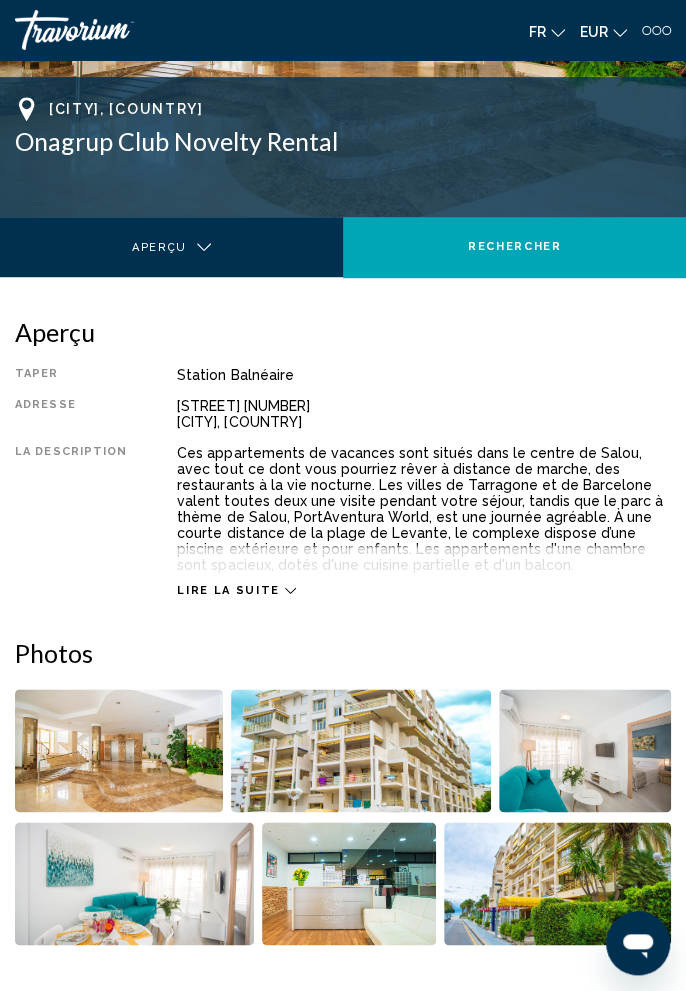 scroll, scrollTop: 268, scrollLeft: 0, axis: vertical 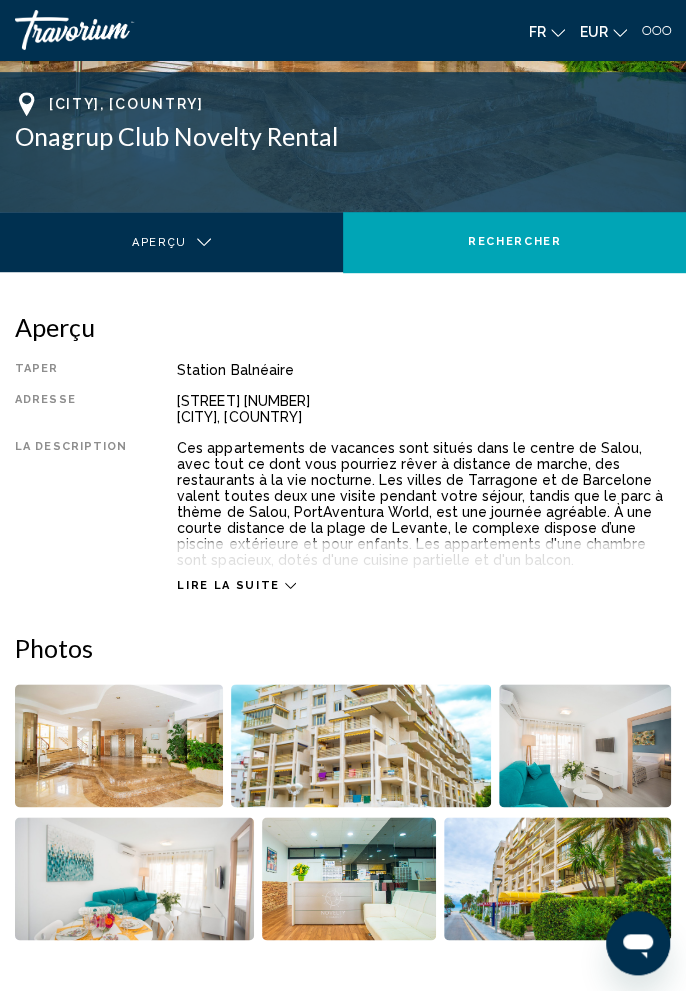 click 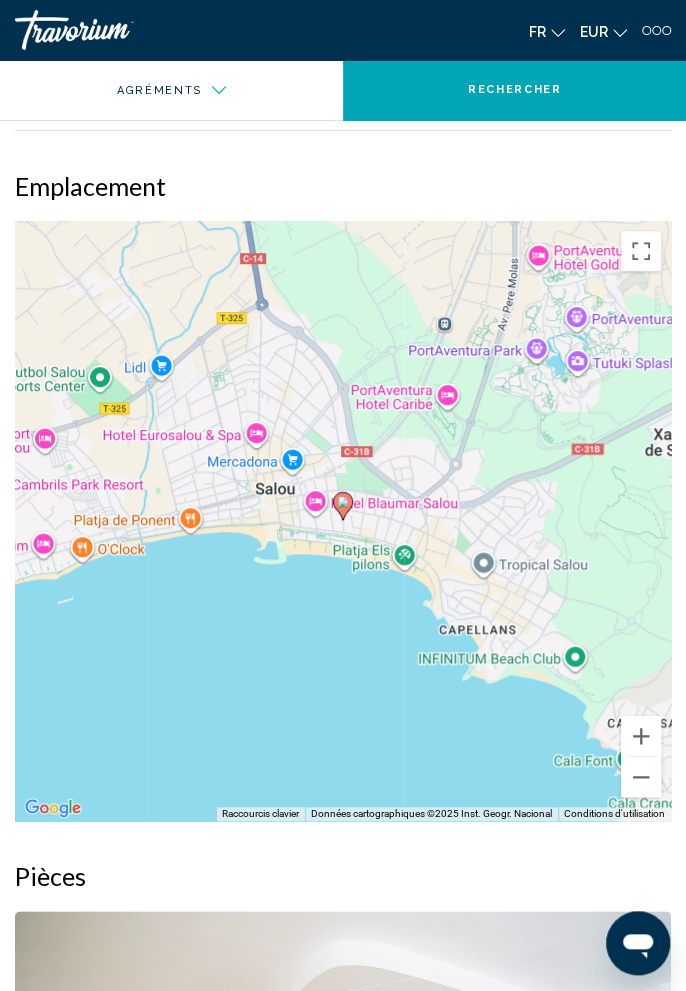 scroll, scrollTop: 2497, scrollLeft: 0, axis: vertical 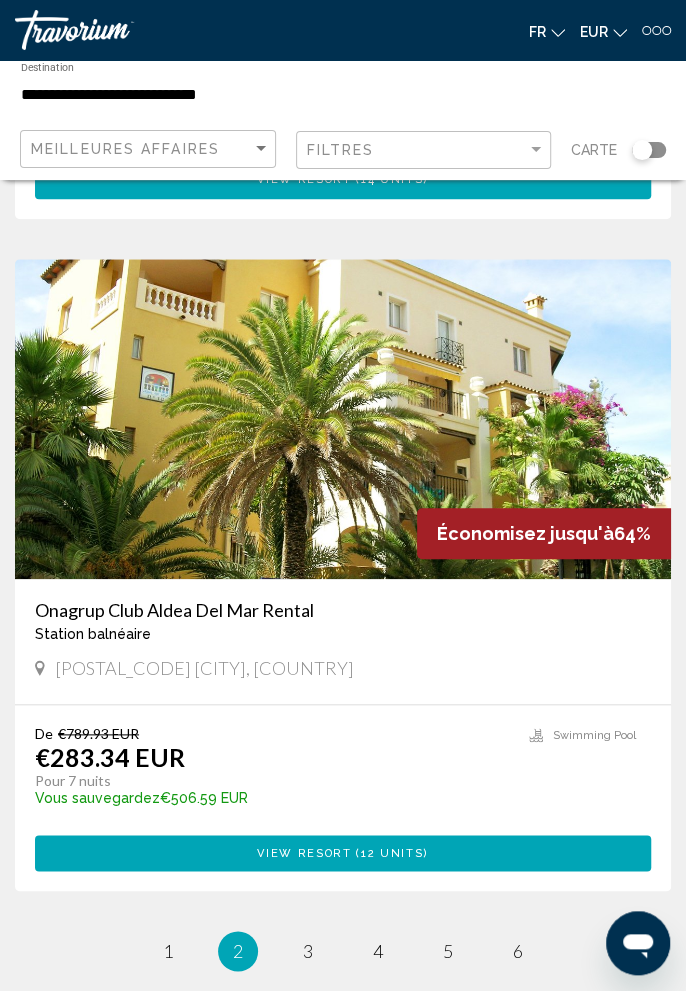 click on "Onagrup Club Aldea Del Mar Rental" at bounding box center (343, 610) 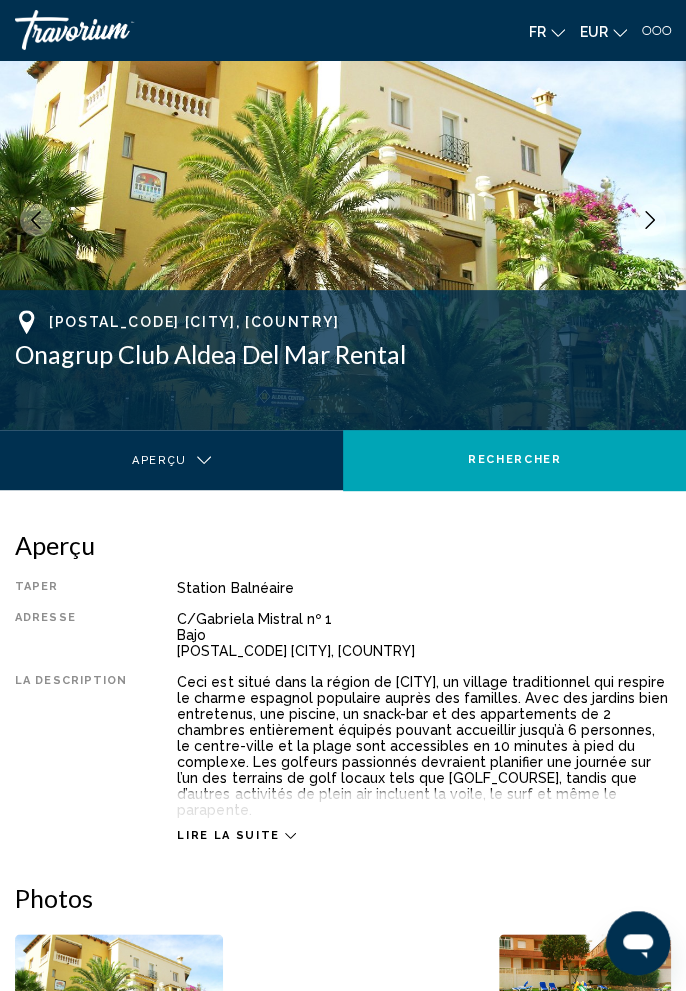 scroll, scrollTop: 50, scrollLeft: 0, axis: vertical 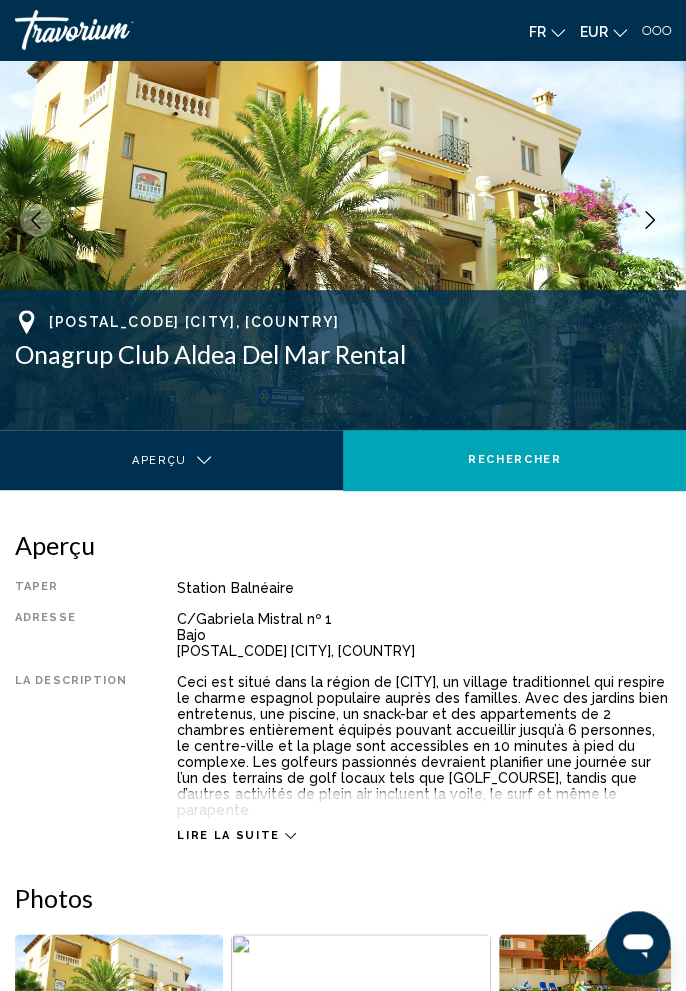 click 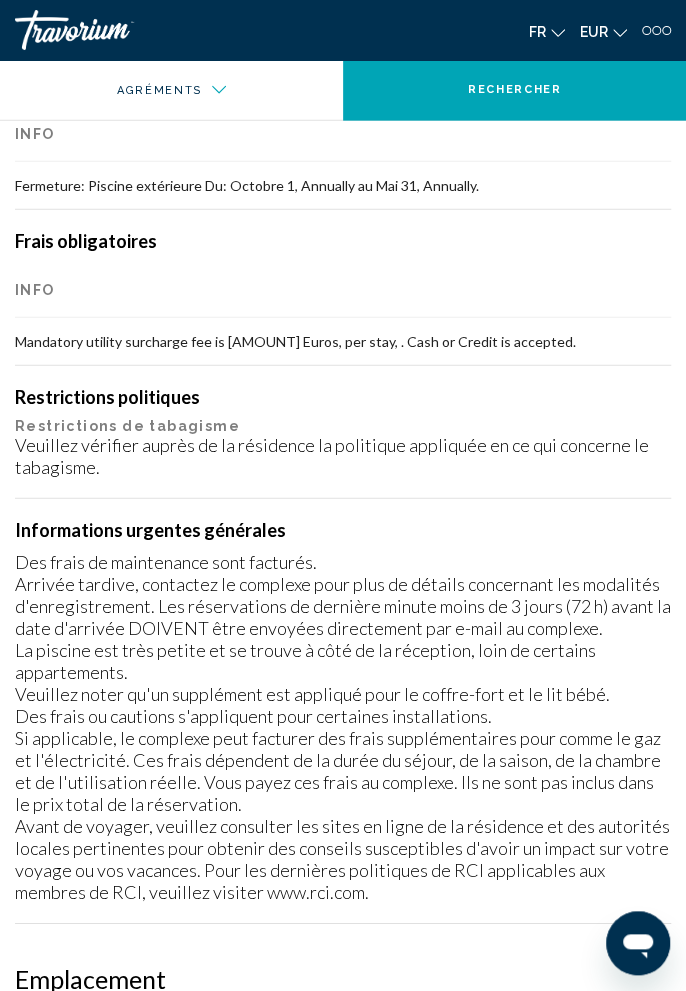 scroll, scrollTop: 1476, scrollLeft: 0, axis: vertical 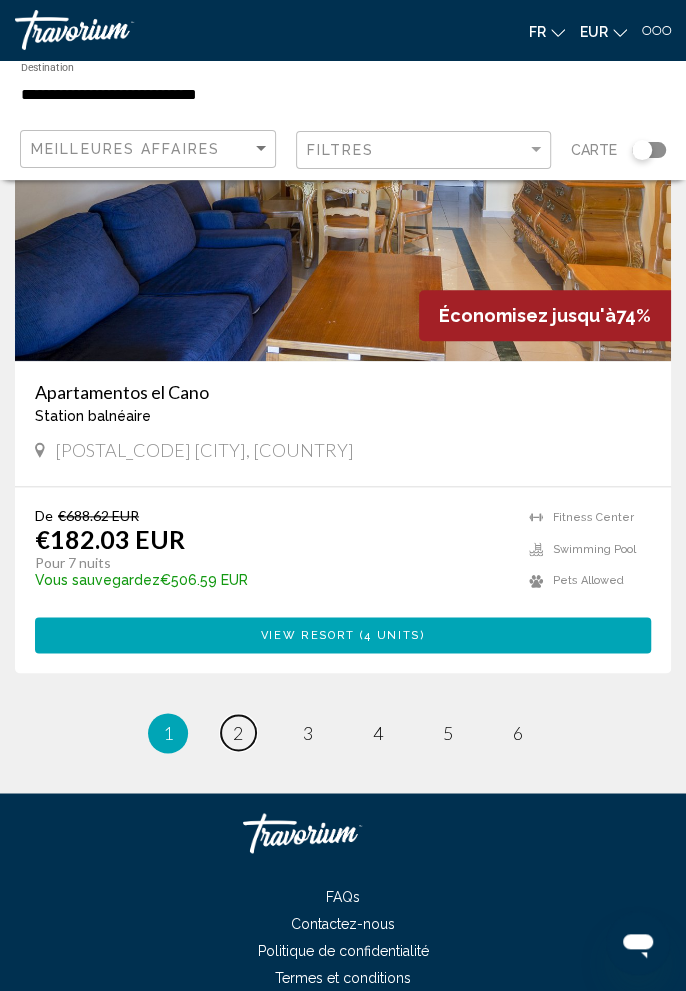 click on "page  2" at bounding box center [238, 732] 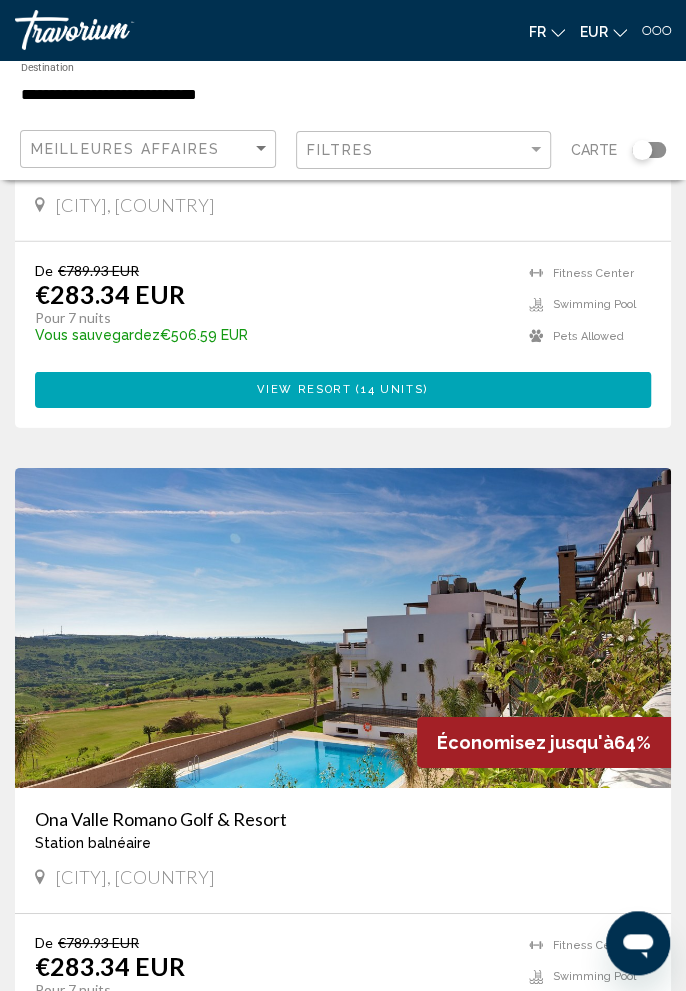 scroll, scrollTop: 7616, scrollLeft: 0, axis: vertical 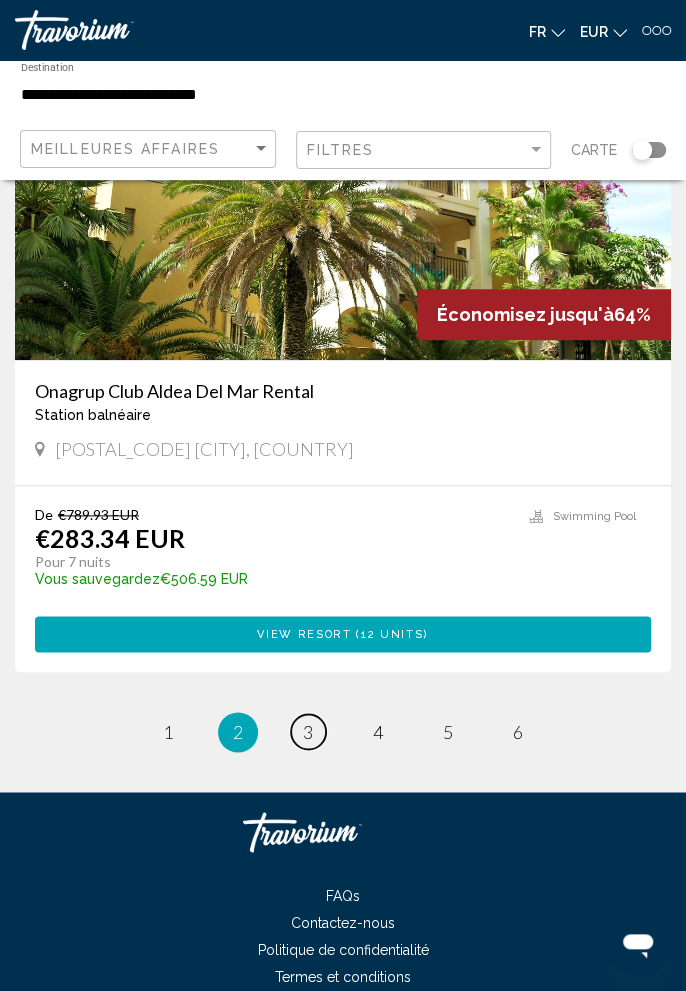 click on "page  3" at bounding box center [308, 731] 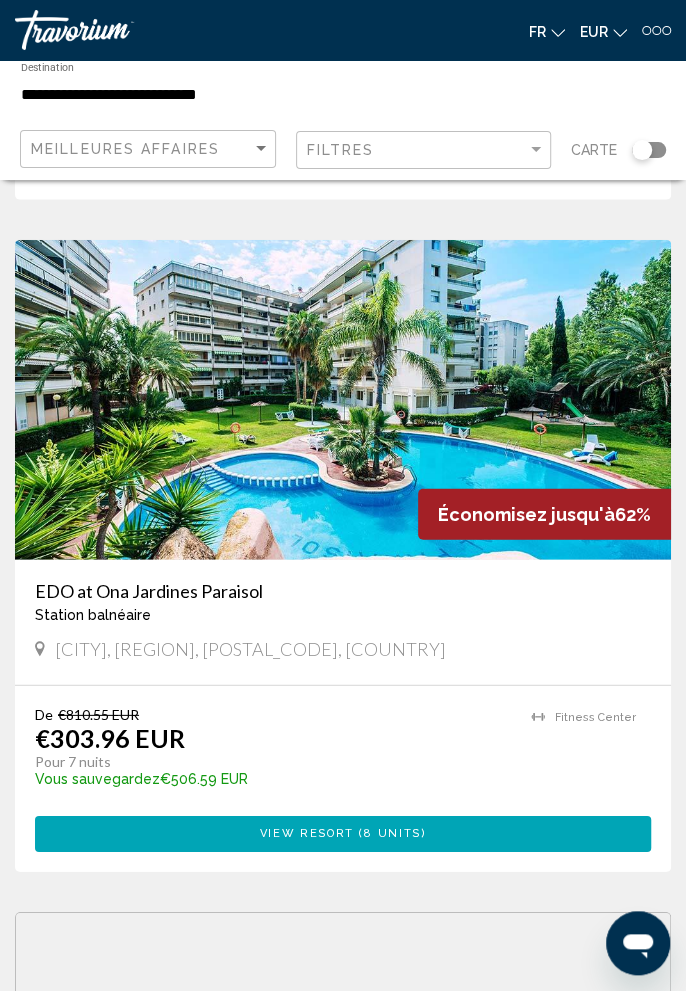 scroll, scrollTop: 1372, scrollLeft: 0, axis: vertical 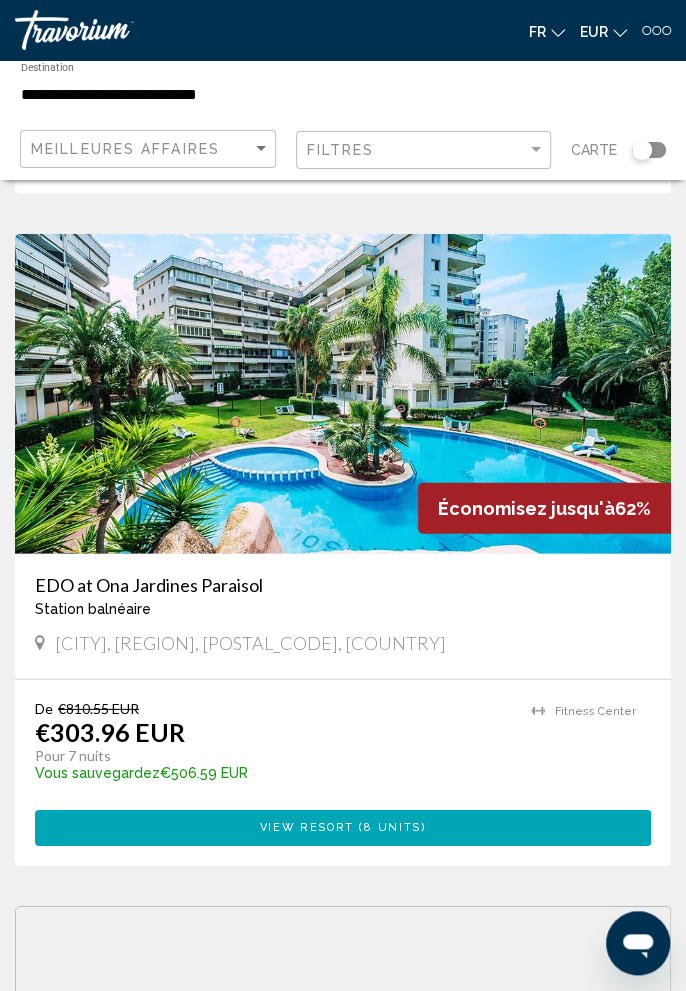 click on "EDO at Ona Jardines Paraisol" at bounding box center [343, 585] 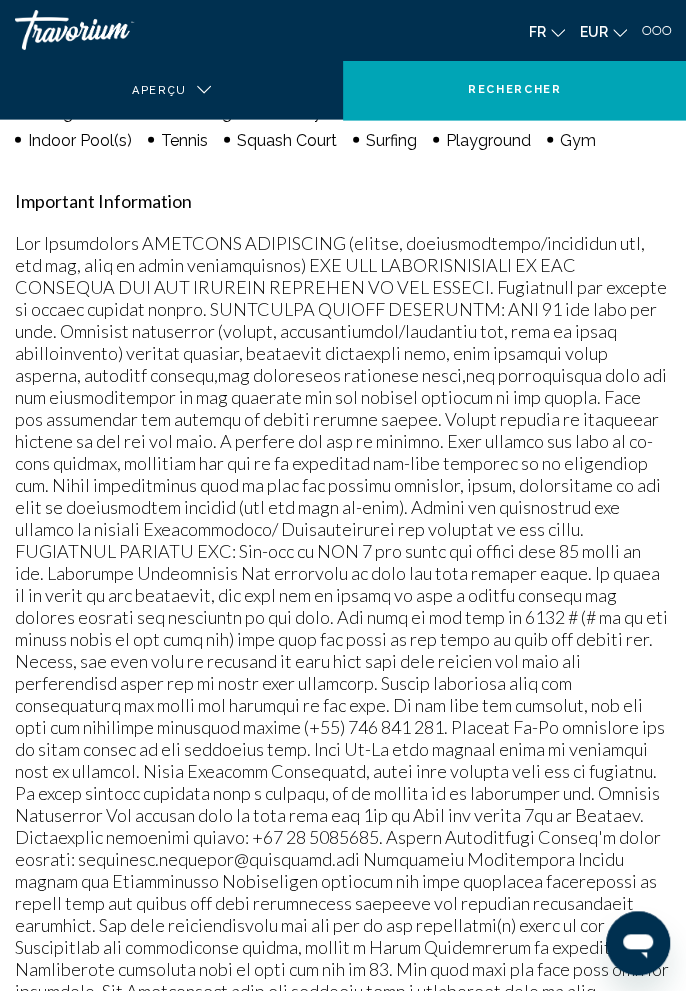 scroll, scrollTop: 0, scrollLeft: 0, axis: both 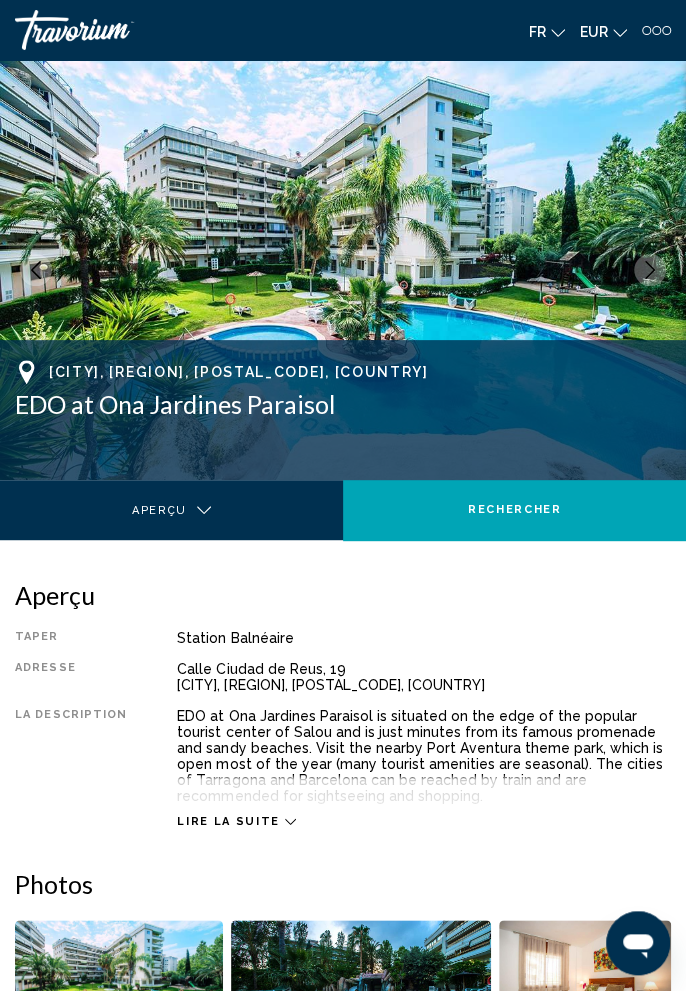 click 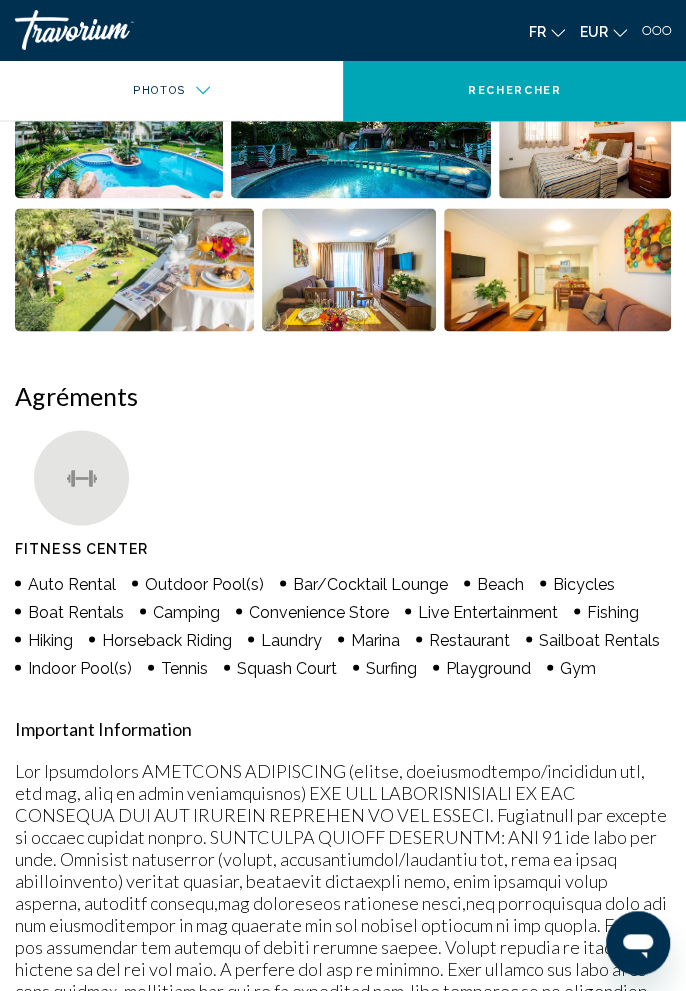scroll, scrollTop: 849, scrollLeft: 0, axis: vertical 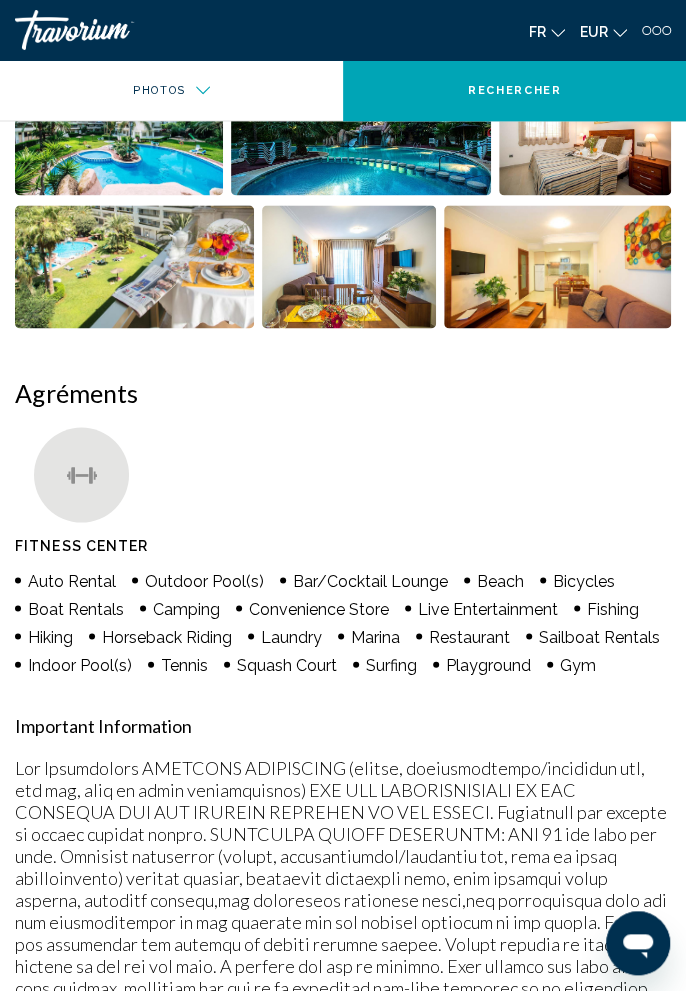 click at bounding box center [343, 1317] 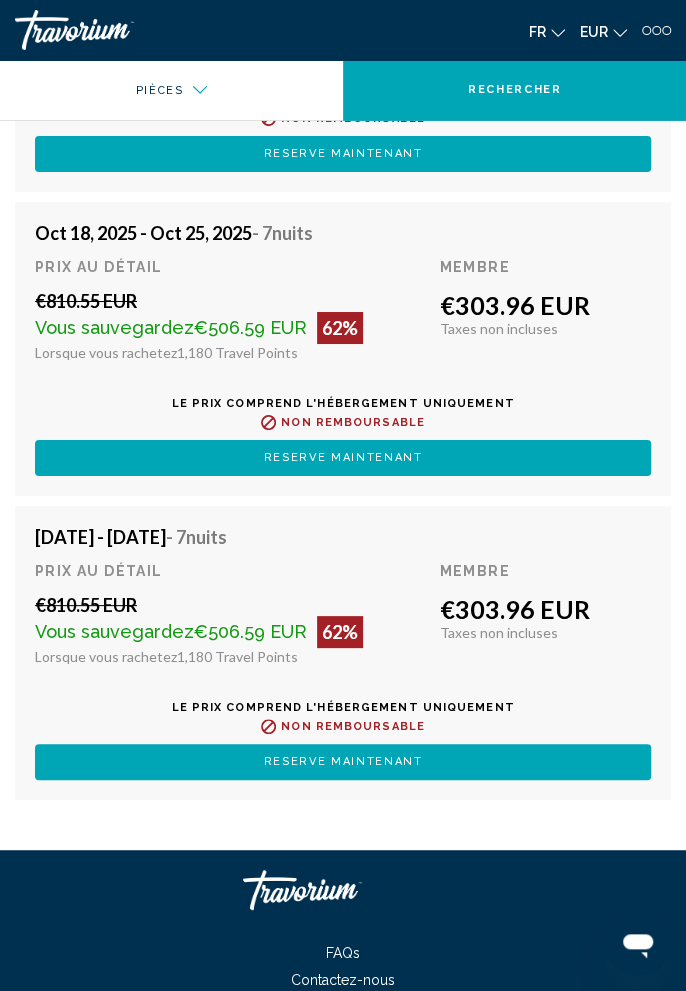 scroll, scrollTop: 4563, scrollLeft: 0, axis: vertical 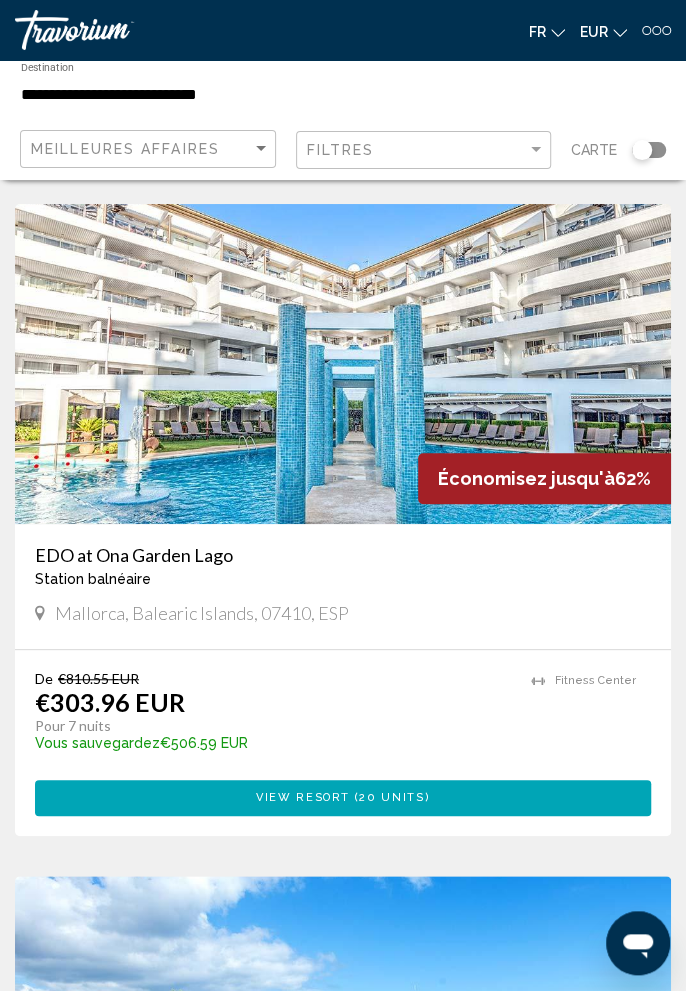 click on "EDO at Ona Garden Lago" at bounding box center [343, 555] 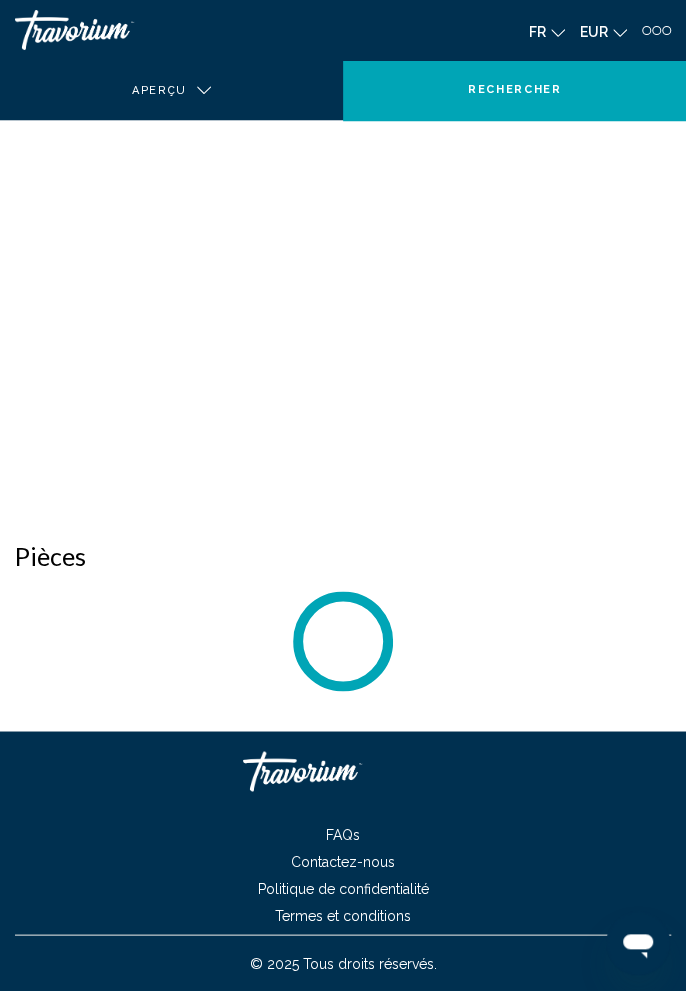 scroll, scrollTop: 0, scrollLeft: 0, axis: both 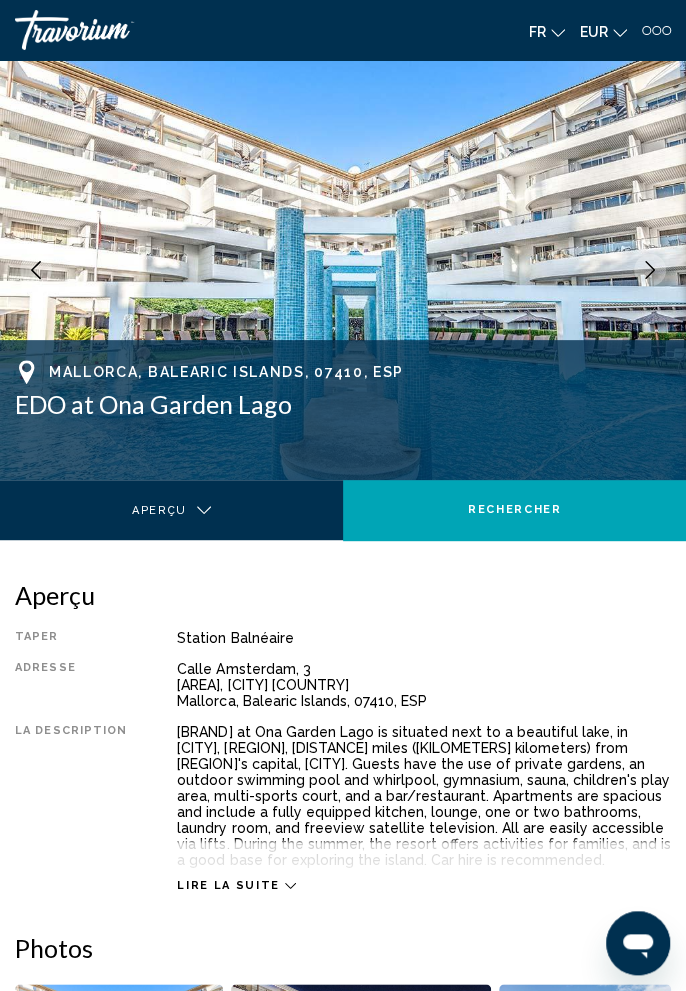 click on "Lire la suite" at bounding box center (236, 885) 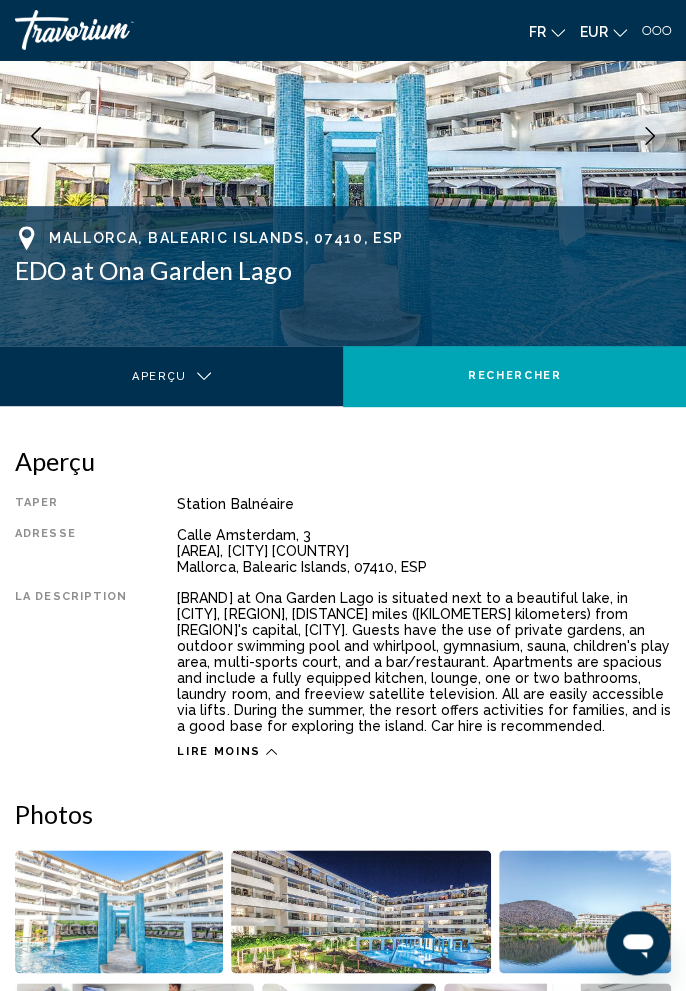 scroll, scrollTop: 142, scrollLeft: 0, axis: vertical 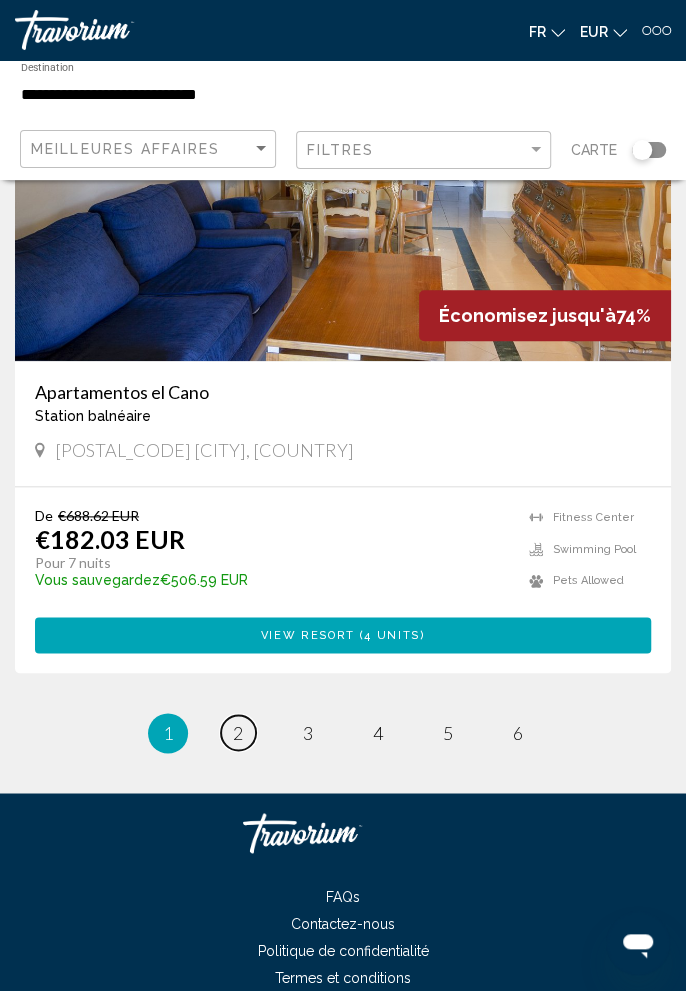 click on "page  2" at bounding box center (238, 732) 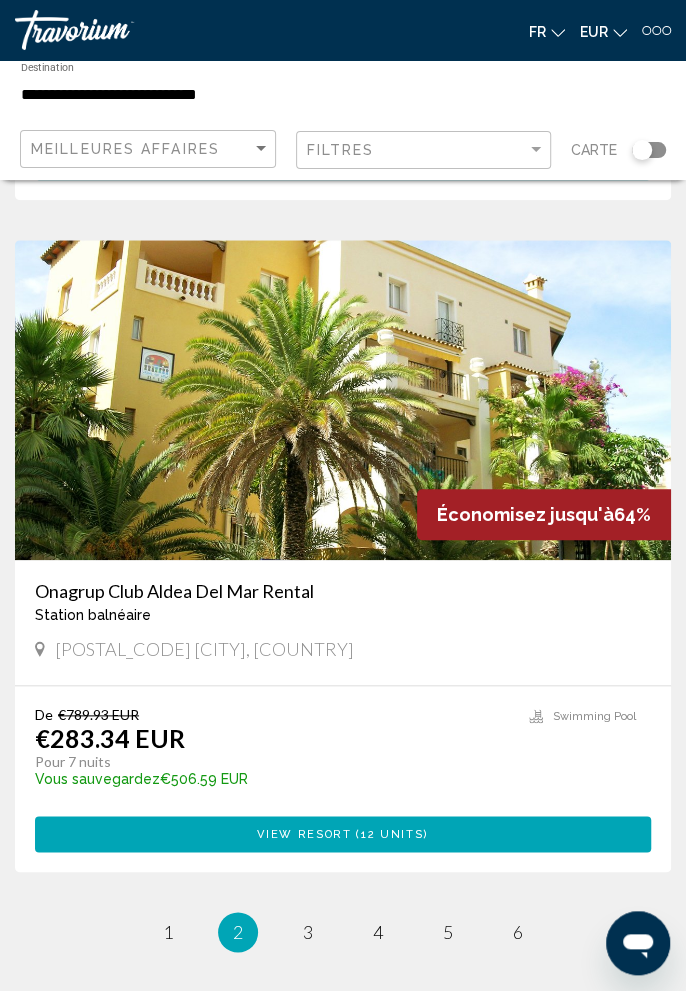 scroll, scrollTop: 7616, scrollLeft: 0, axis: vertical 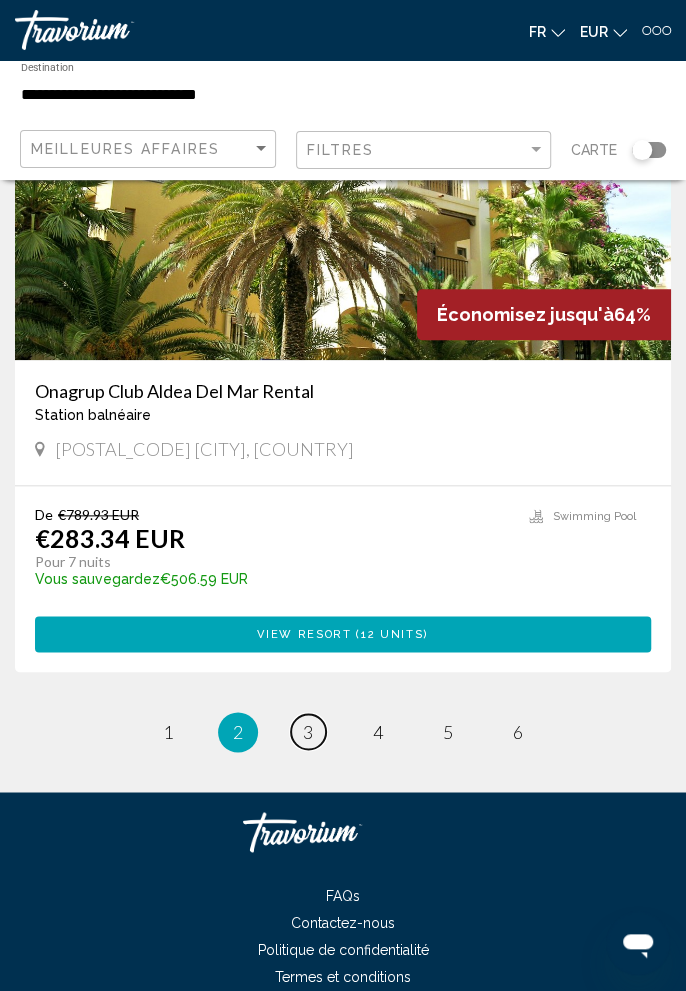 click on "page  3" at bounding box center [308, 731] 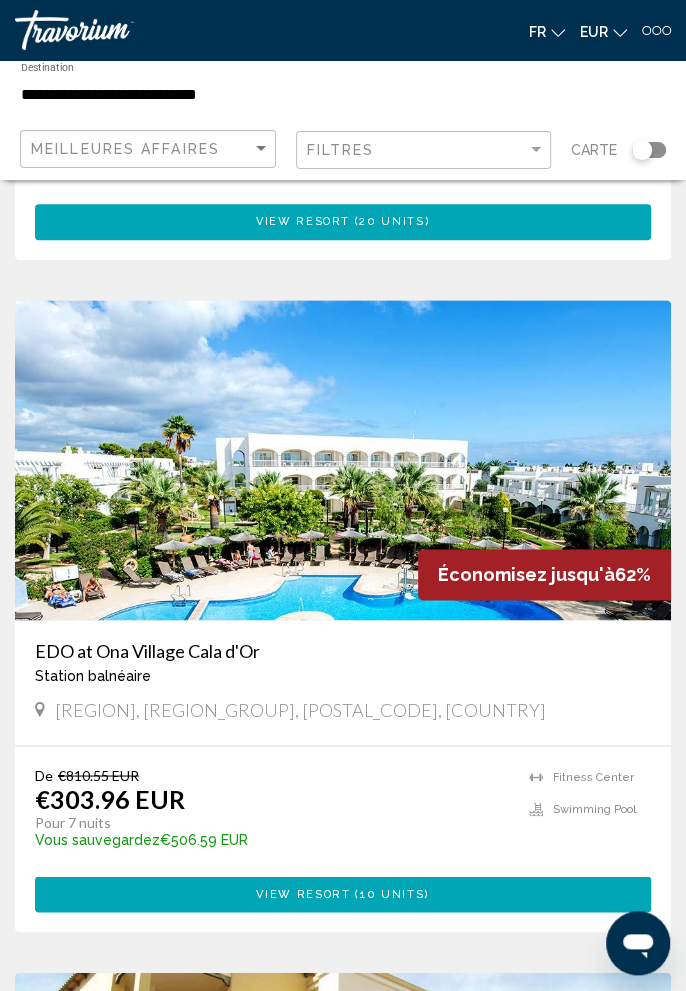 scroll, scrollTop: 5342, scrollLeft: 0, axis: vertical 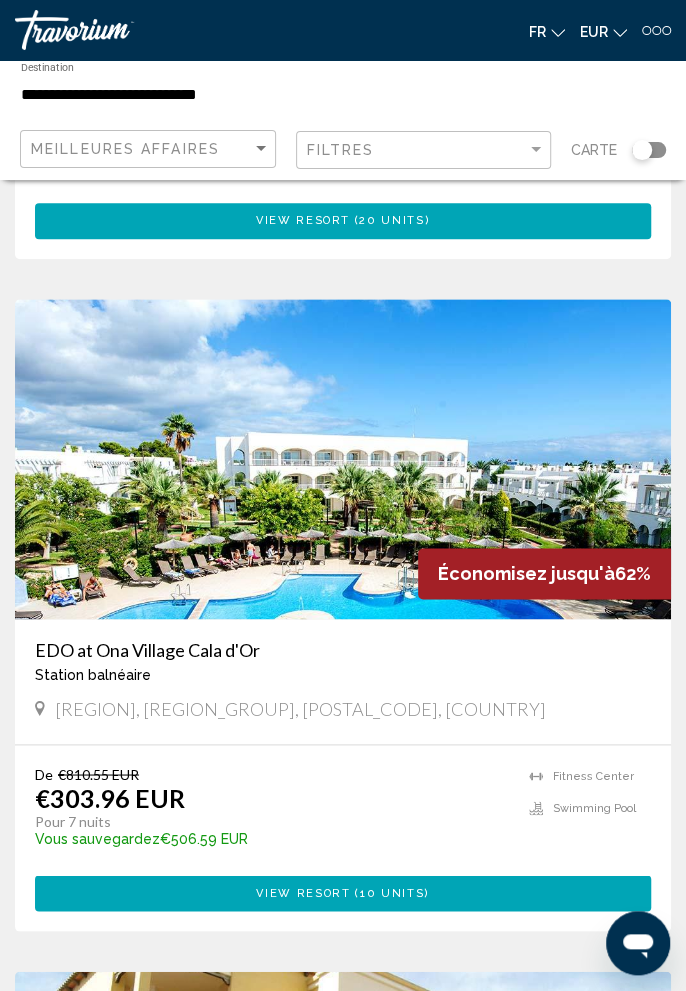 click on "EDO at Ona Village Cala d'Or" at bounding box center [343, 650] 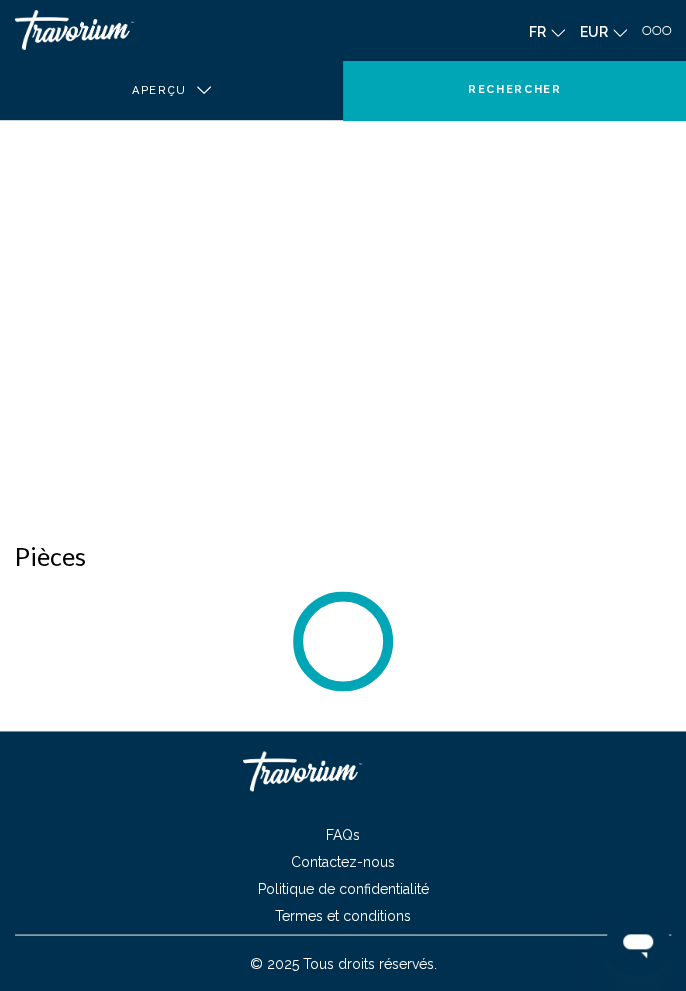 scroll, scrollTop: 0, scrollLeft: 0, axis: both 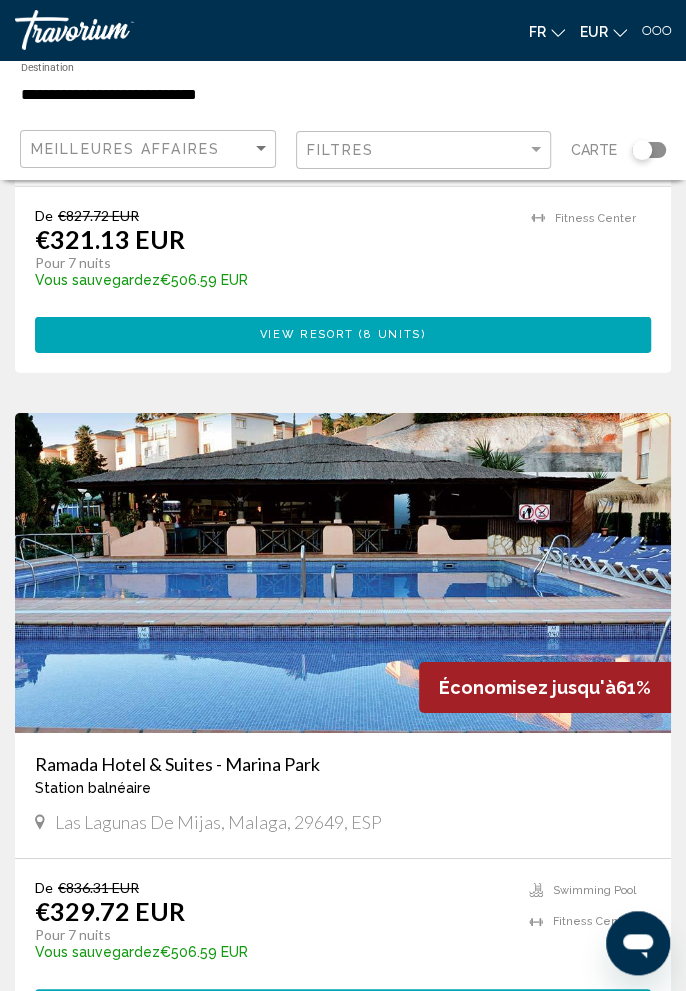 click on "Ramada Hotel & Suites - Marina Park" at bounding box center (343, 764) 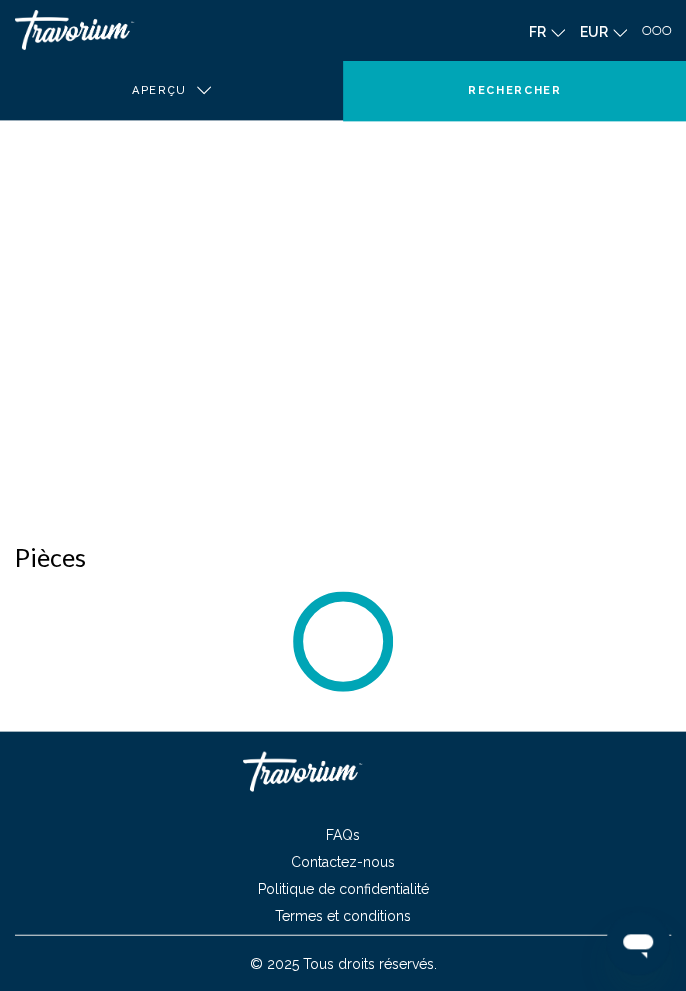 scroll, scrollTop: 0, scrollLeft: 0, axis: both 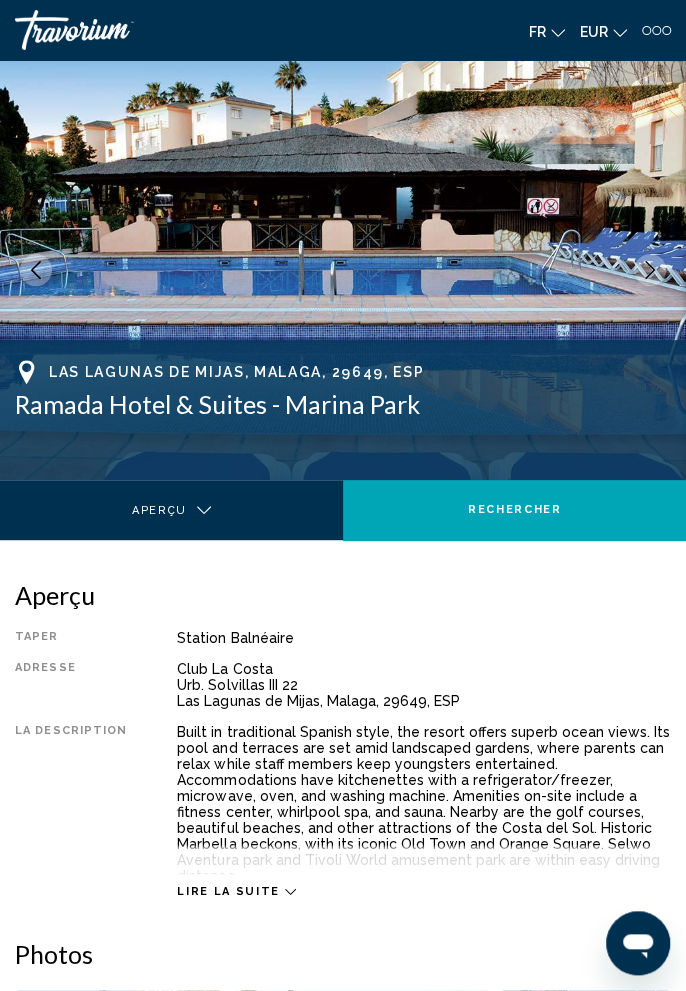 click at bounding box center [650, 270] 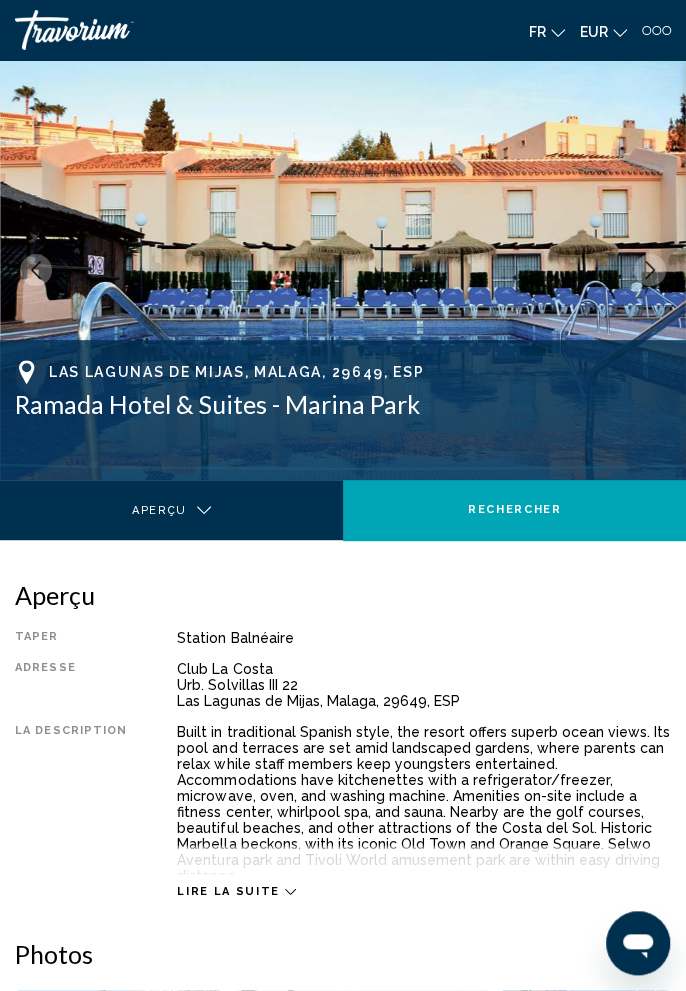 click at bounding box center (650, 270) 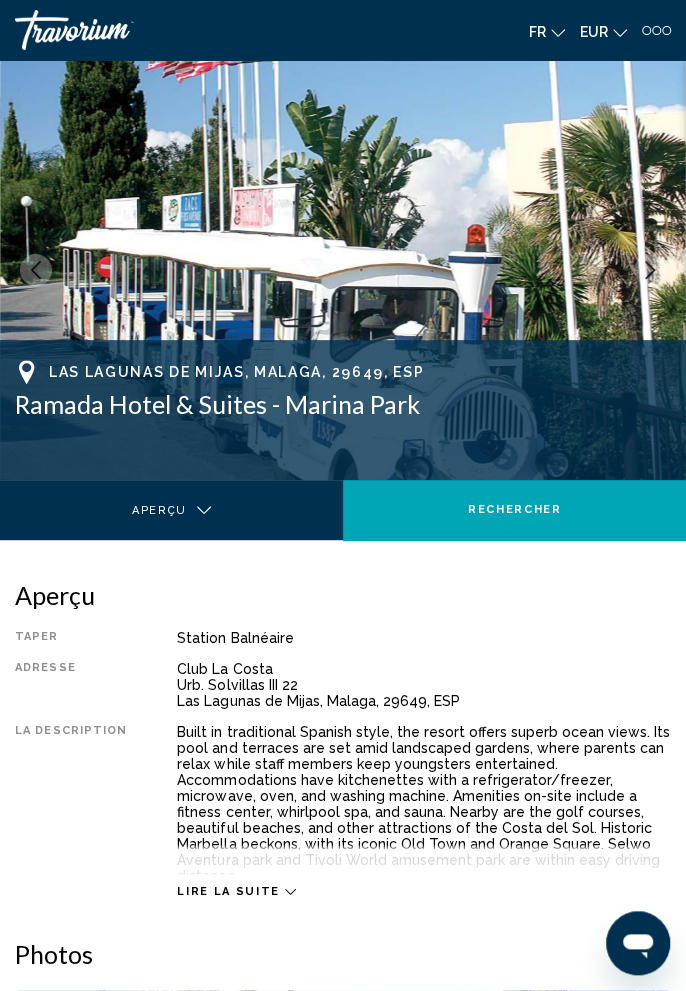 click at bounding box center [650, 270] 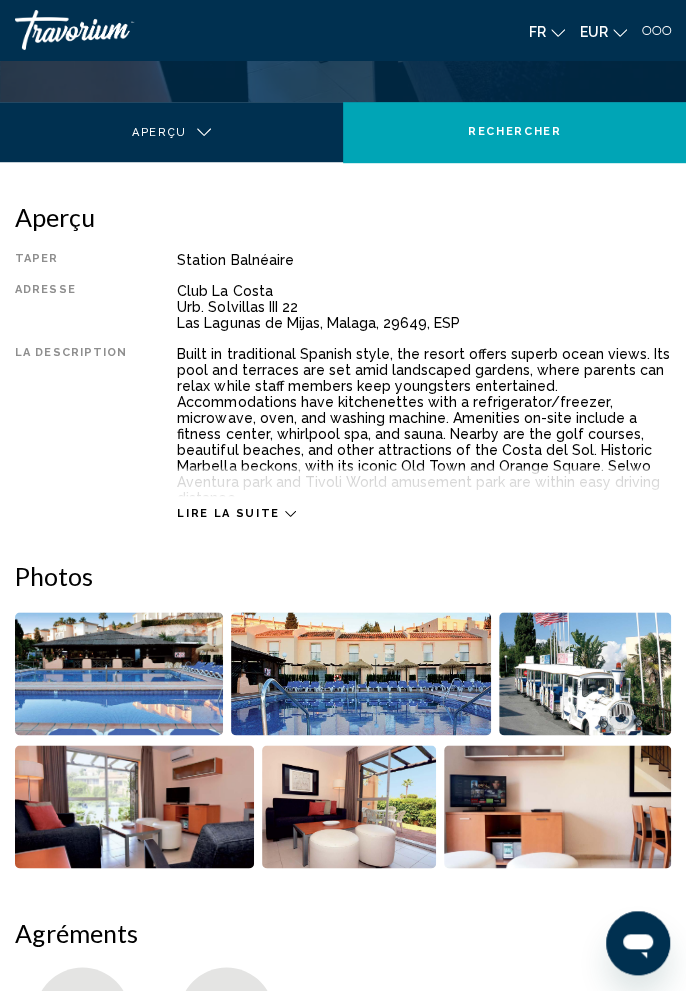 scroll, scrollTop: 382, scrollLeft: 0, axis: vertical 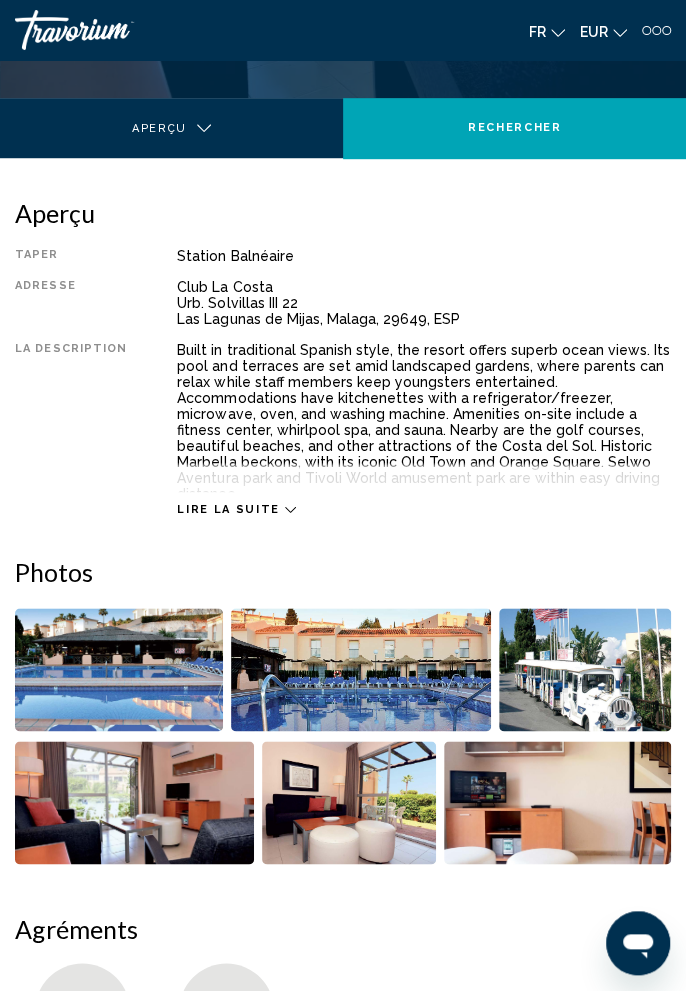 click 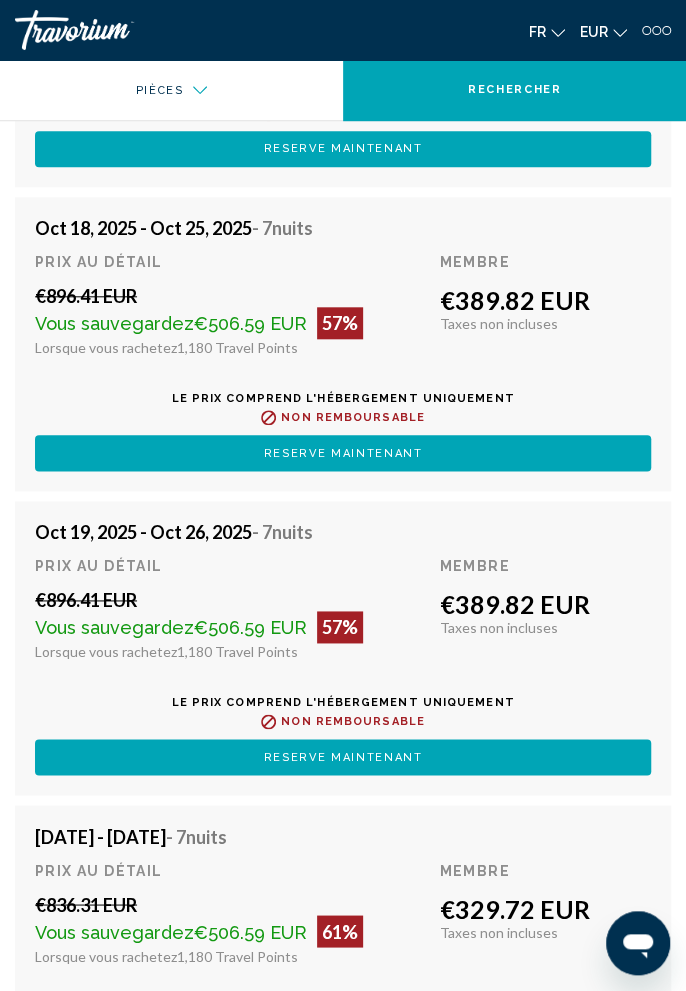 scroll, scrollTop: 5242, scrollLeft: 0, axis: vertical 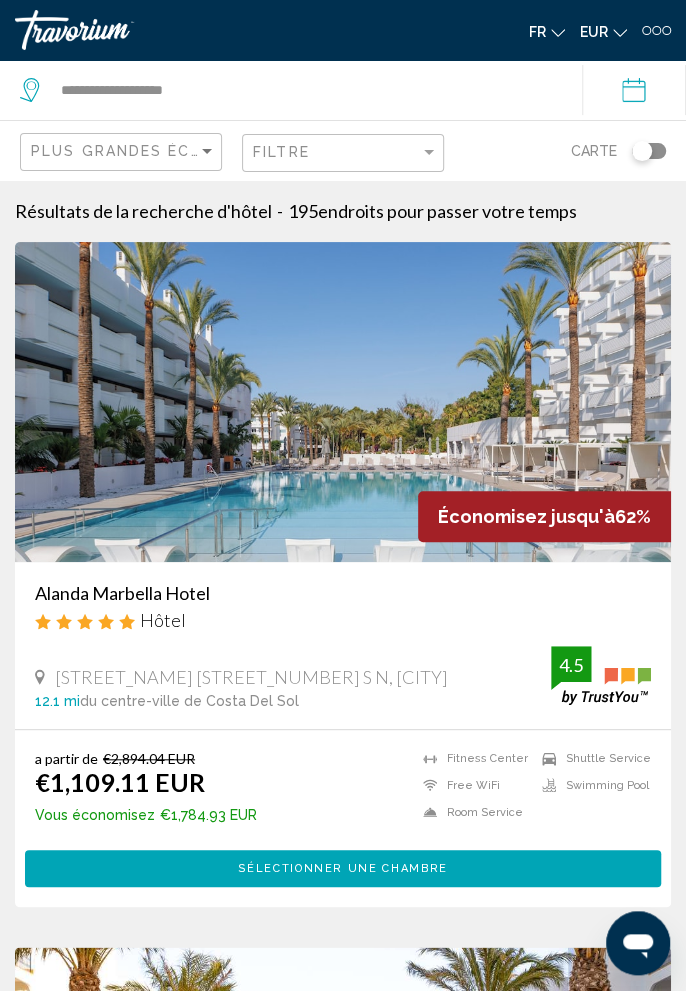 click on "Alanda Marbella Hotel" at bounding box center [343, 593] 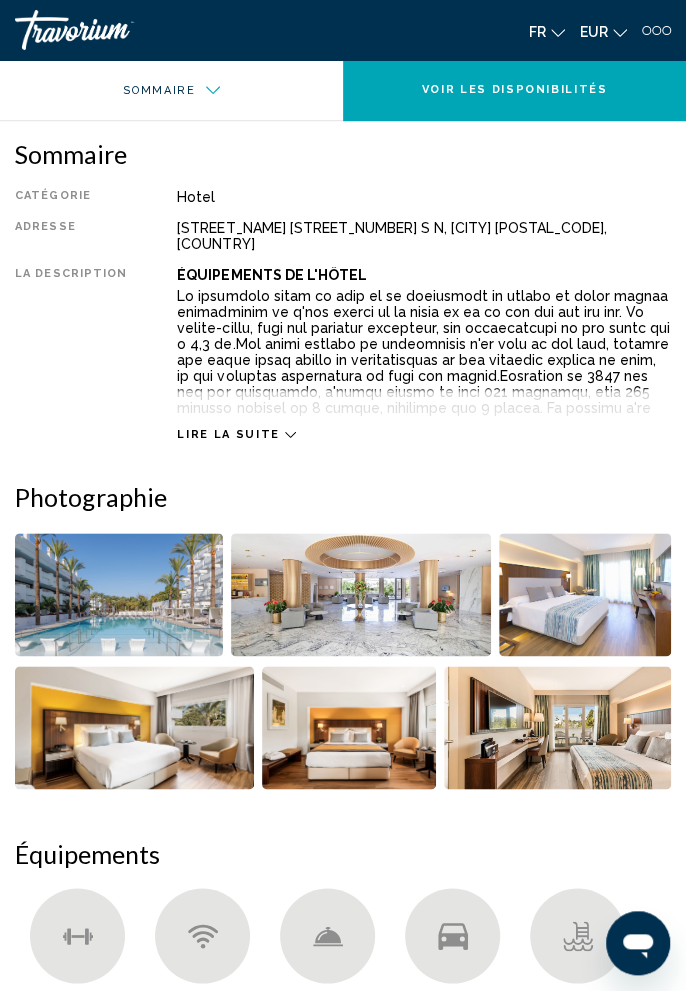 scroll, scrollTop: 456, scrollLeft: 0, axis: vertical 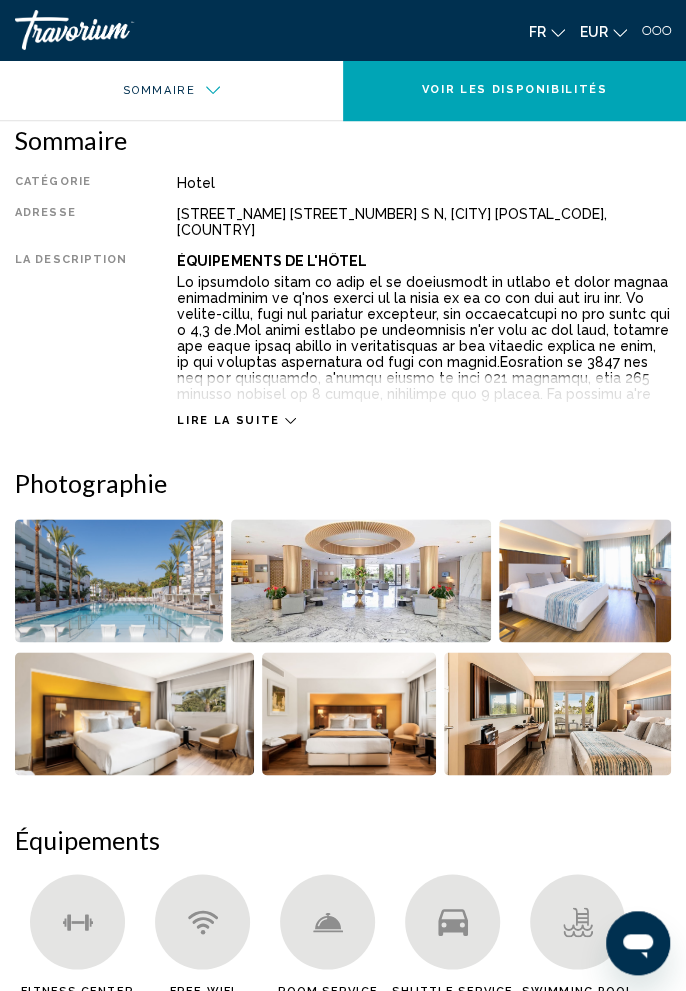 click on "Lire la suite" at bounding box center (228, 420) 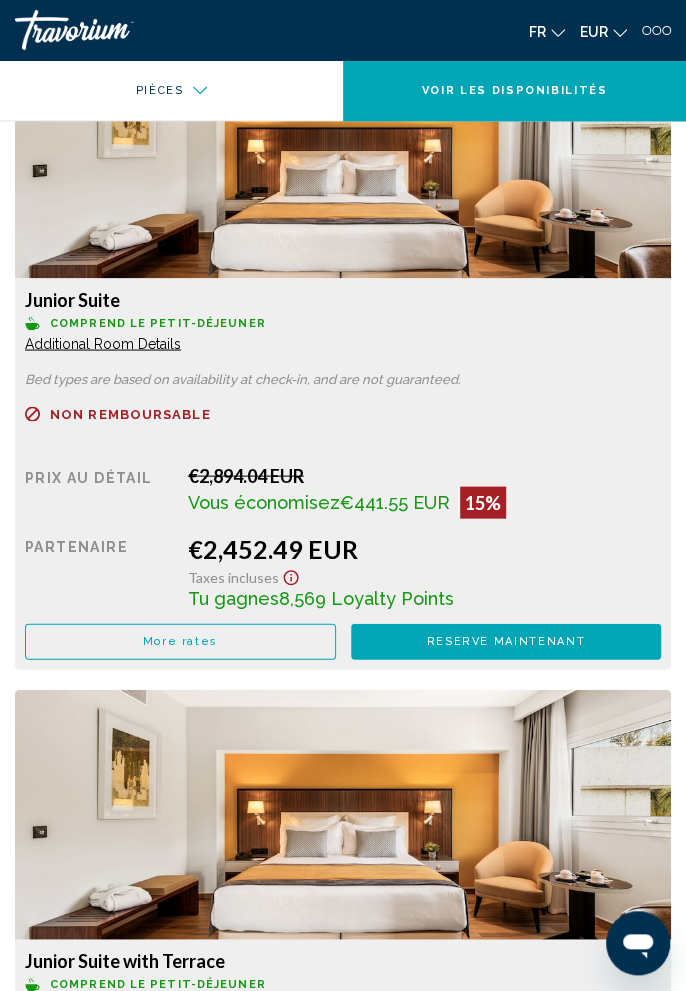 scroll, scrollTop: 10608, scrollLeft: 0, axis: vertical 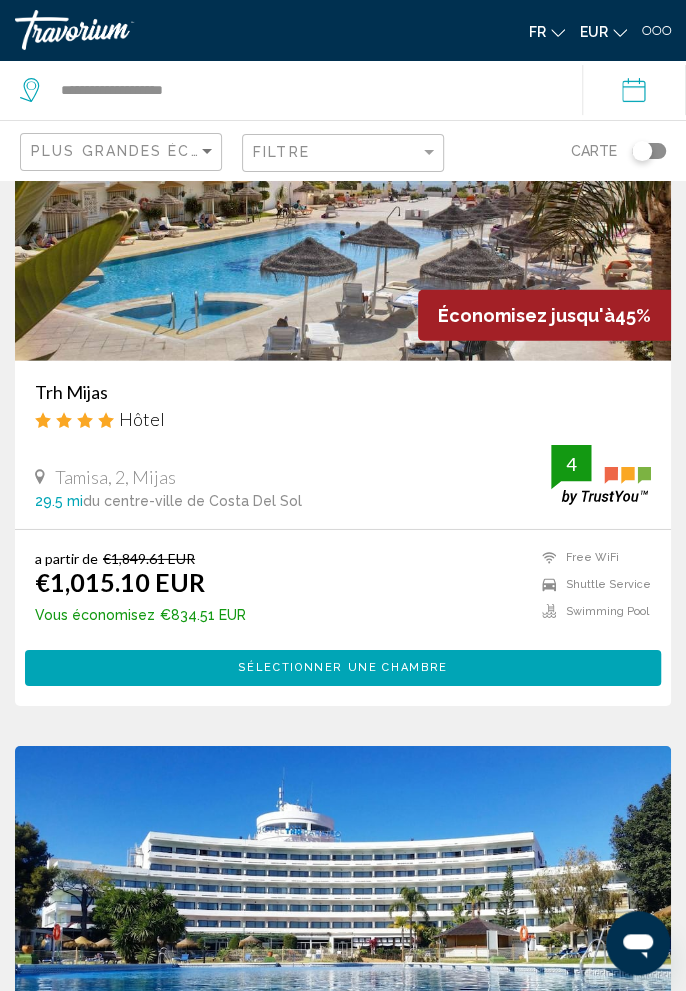 click on "Trh Mijas" at bounding box center (343, 392) 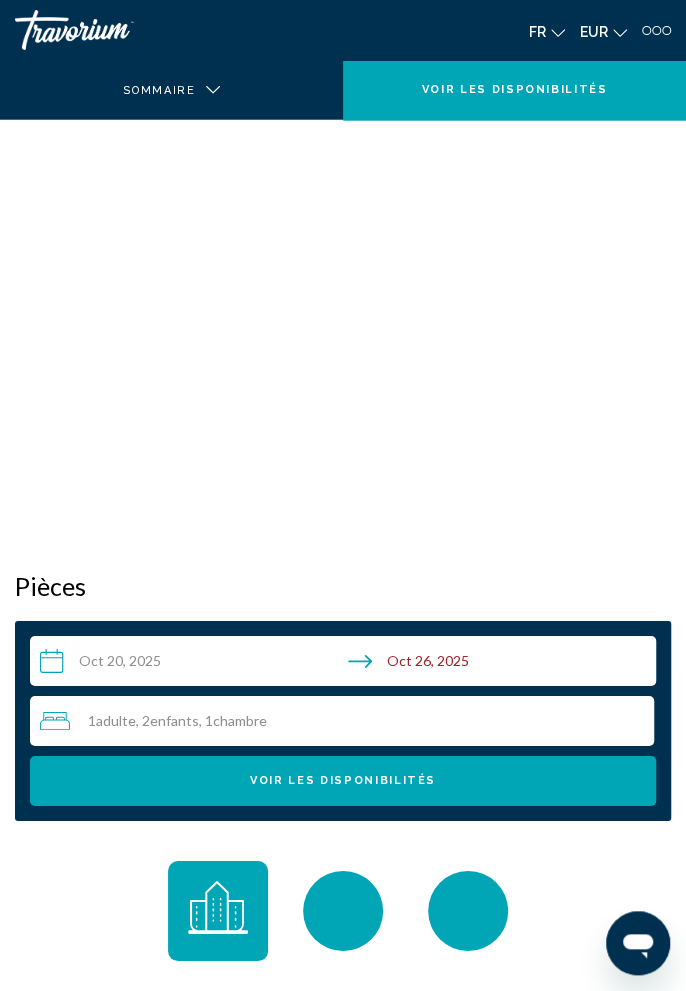 scroll, scrollTop: 0, scrollLeft: 0, axis: both 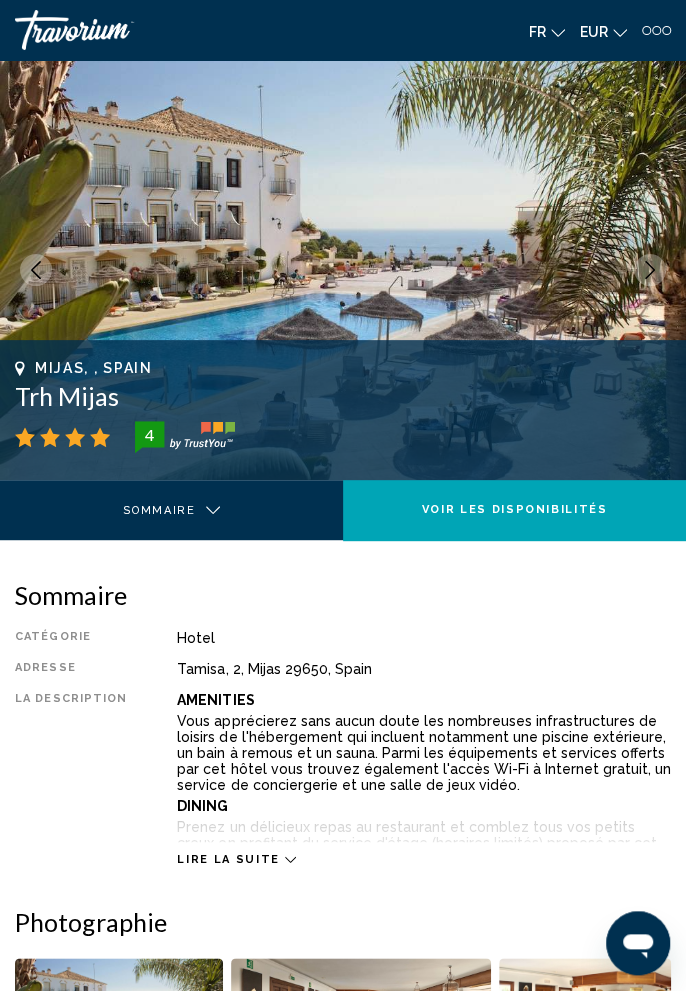 click on "Lire la suite" at bounding box center [228, 859] 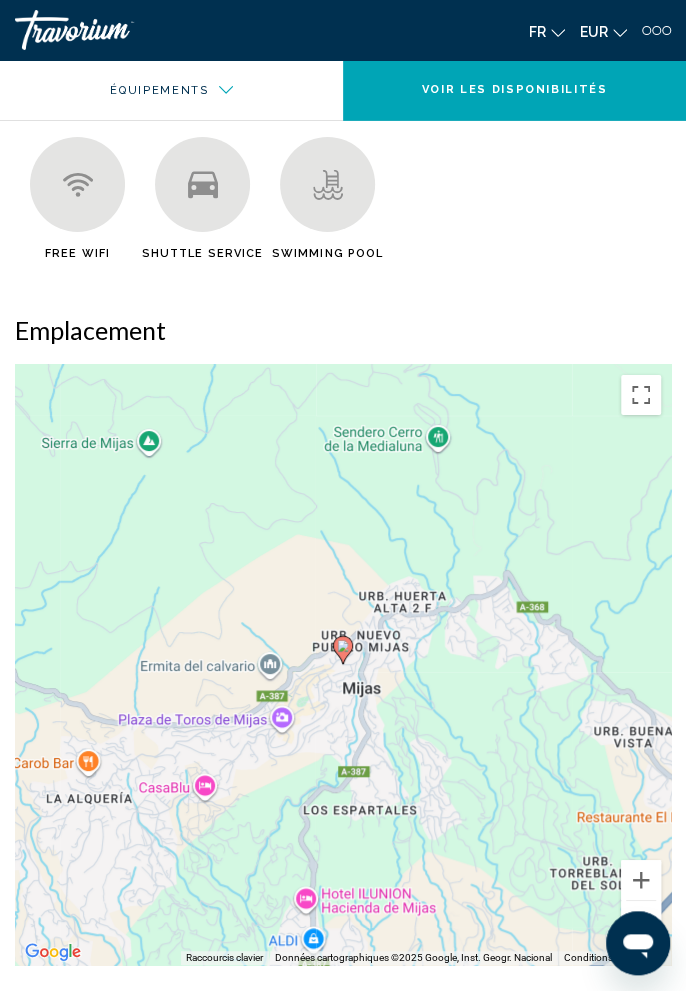 scroll, scrollTop: 2036, scrollLeft: 0, axis: vertical 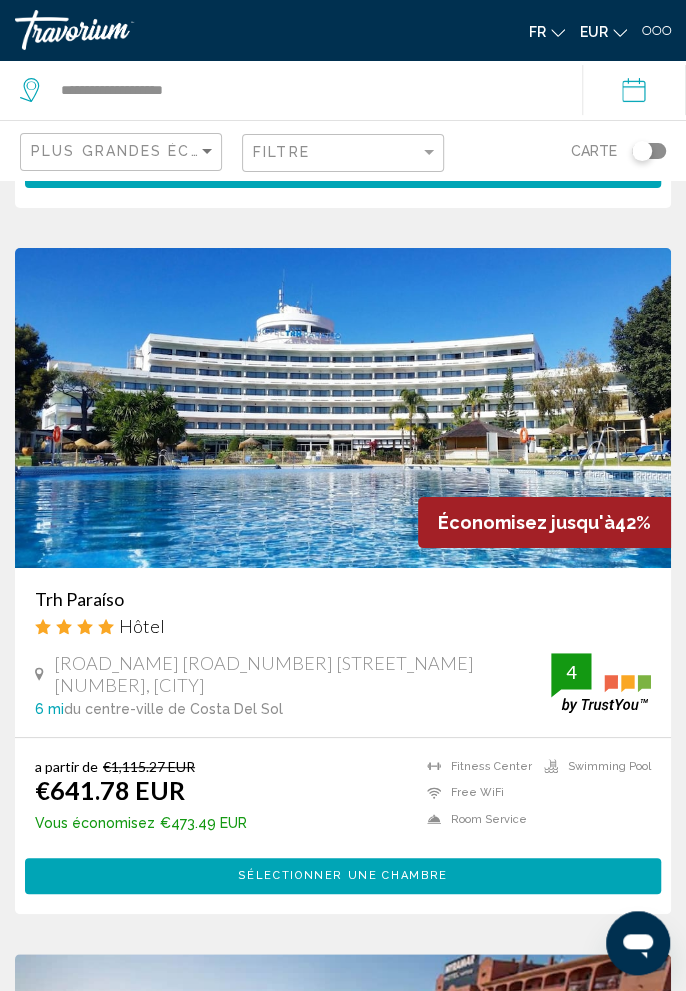 click on "Trh Paraíso" at bounding box center [343, 599] 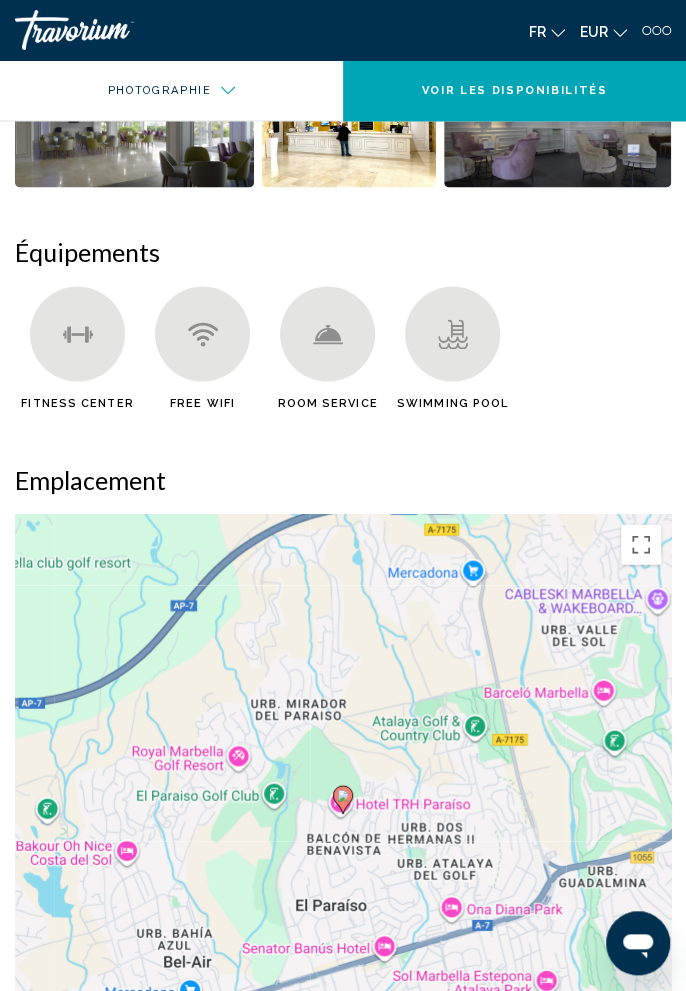 scroll, scrollTop: 1048, scrollLeft: 0, axis: vertical 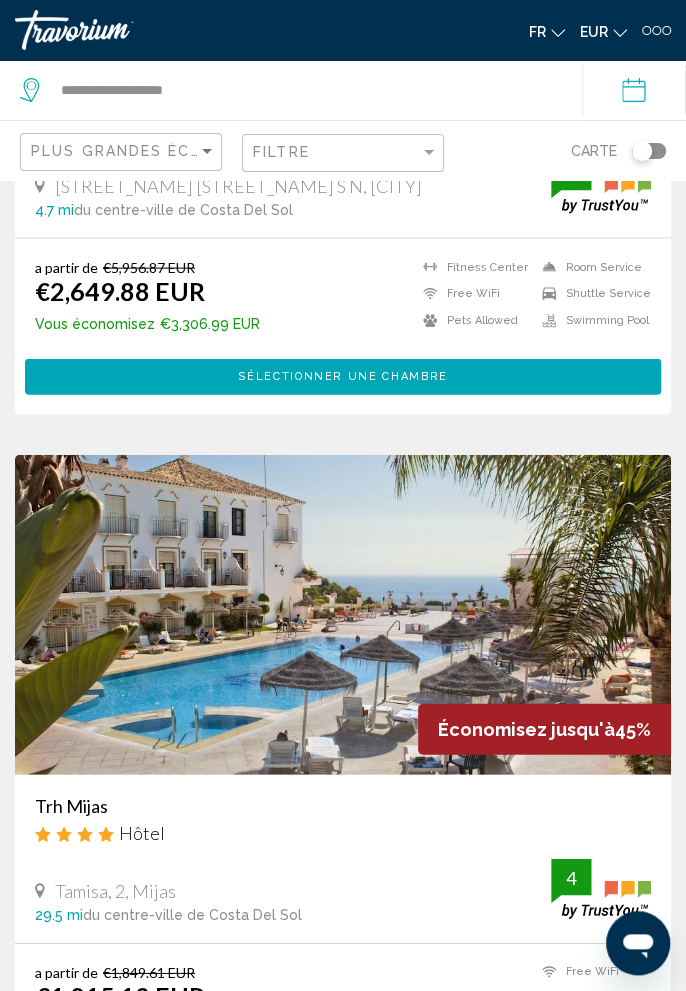 click on "Trh Mijas" at bounding box center [343, 805] 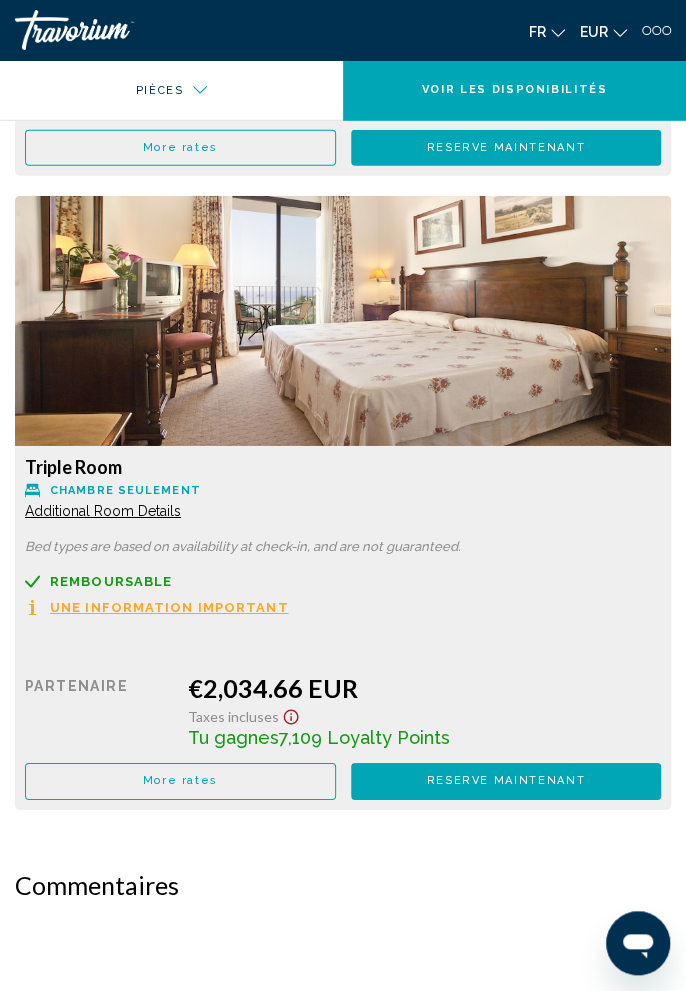 scroll, scrollTop: 4236, scrollLeft: 0, axis: vertical 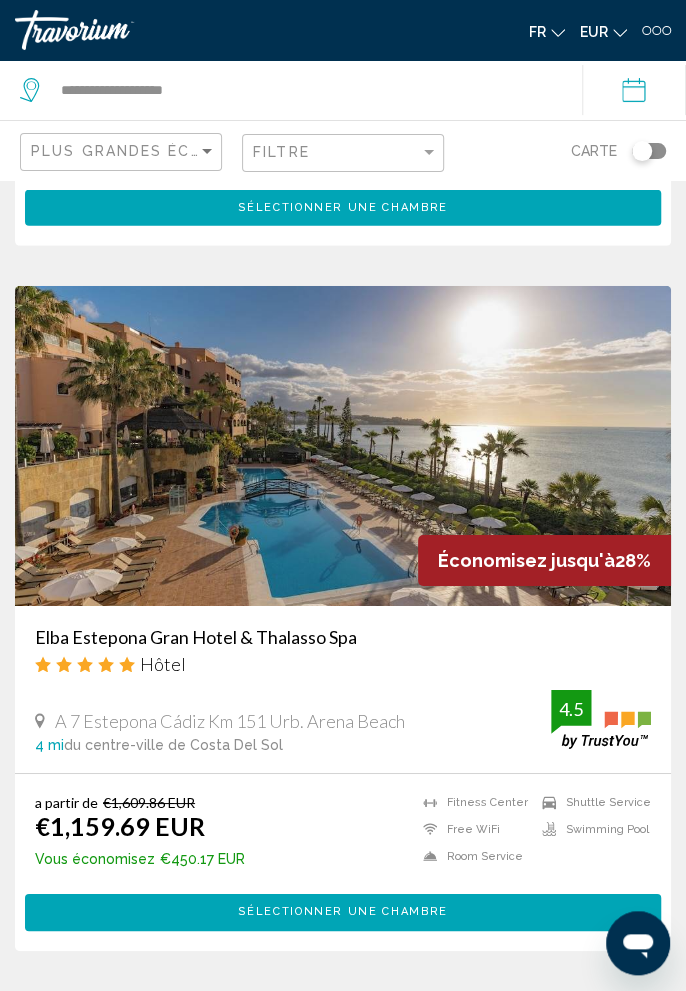 click on "Elba Estepona Gran Hotel & Thalasso Spa" at bounding box center (343, 637) 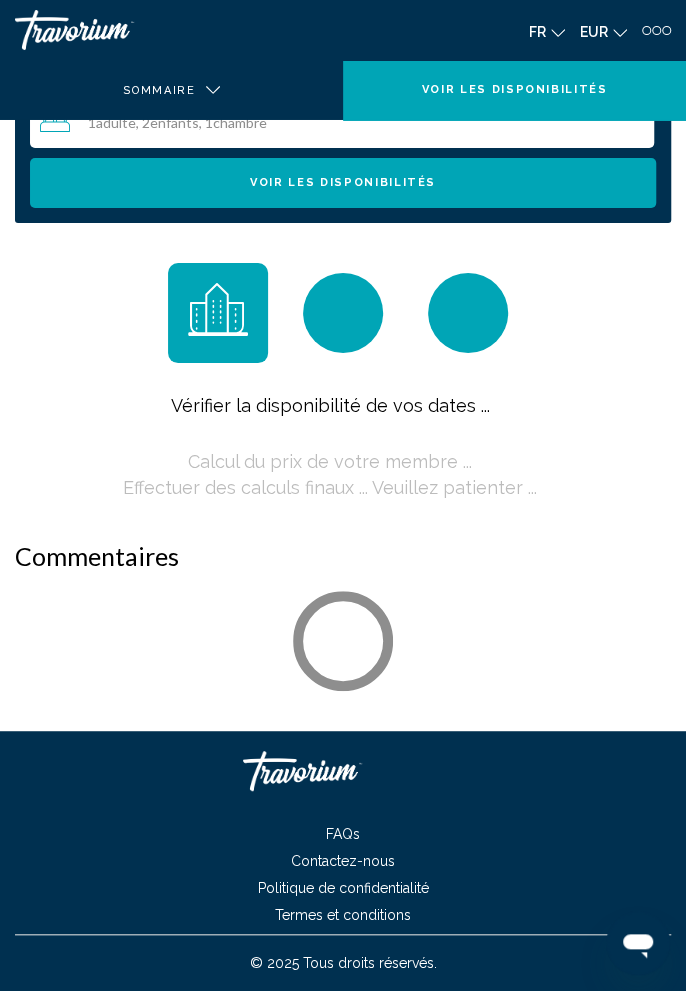scroll, scrollTop: 0, scrollLeft: 0, axis: both 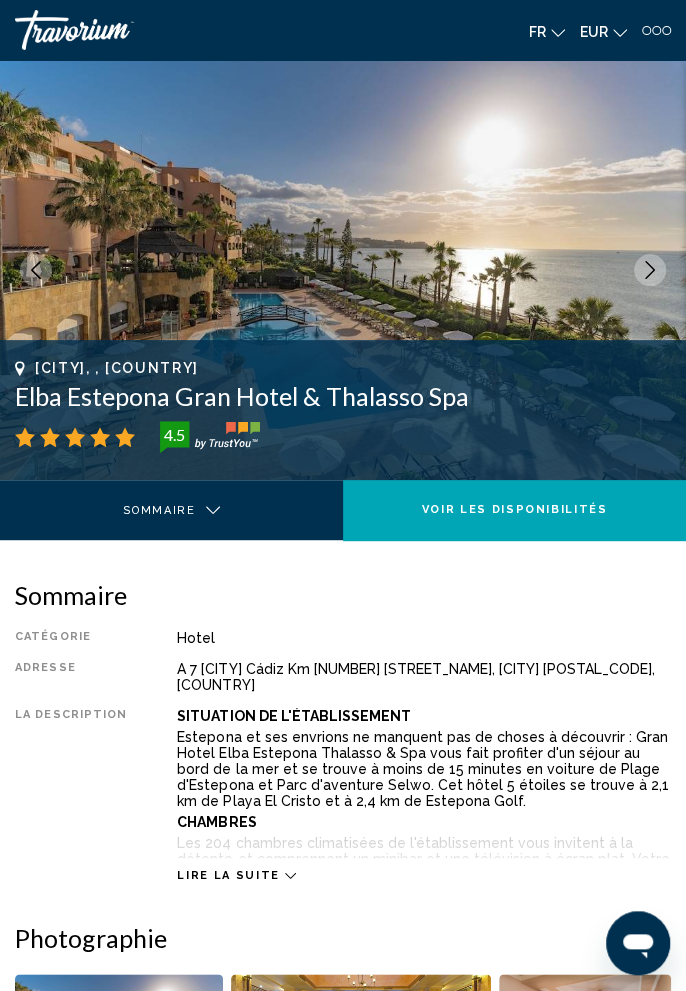 click 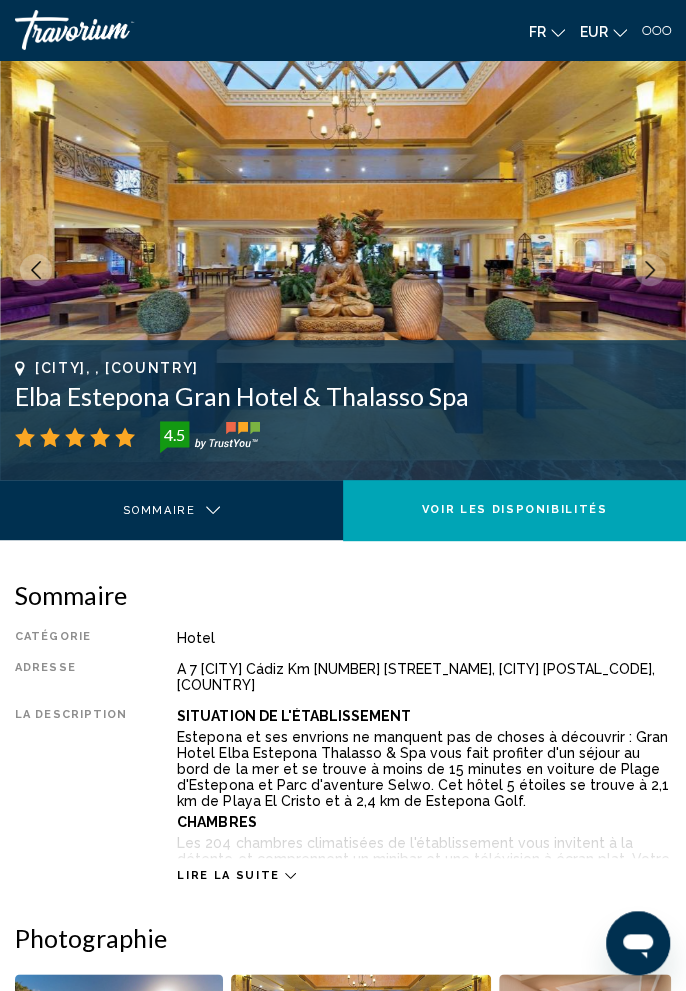 click 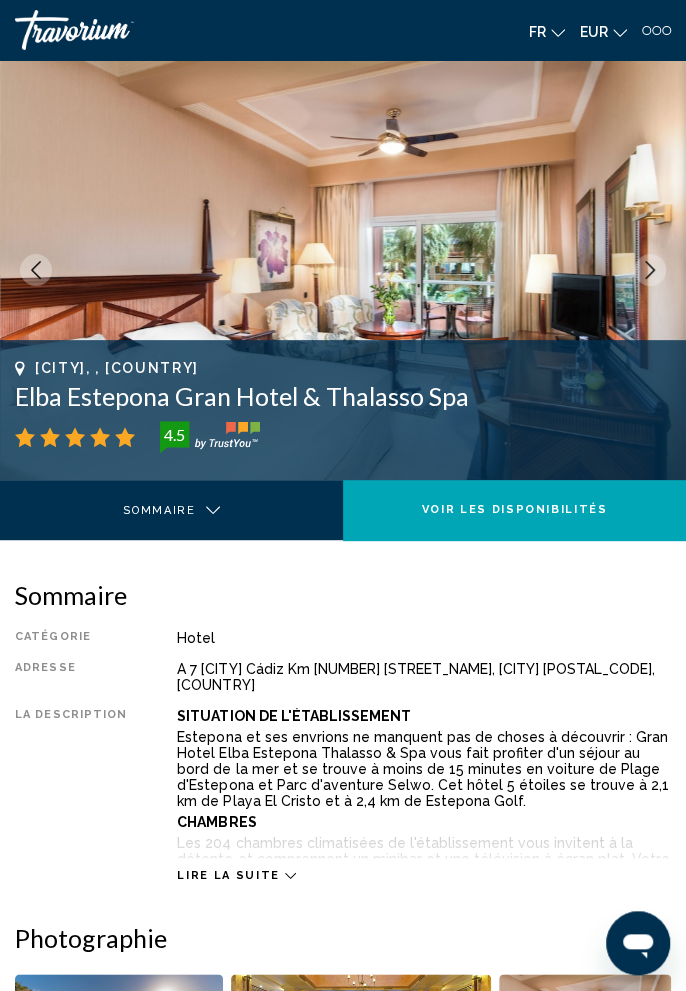 click 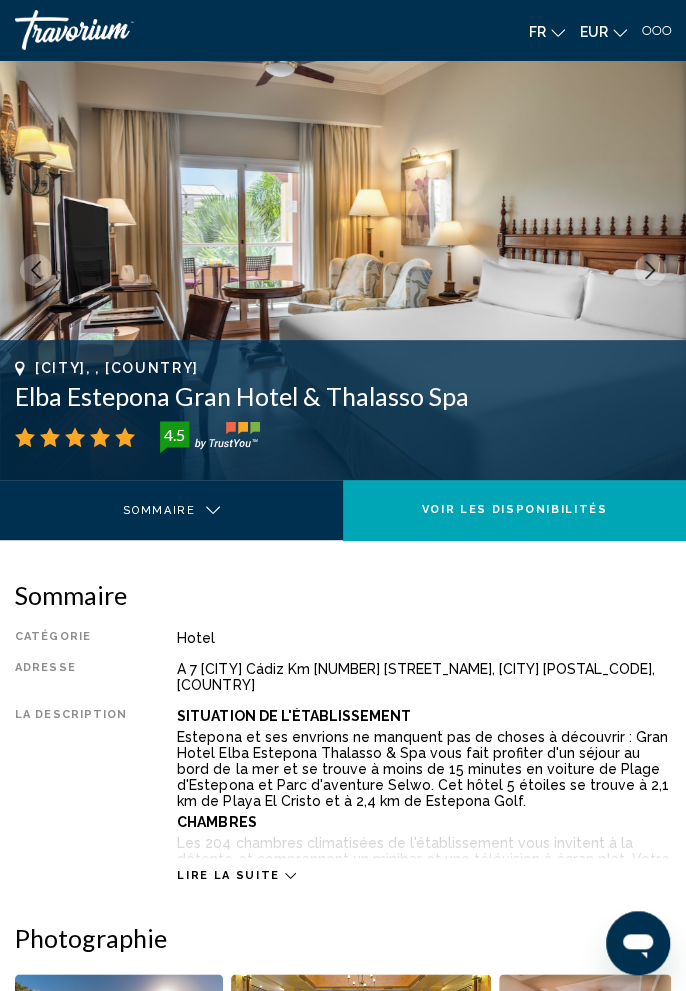 click at bounding box center [650, 270] 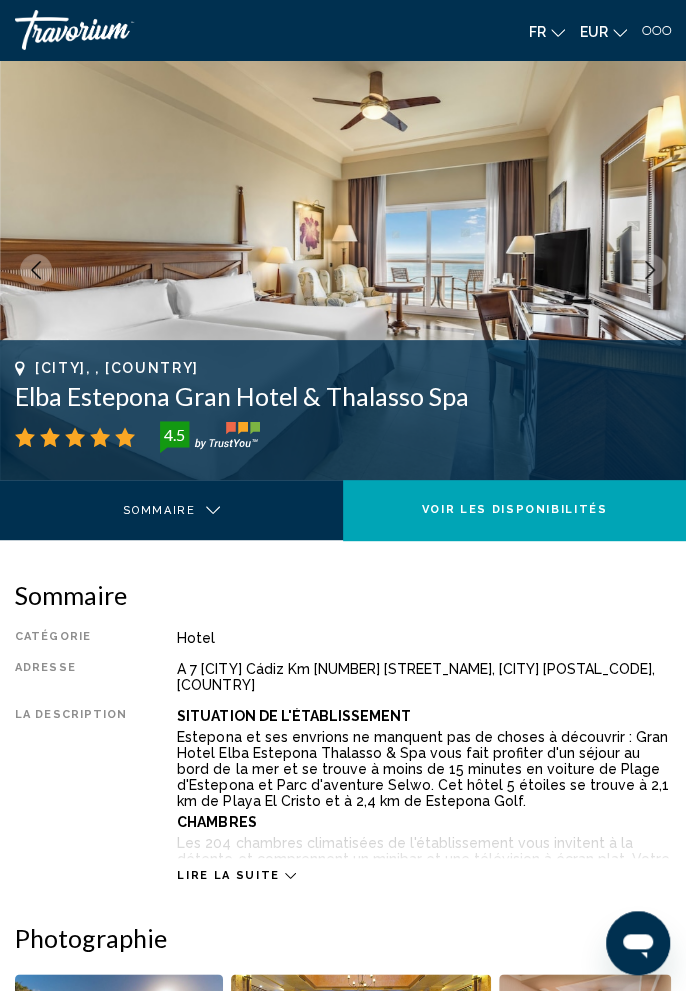 click at bounding box center (650, 270) 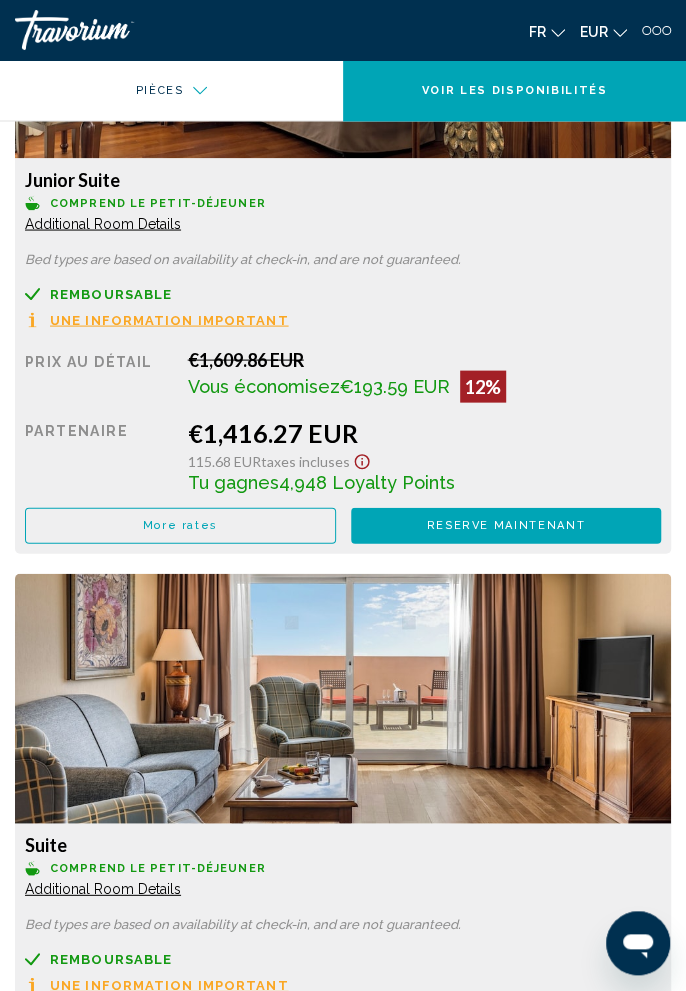 scroll, scrollTop: 5900, scrollLeft: 0, axis: vertical 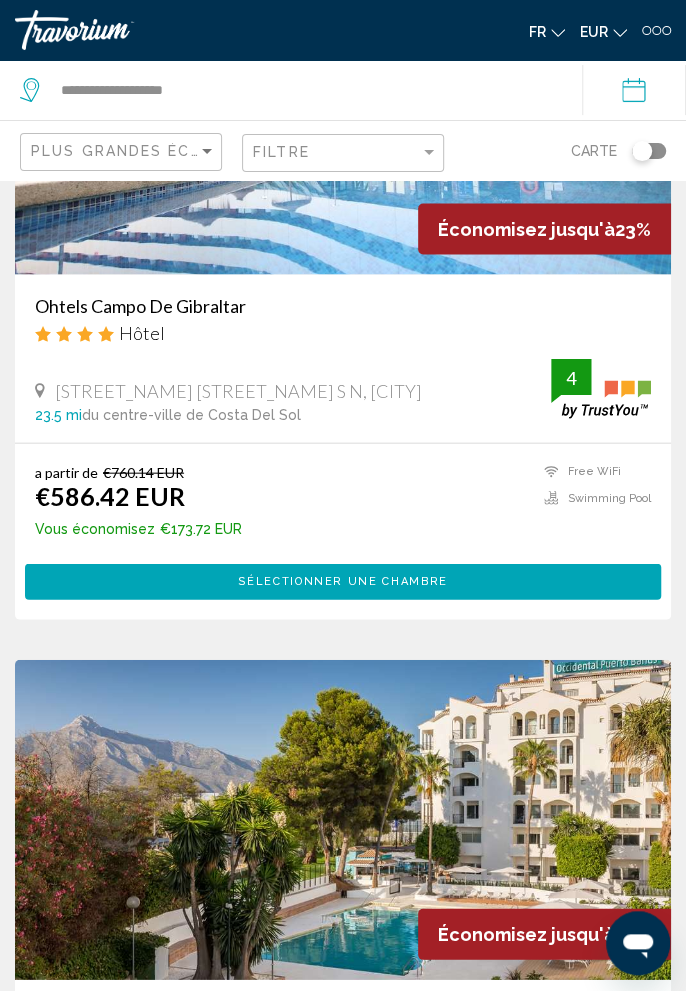 click on "Ohtels Campo De Gibraltar" at bounding box center (343, 305) 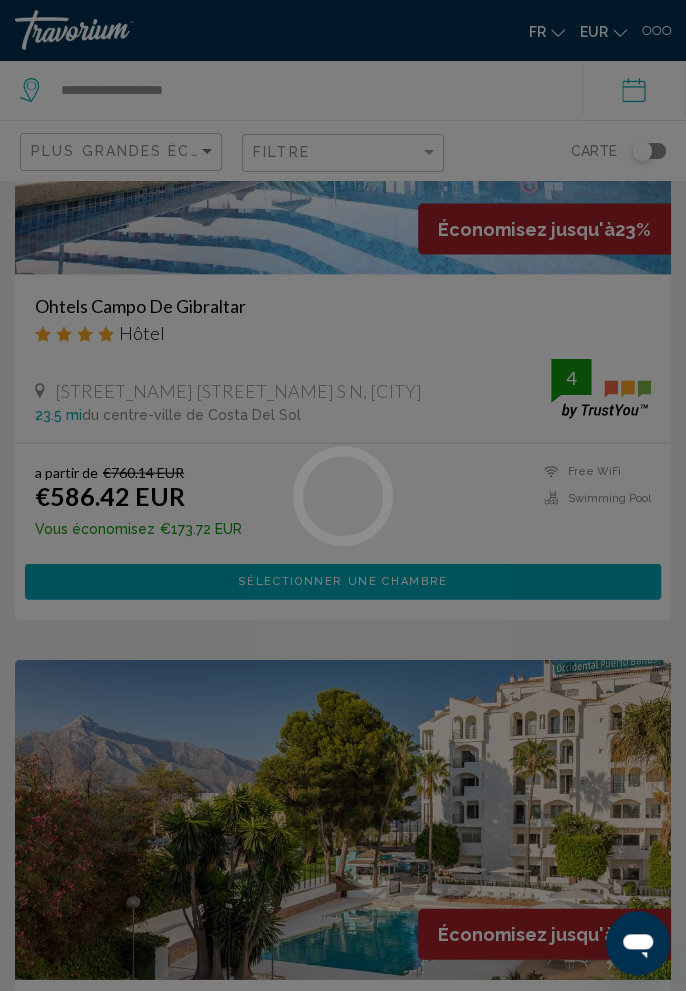 scroll, scrollTop: 0, scrollLeft: 0, axis: both 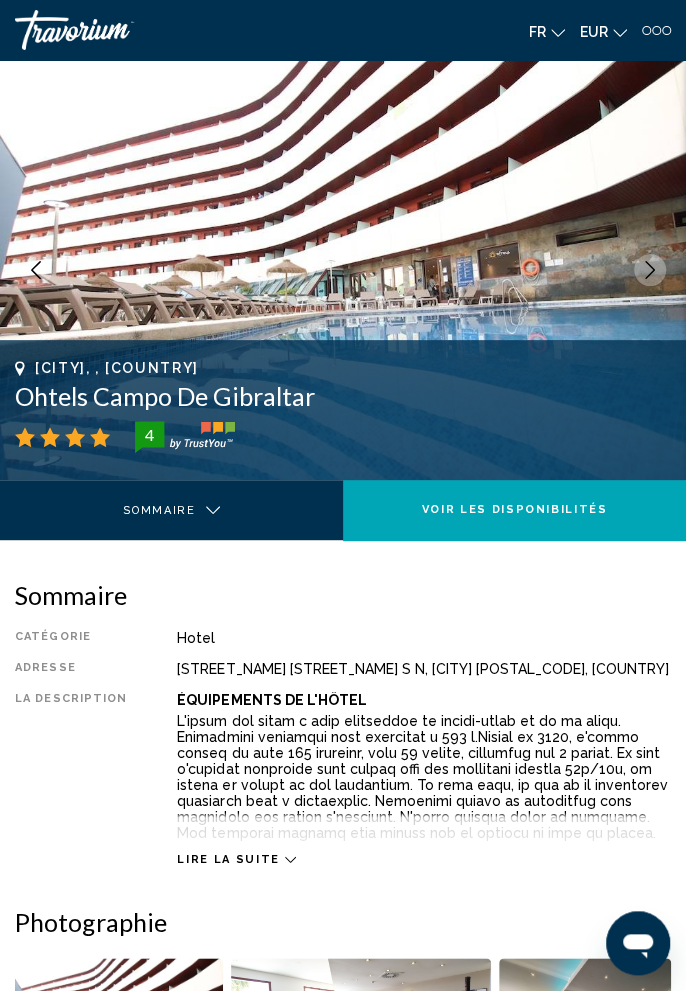 click at bounding box center [343, 270] 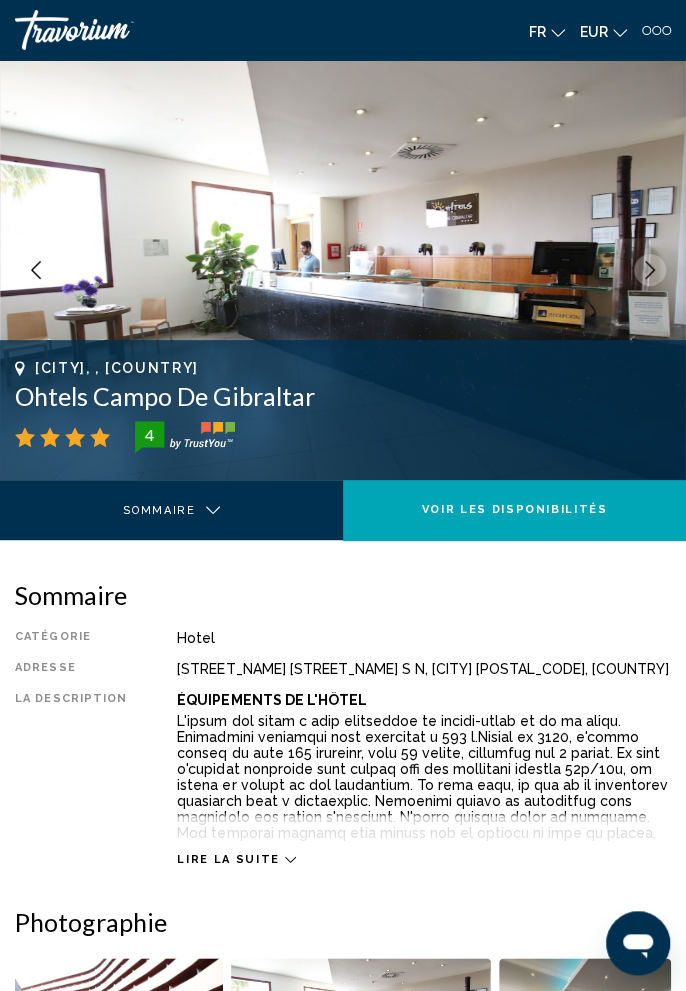 click at bounding box center [650, 270] 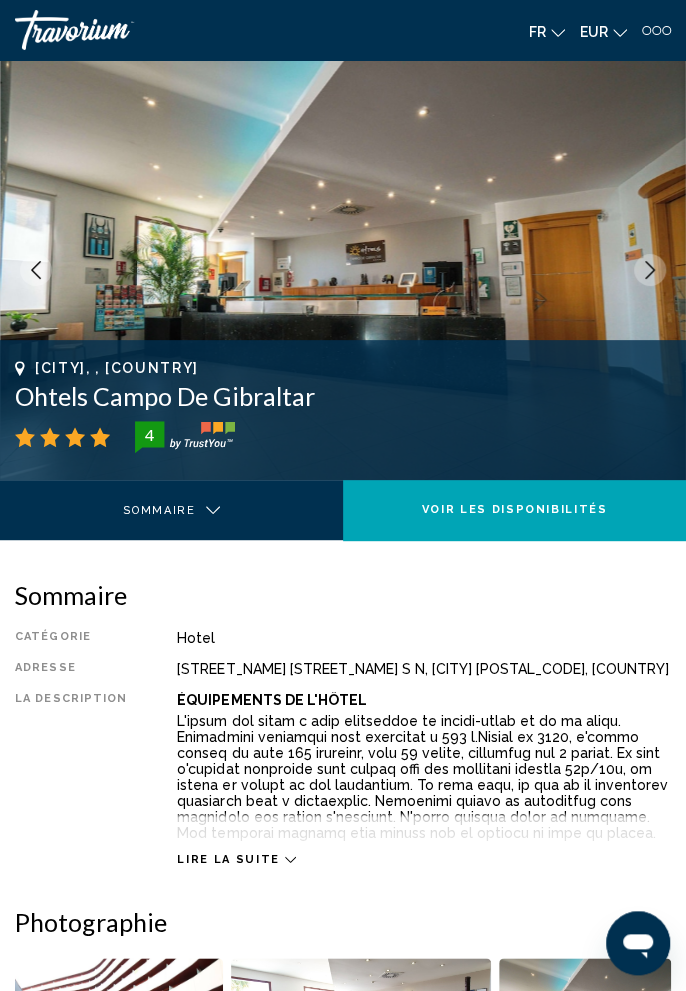 click at bounding box center [650, 270] 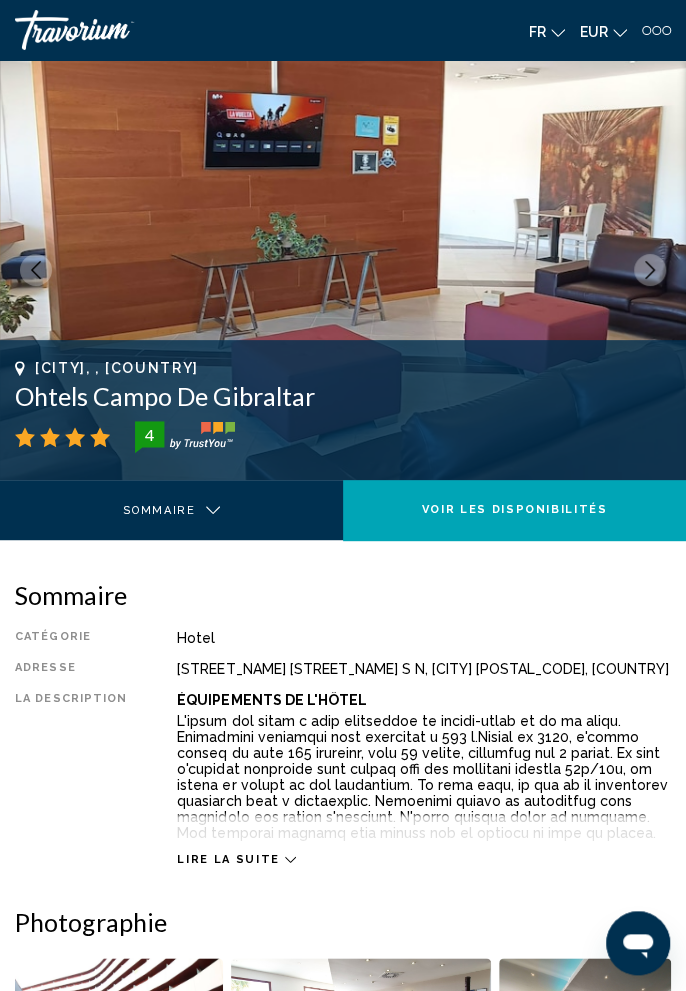 click at bounding box center (650, 270) 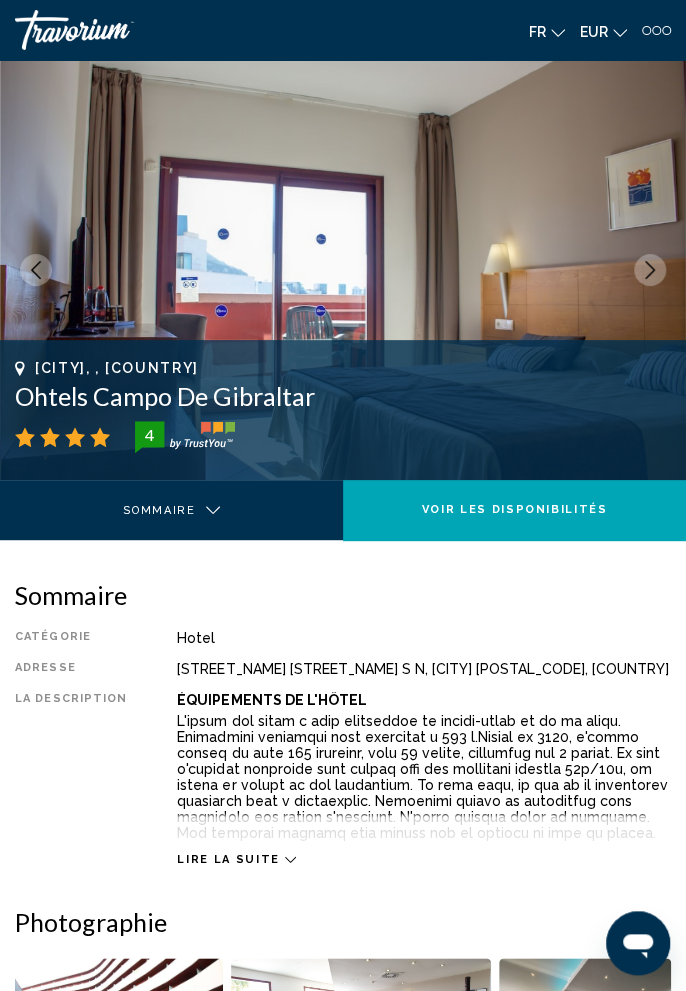 click at bounding box center [343, 270] 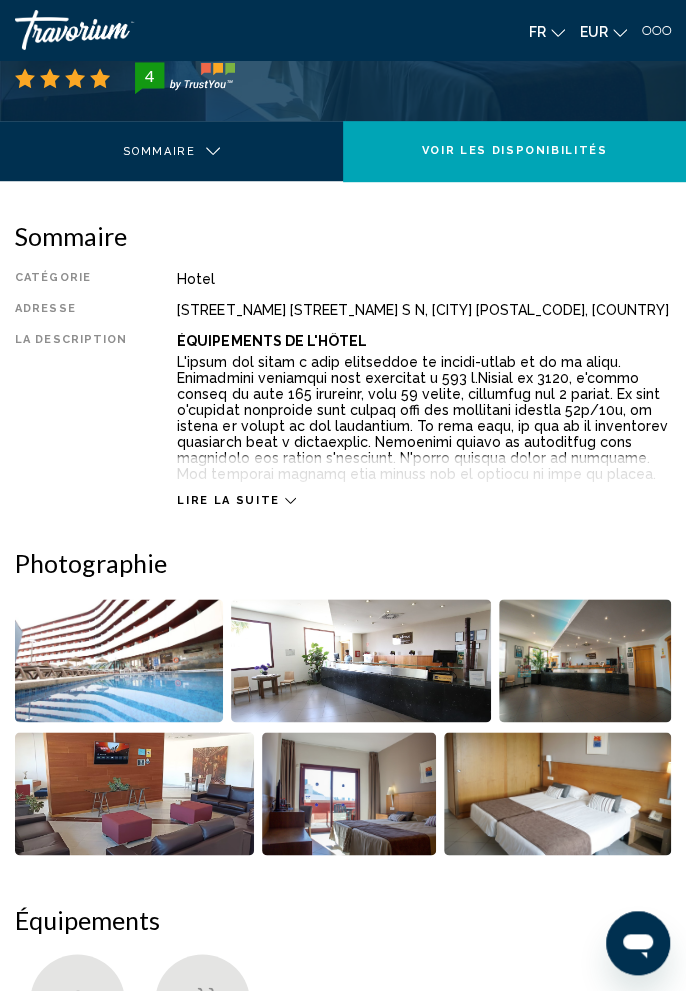scroll, scrollTop: 361, scrollLeft: 0, axis: vertical 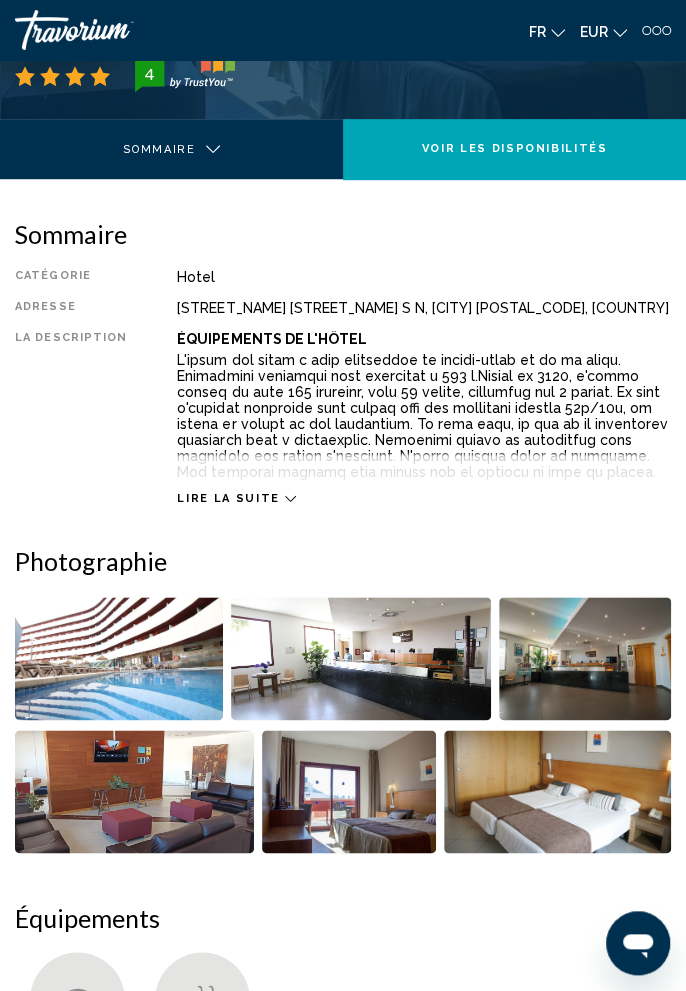 click on "Lire la suite" at bounding box center (424, 478) 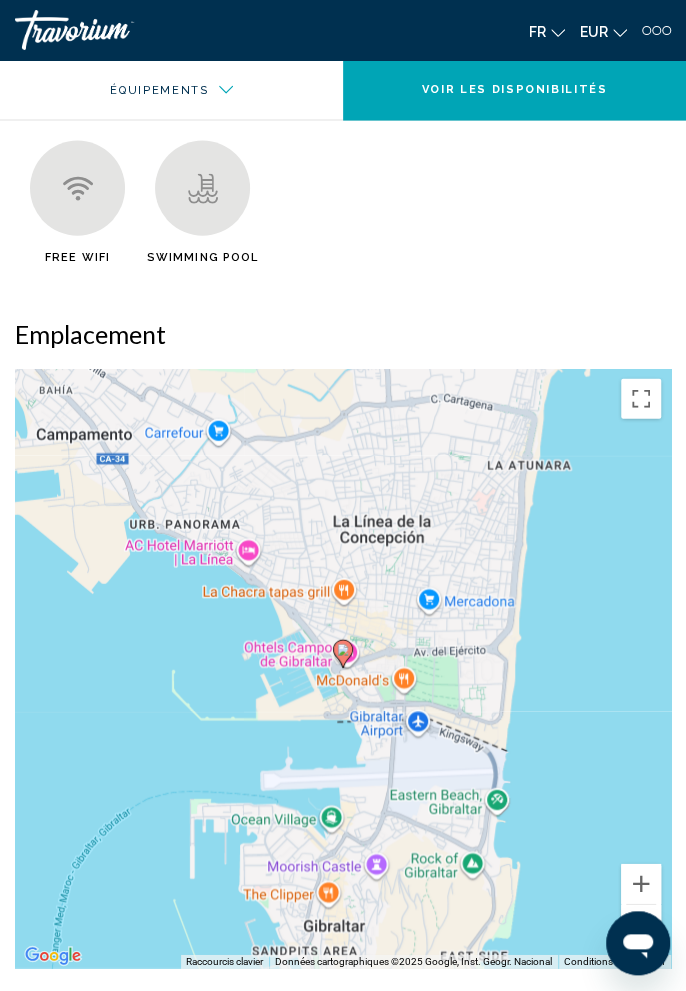 scroll, scrollTop: 1309, scrollLeft: 0, axis: vertical 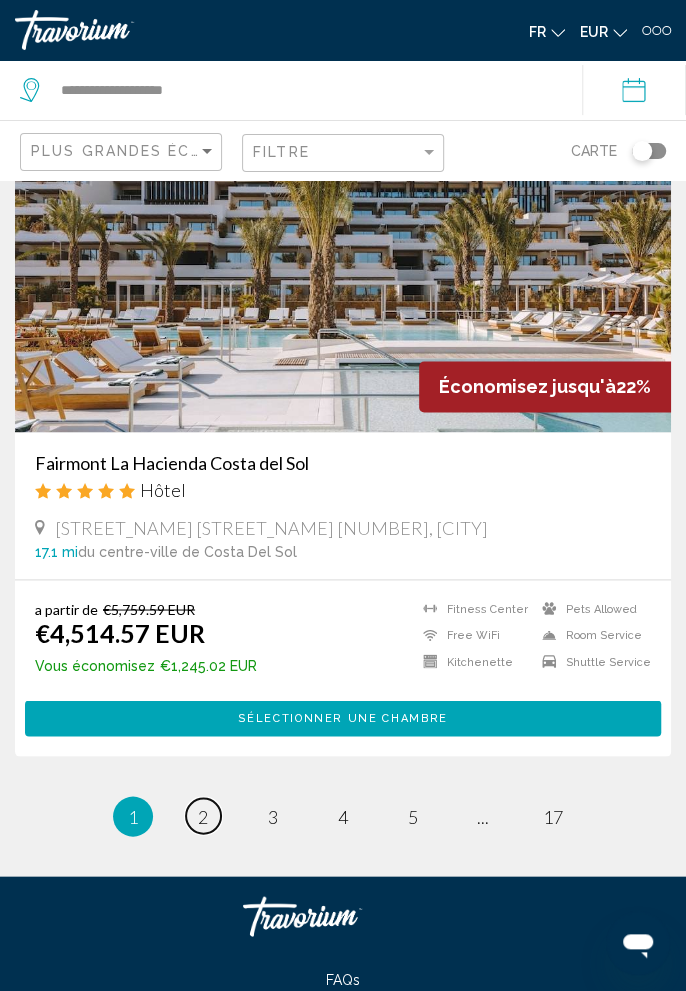 click on "2" at bounding box center (203, 816) 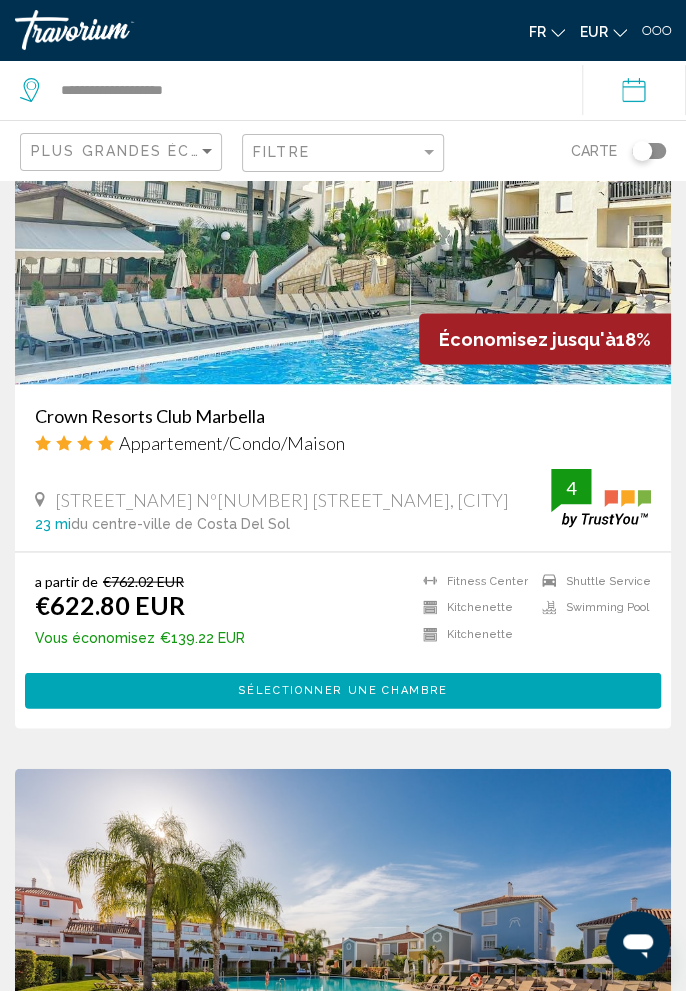 scroll, scrollTop: 886, scrollLeft: 0, axis: vertical 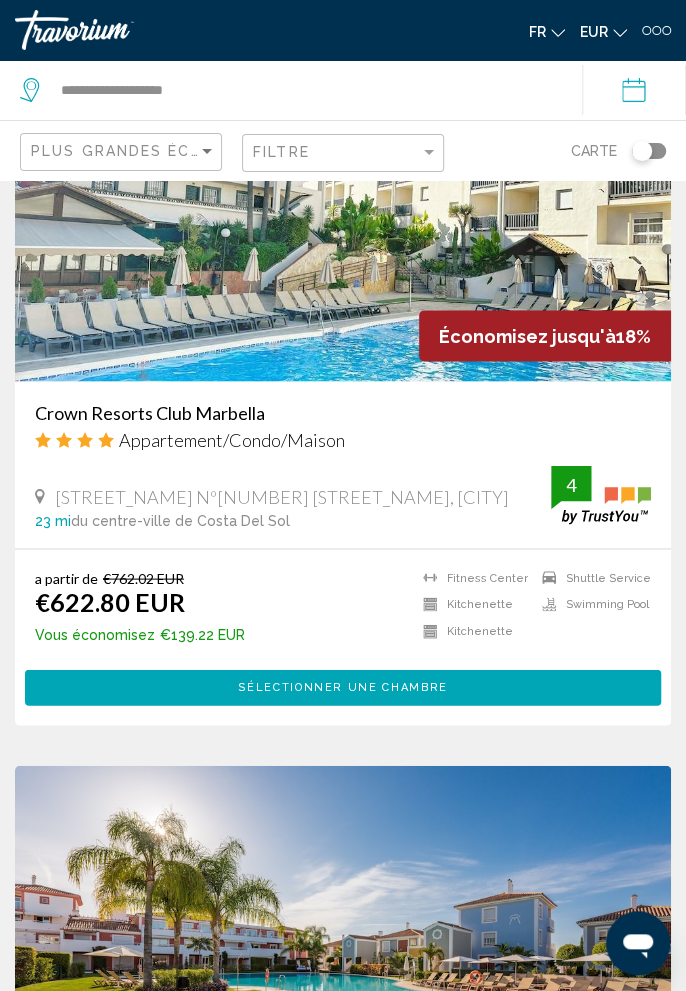 click on "Crown Resorts Club Marbella" at bounding box center (343, 412) 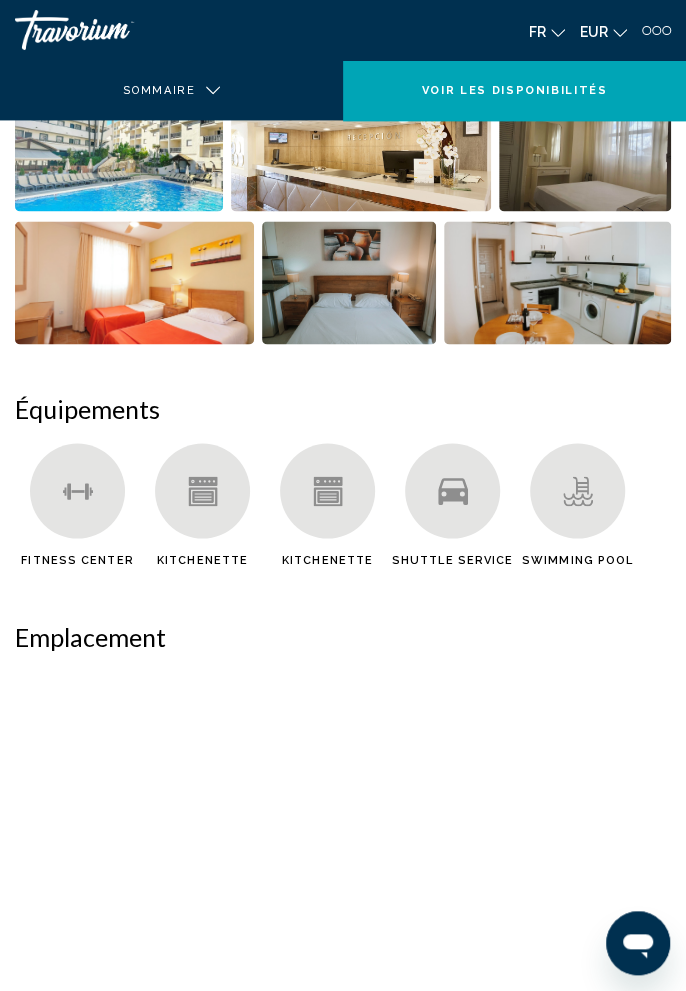 scroll, scrollTop: 0, scrollLeft: 0, axis: both 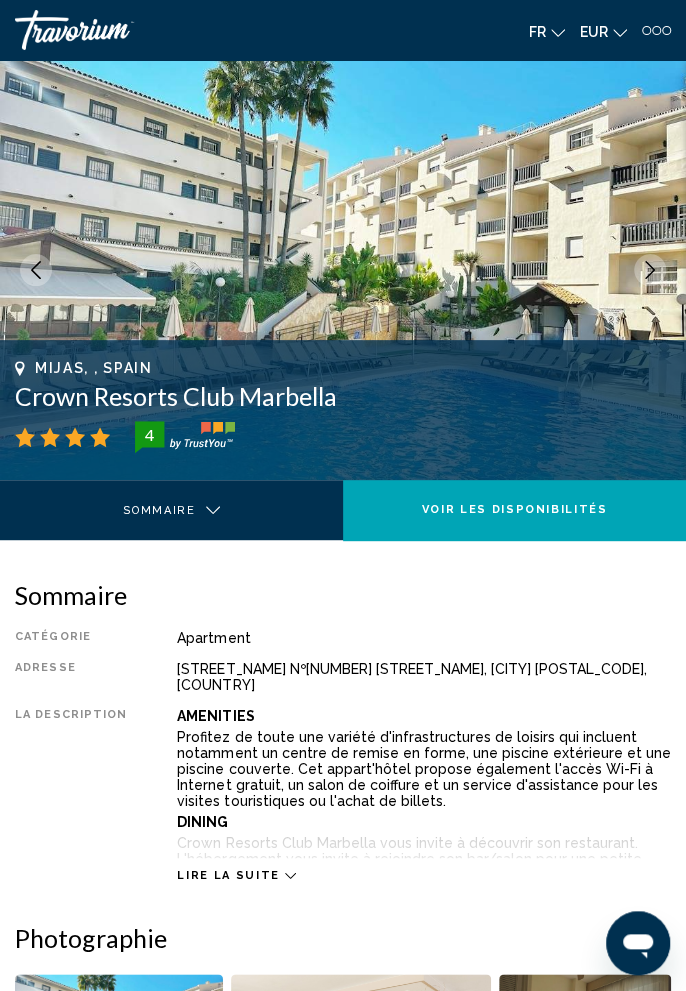 click at bounding box center (343, 270) 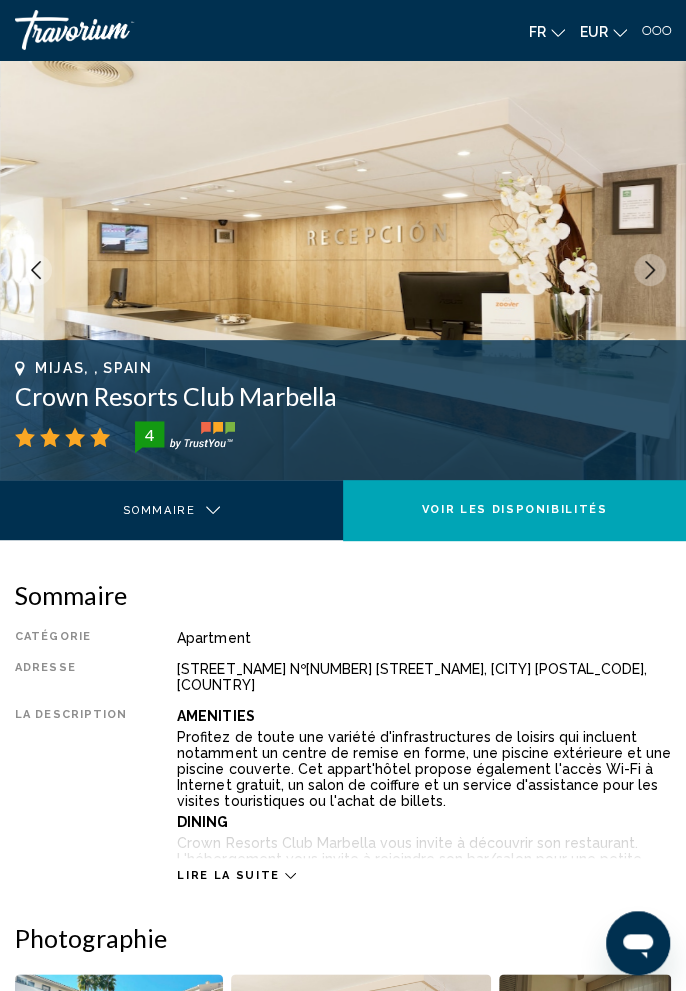click 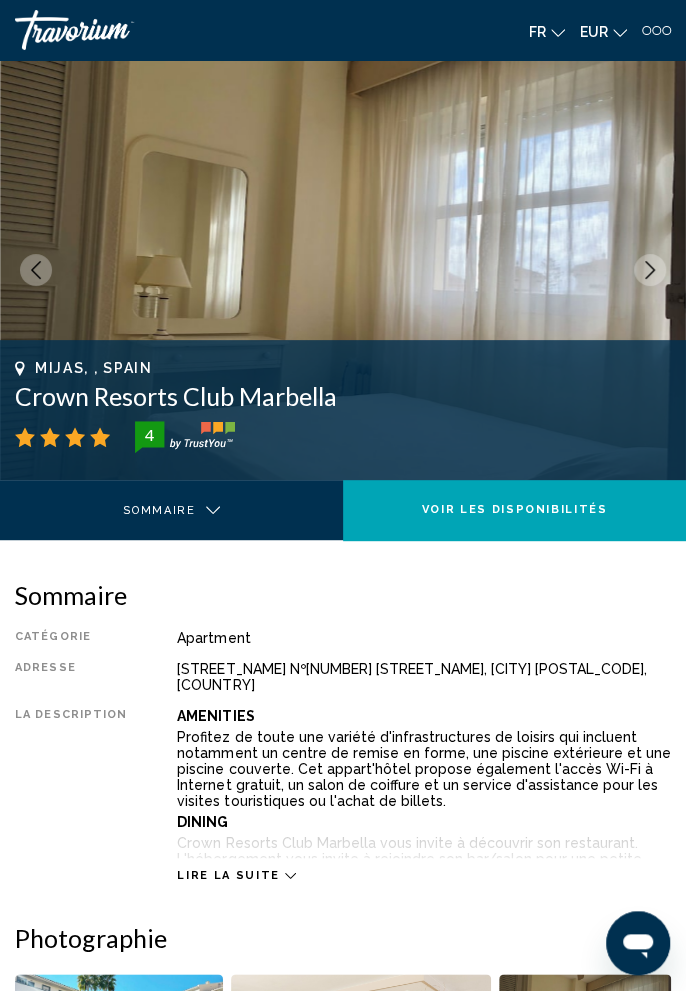 click at bounding box center [650, 270] 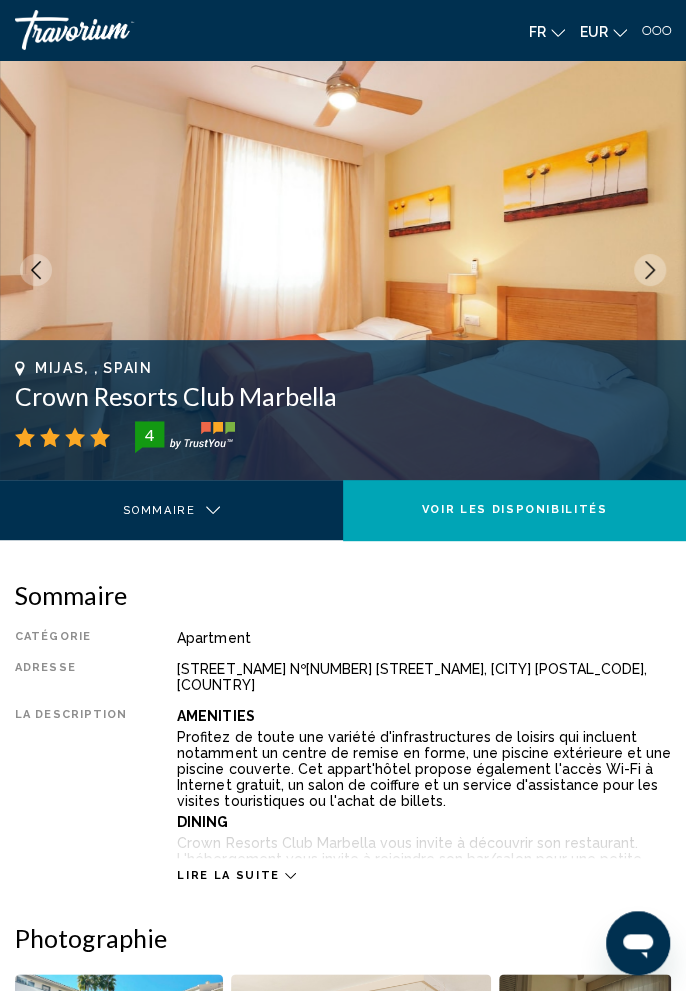 click 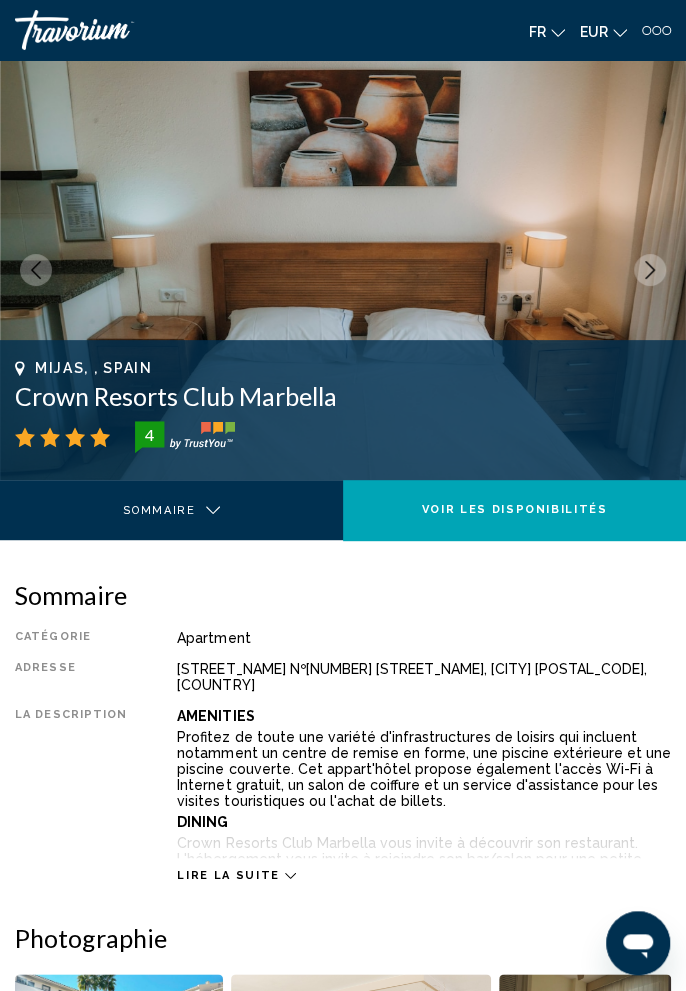 click 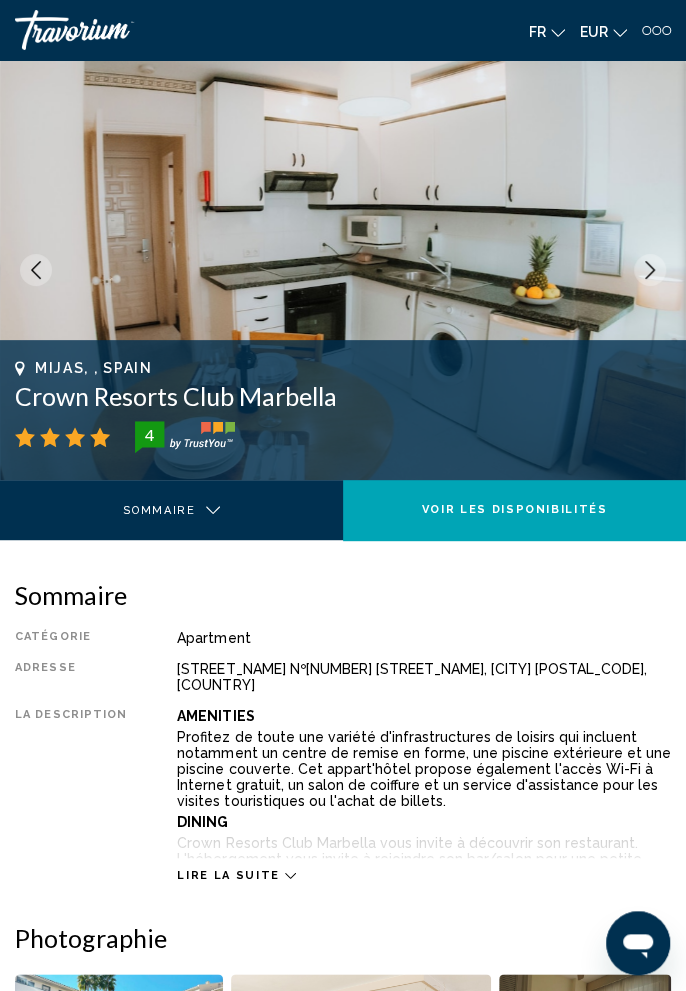 click 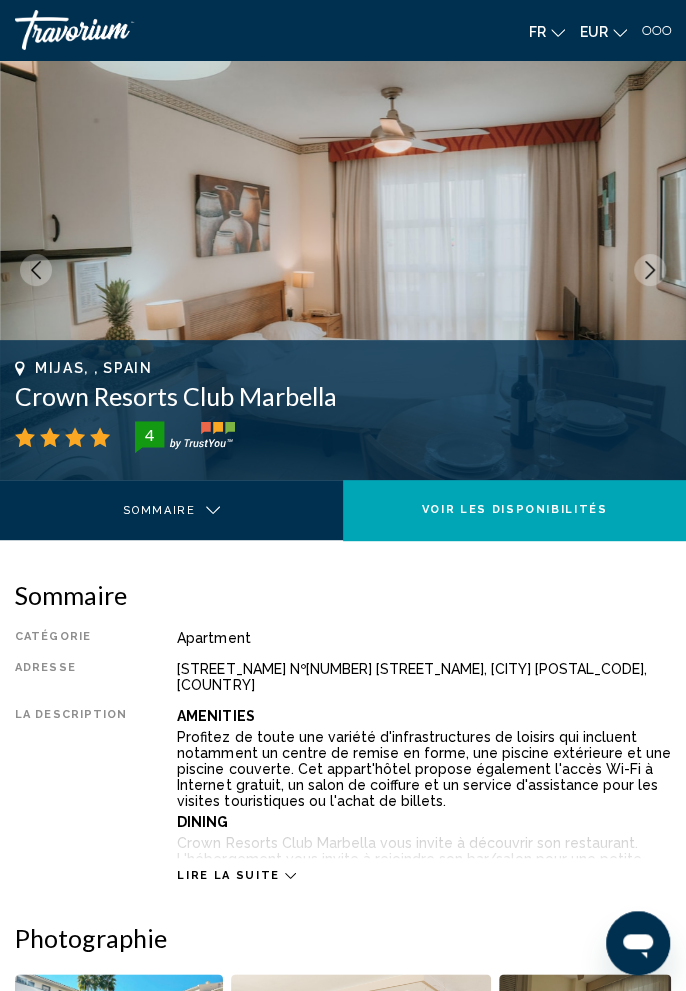 click at bounding box center (650, 270) 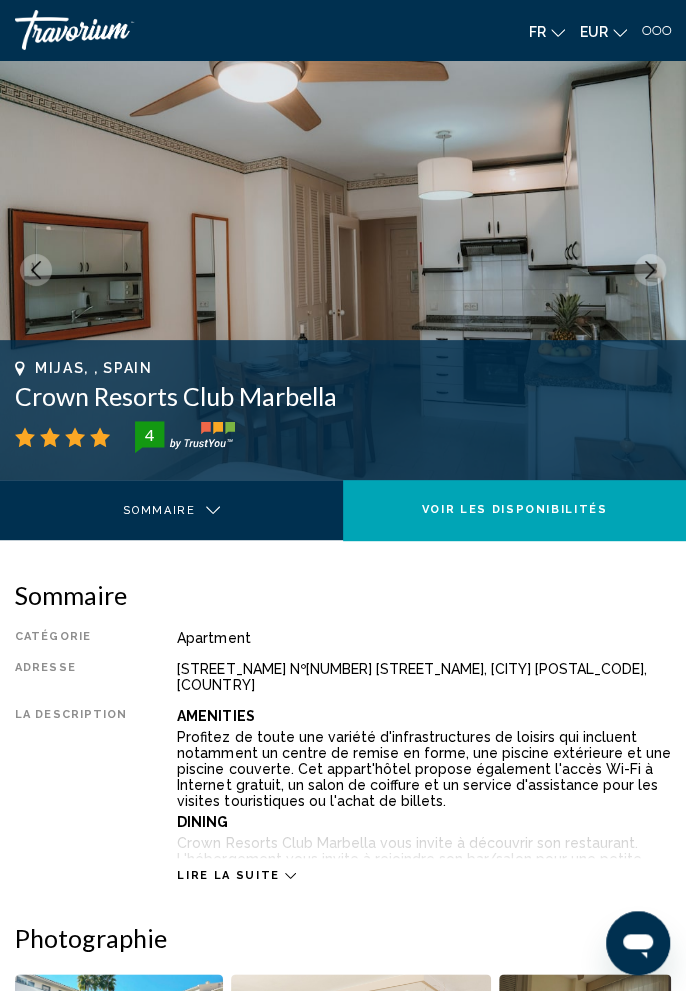 click 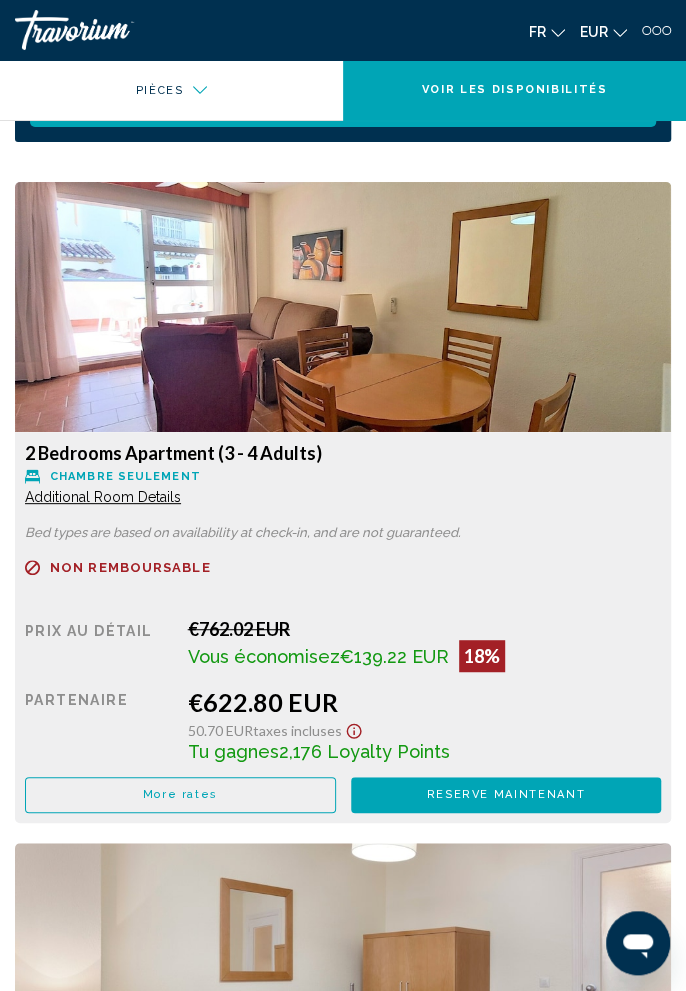 scroll, scrollTop: 2308, scrollLeft: 0, axis: vertical 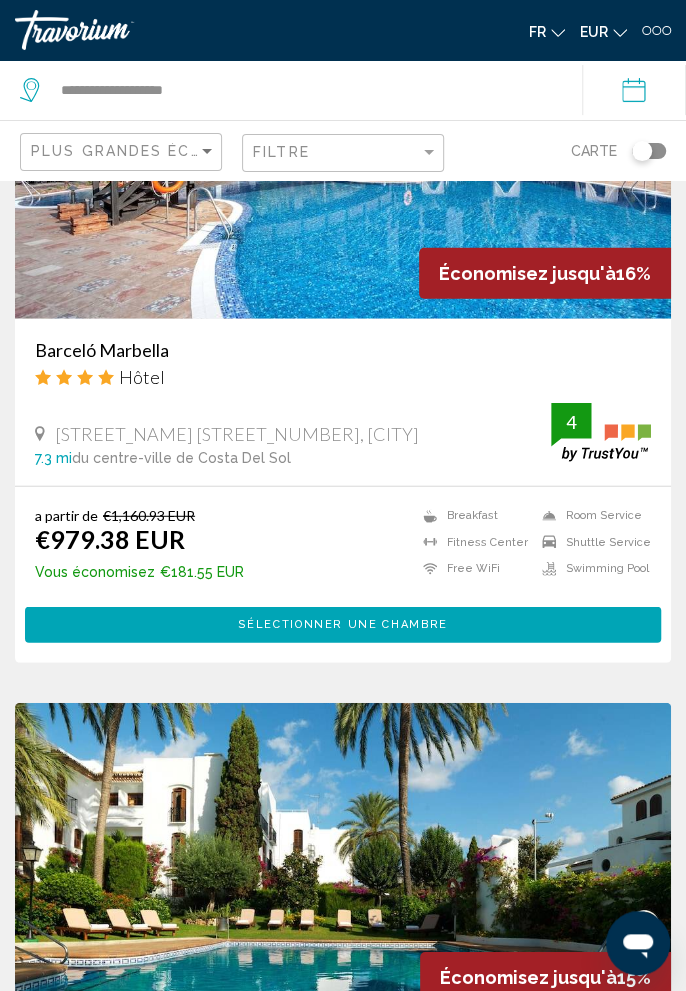 click on "Barceló Marbella" at bounding box center [343, 350] 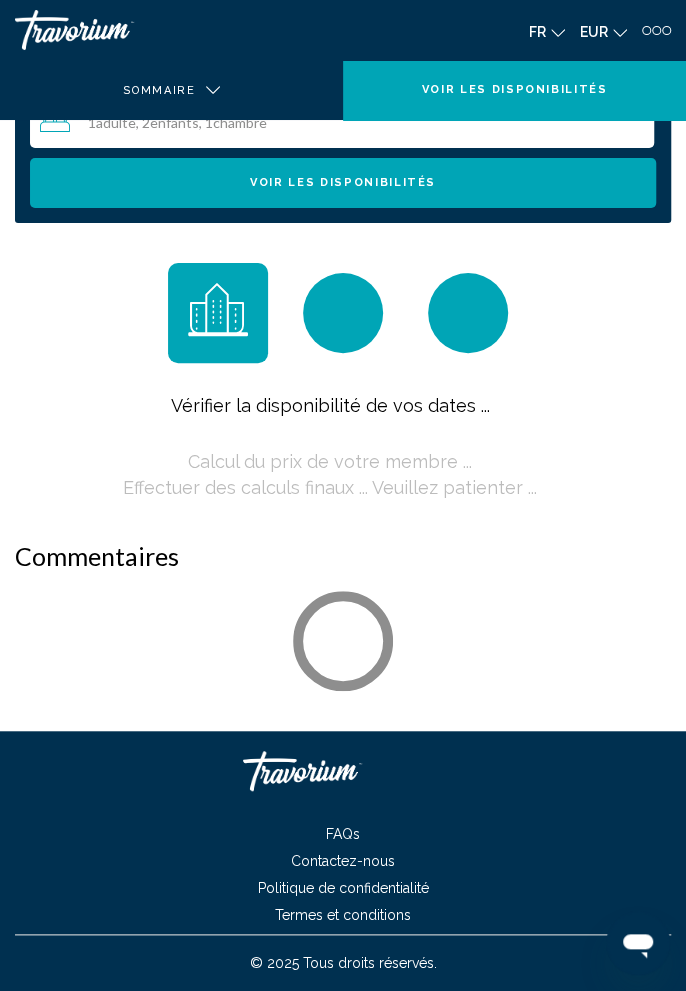 scroll, scrollTop: 0, scrollLeft: 0, axis: both 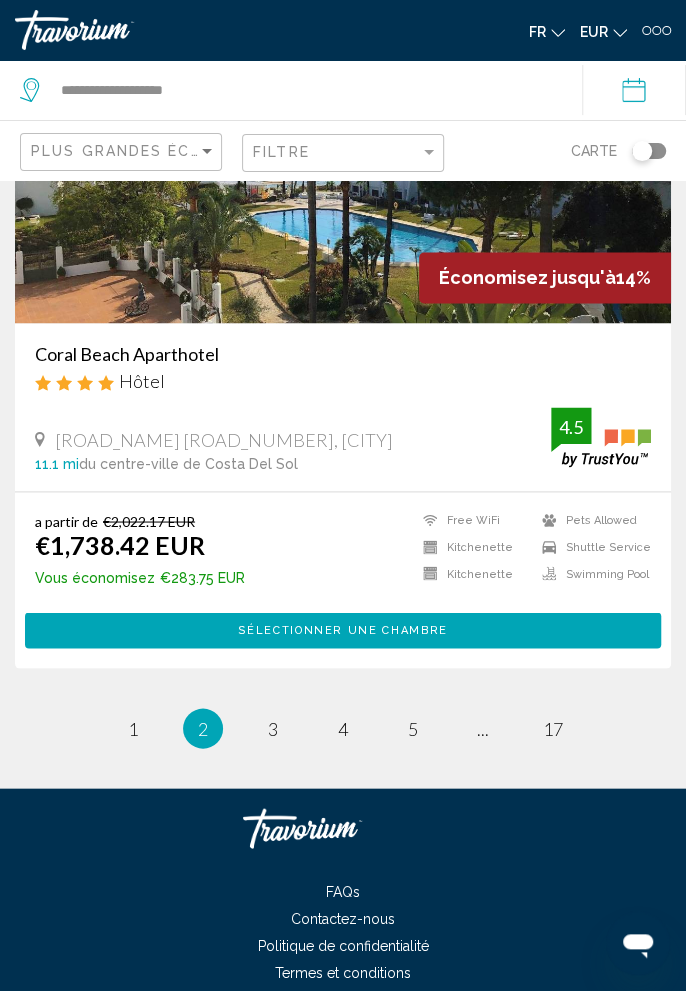 click on "page  3" at bounding box center (273, 728) 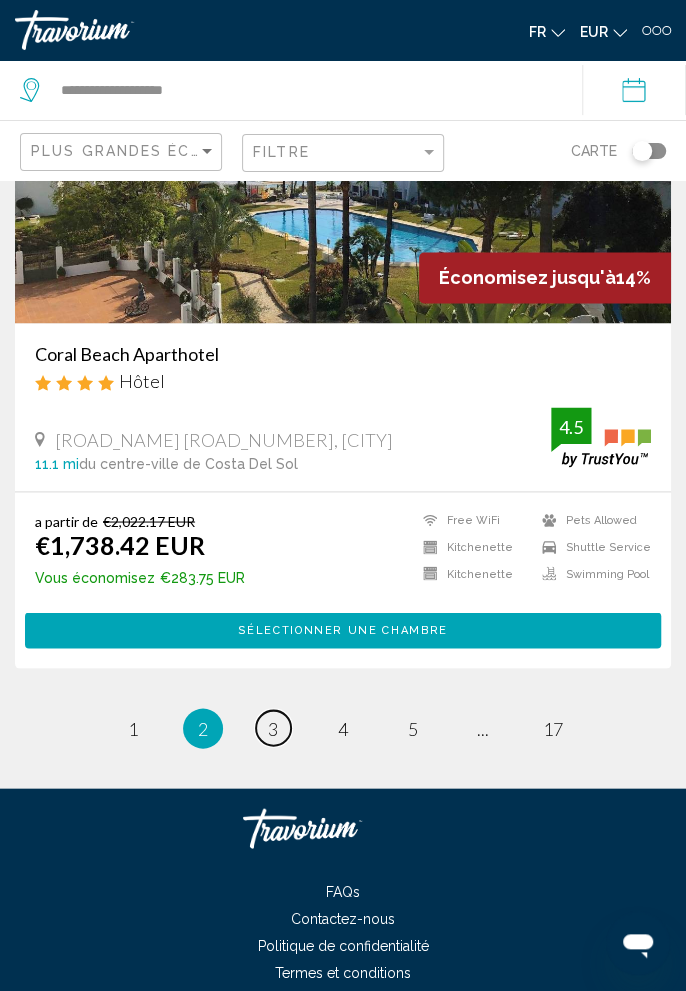 click on "3" at bounding box center (273, 728) 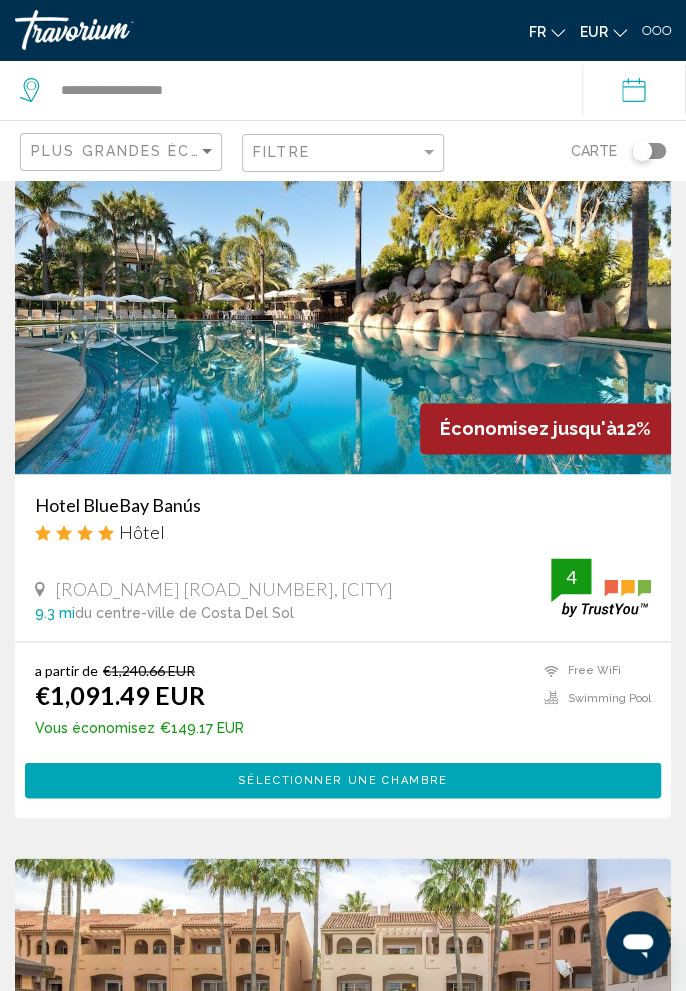 scroll, scrollTop: 2936, scrollLeft: 0, axis: vertical 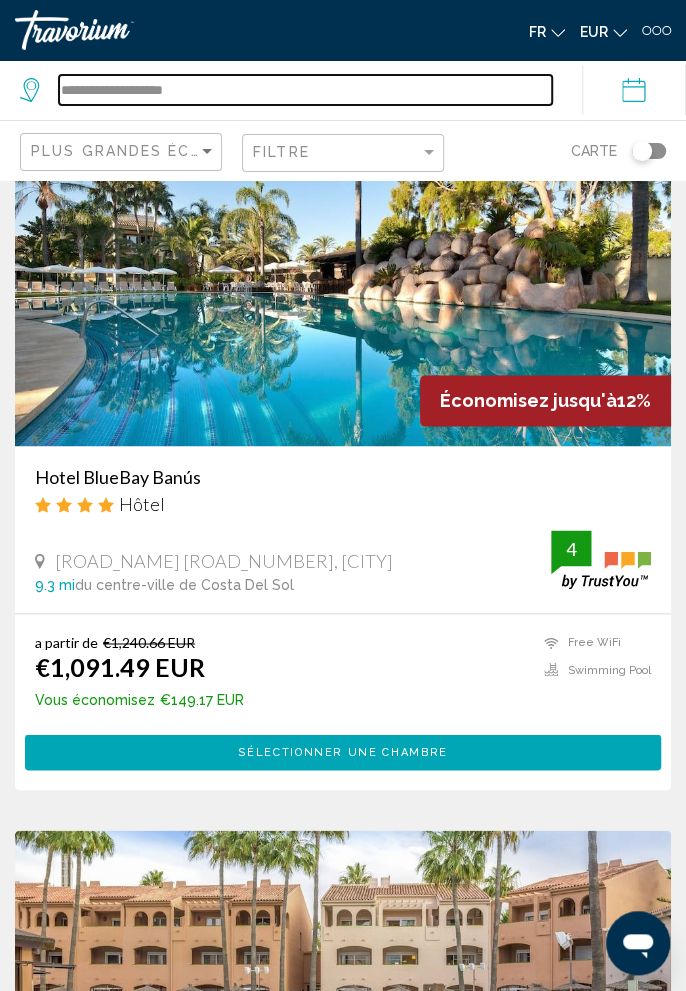 click on "**********" at bounding box center [305, 90] 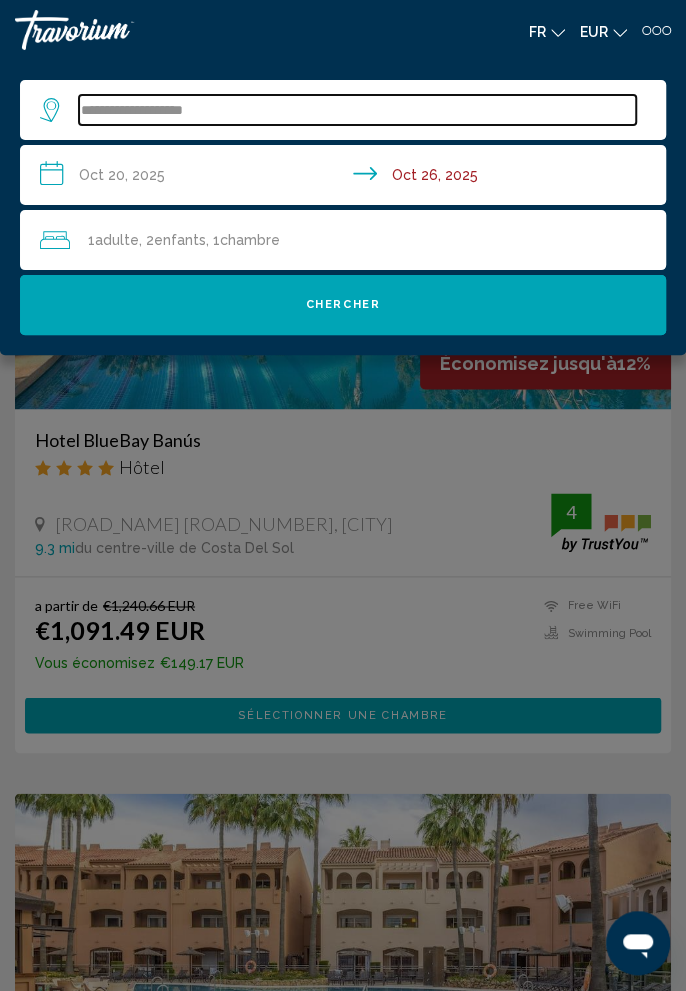scroll, scrollTop: 3000, scrollLeft: 0, axis: vertical 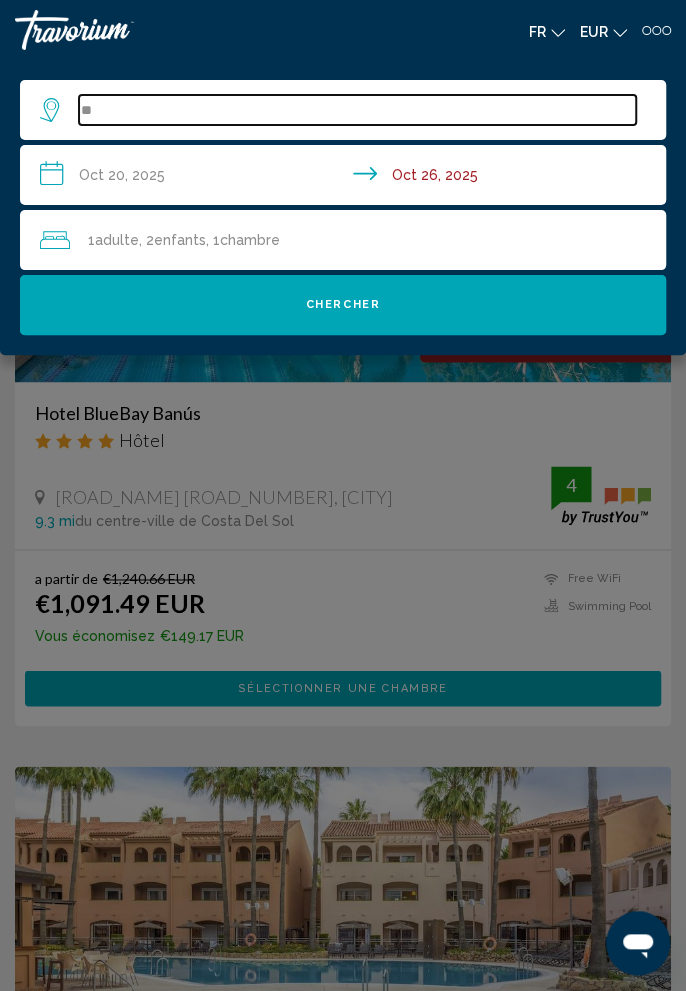 type on "*" 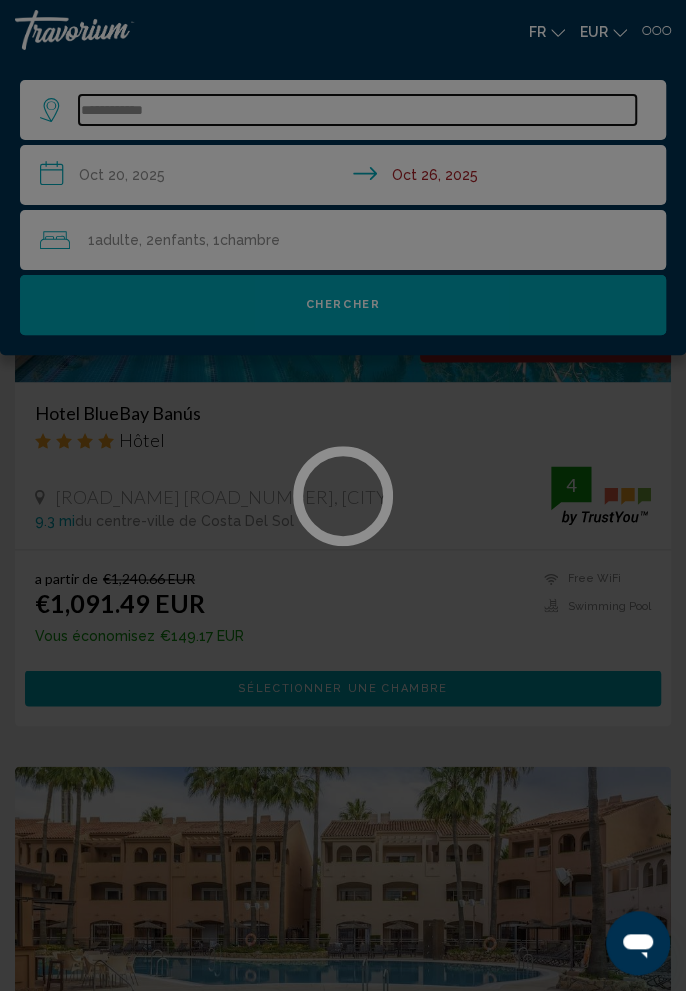type on "**********" 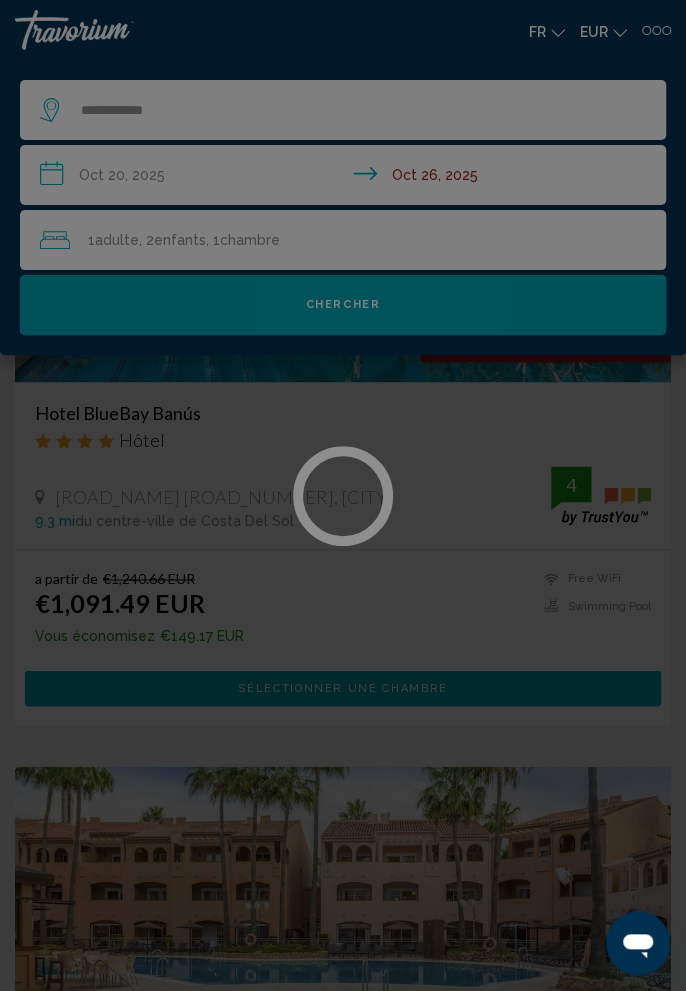 click at bounding box center [343, 495] 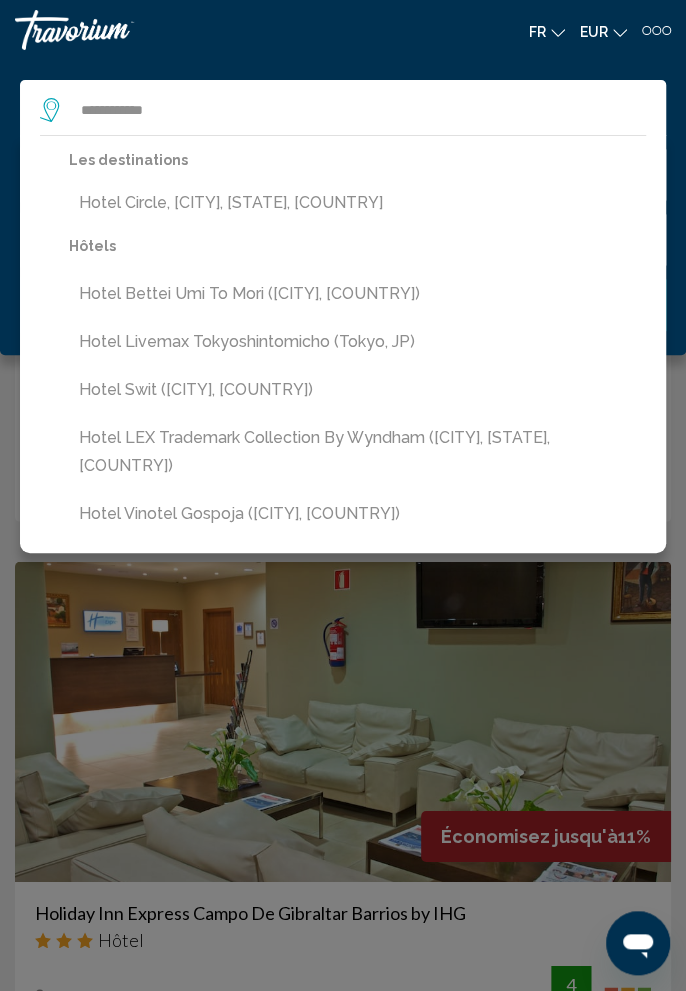 scroll, scrollTop: 3917, scrollLeft: 0, axis: vertical 